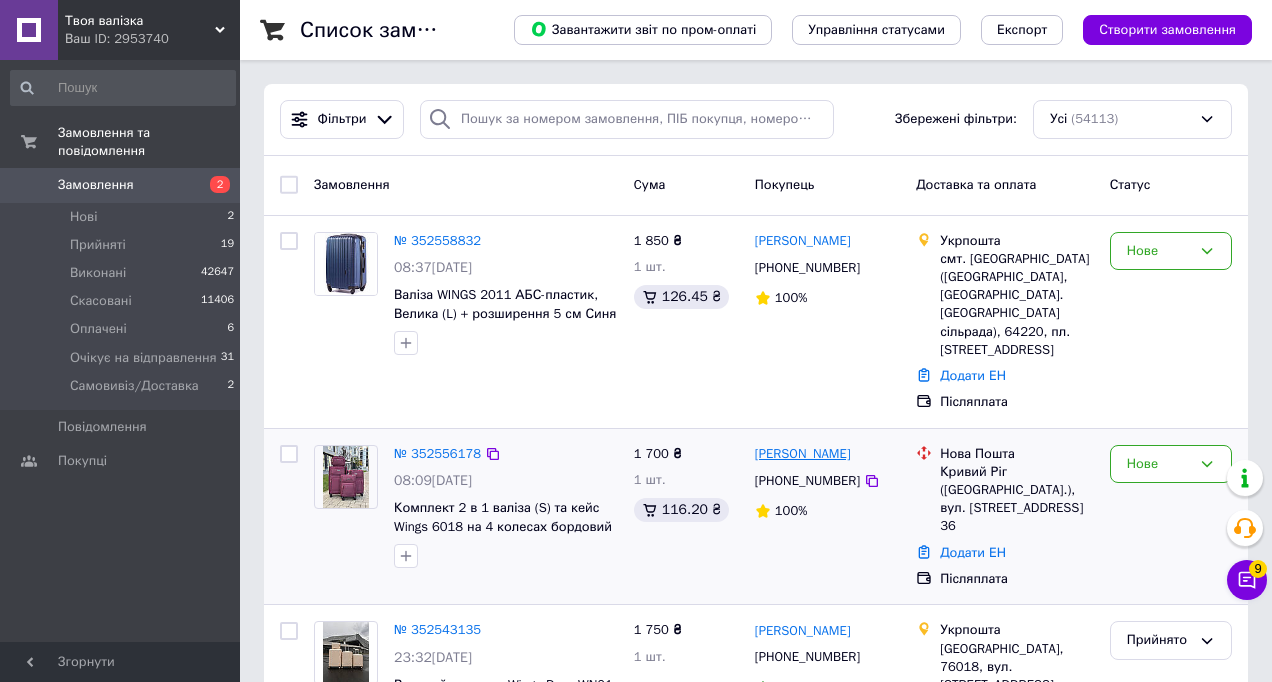 scroll, scrollTop: 0, scrollLeft: 0, axis: both 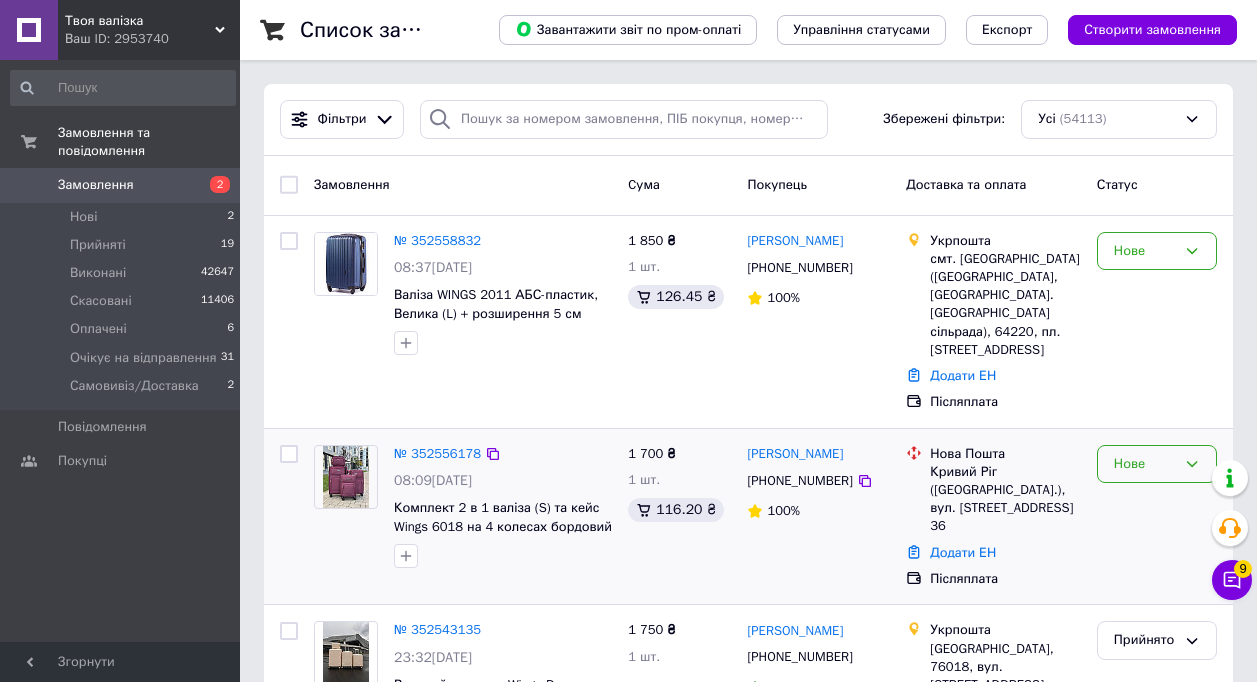 click on "Нове" at bounding box center [1145, 464] 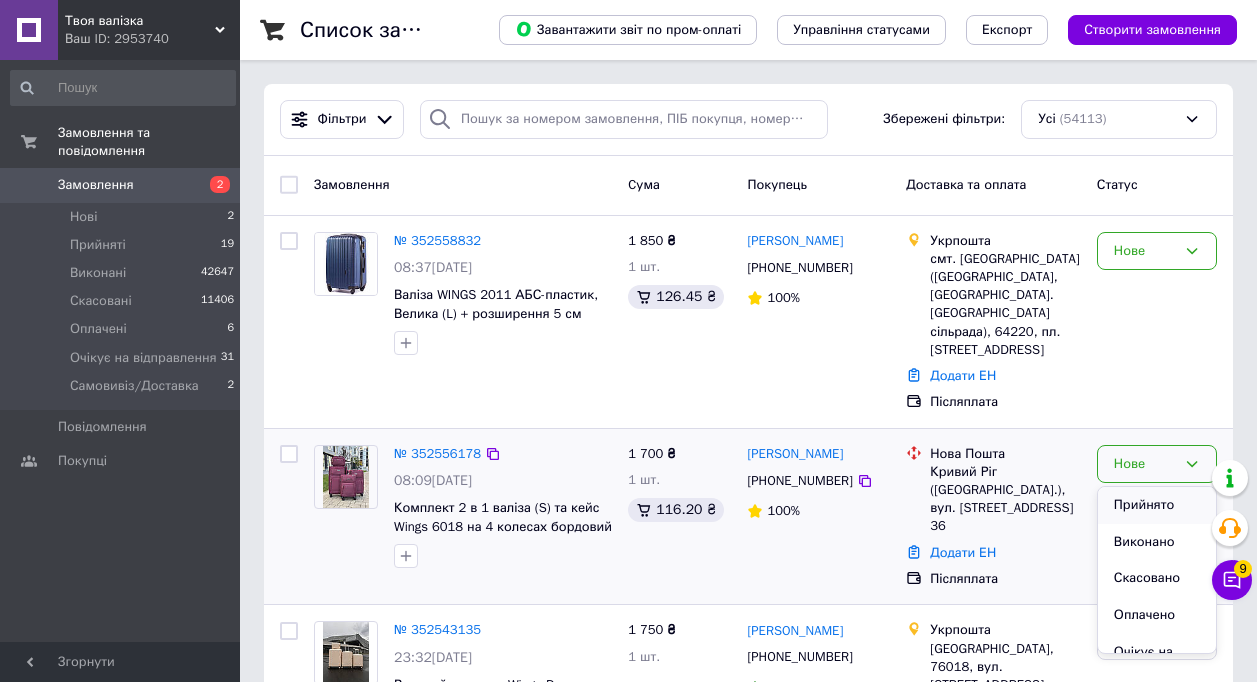 click on "Прийнято" at bounding box center (1157, 505) 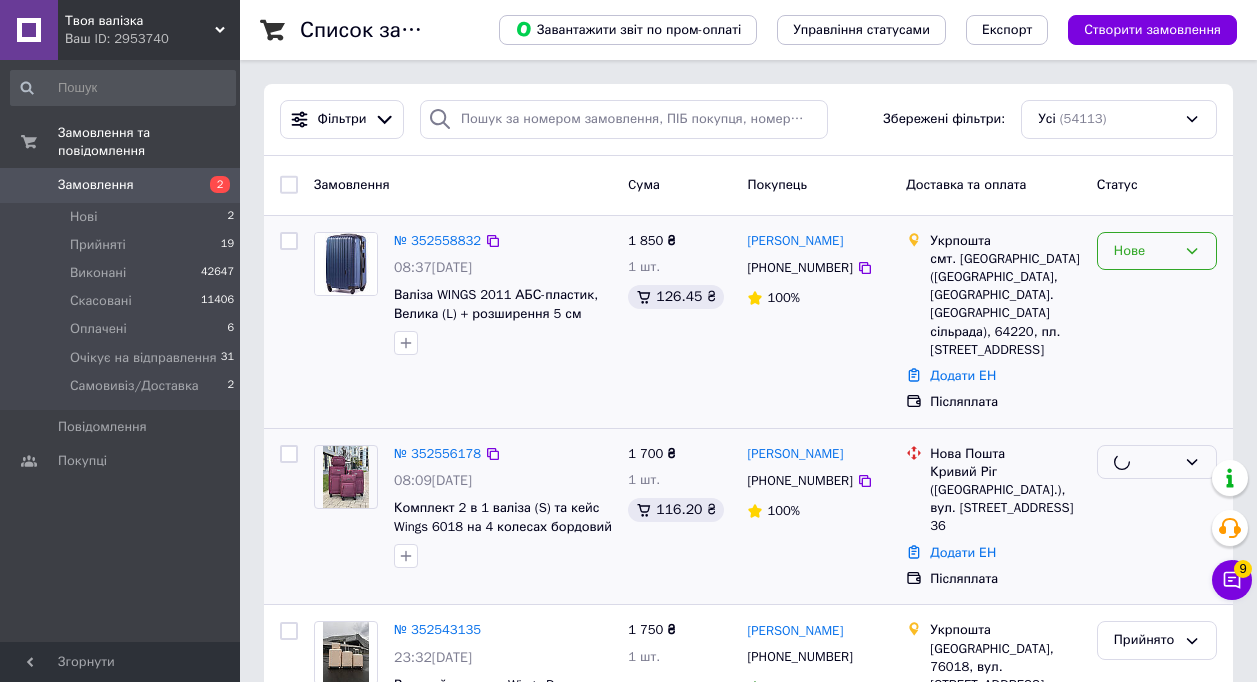 click on "Нове" at bounding box center (1145, 251) 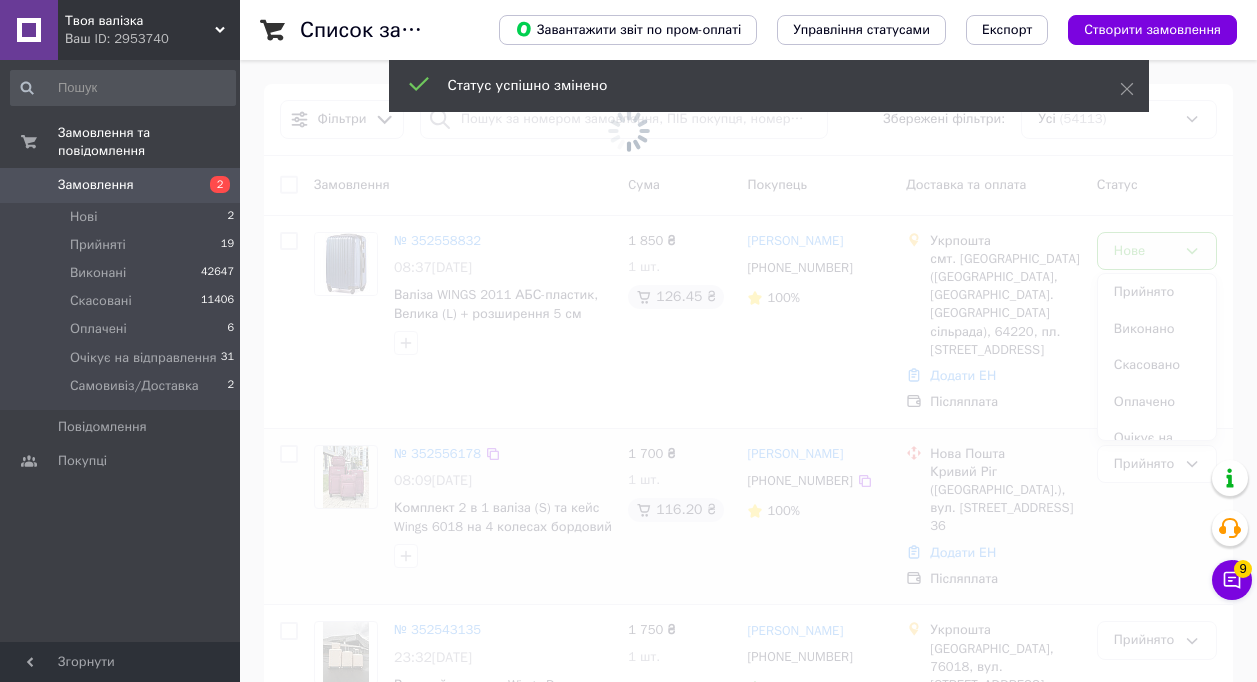 click at bounding box center (628, 341) 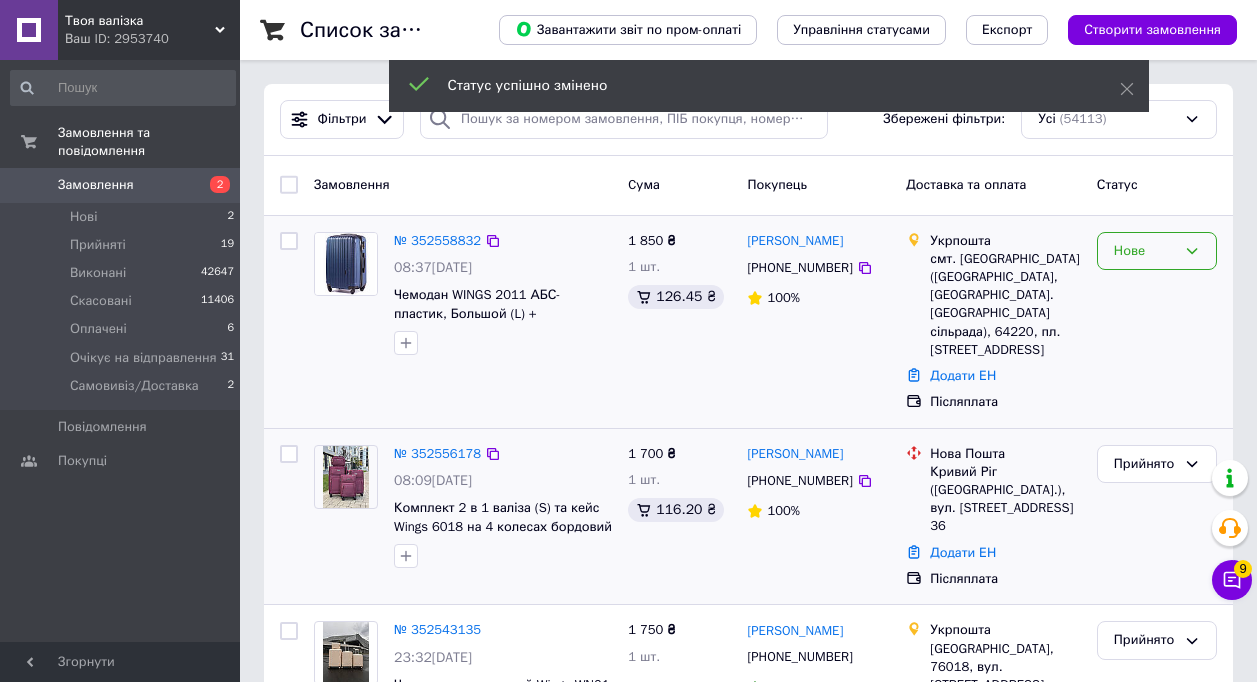 click on "Нове" at bounding box center (1145, 251) 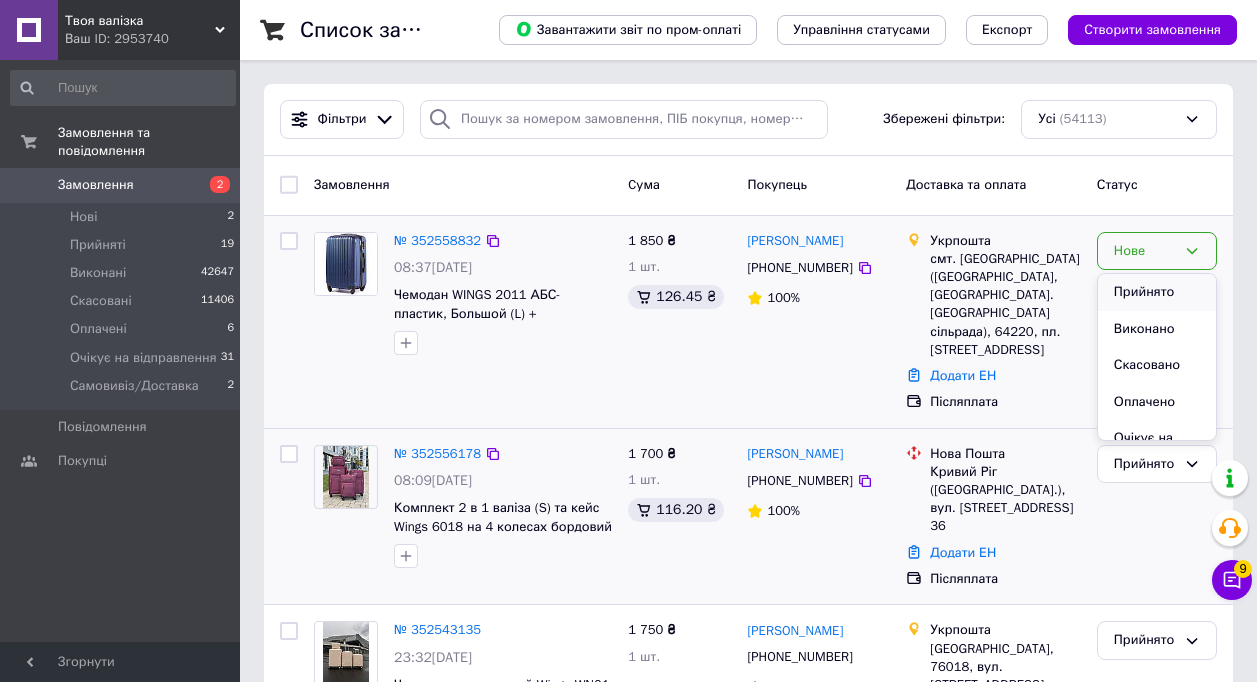 click on "Прийнято" at bounding box center [1157, 292] 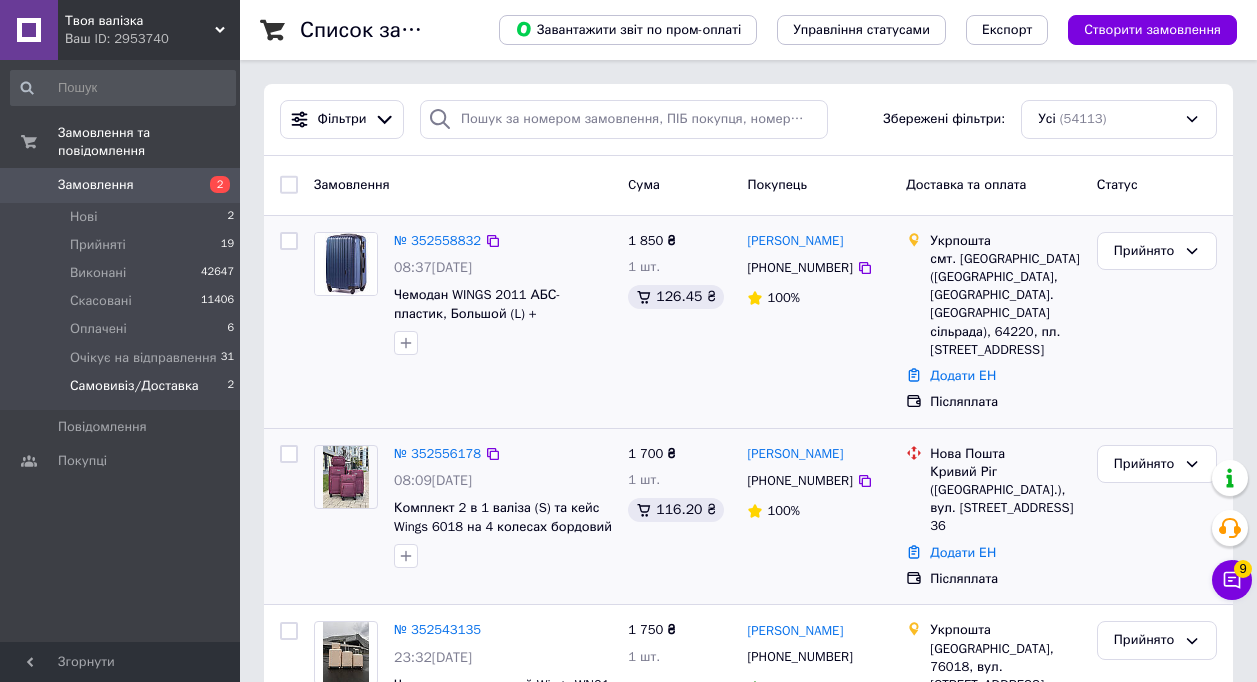 click on "Самовивіз/Доставка" at bounding box center (134, 386) 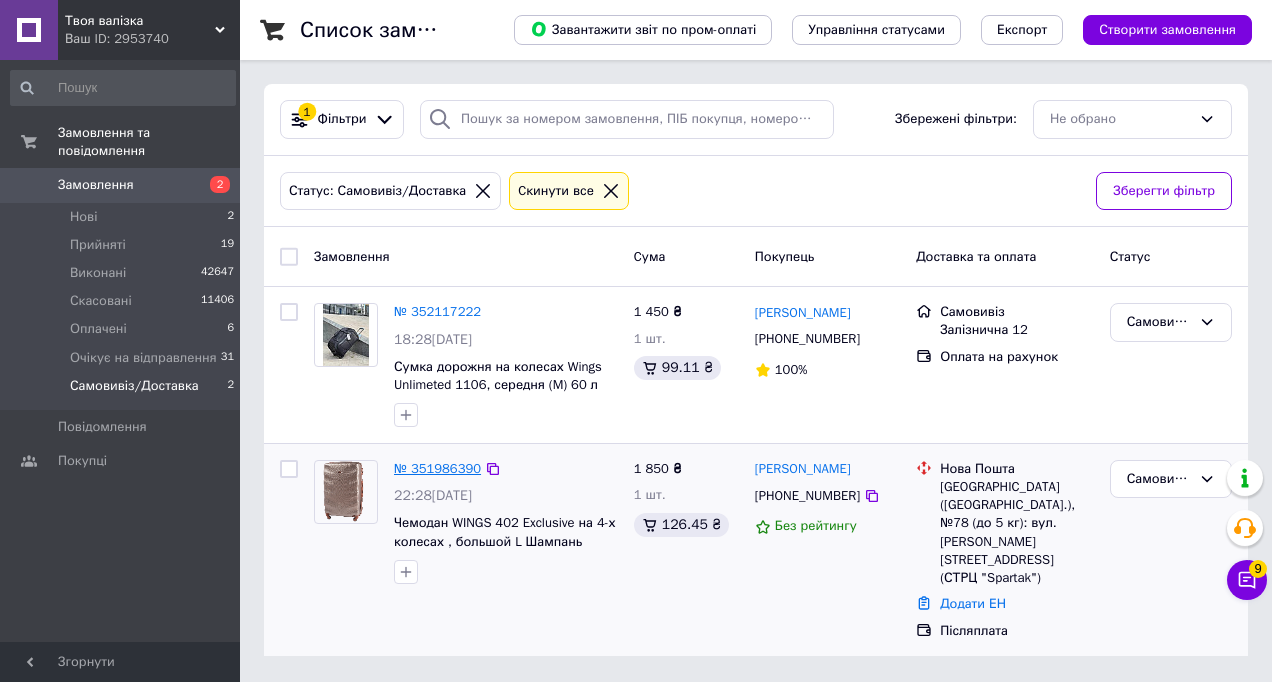 click on "№ 351986390" at bounding box center (437, 468) 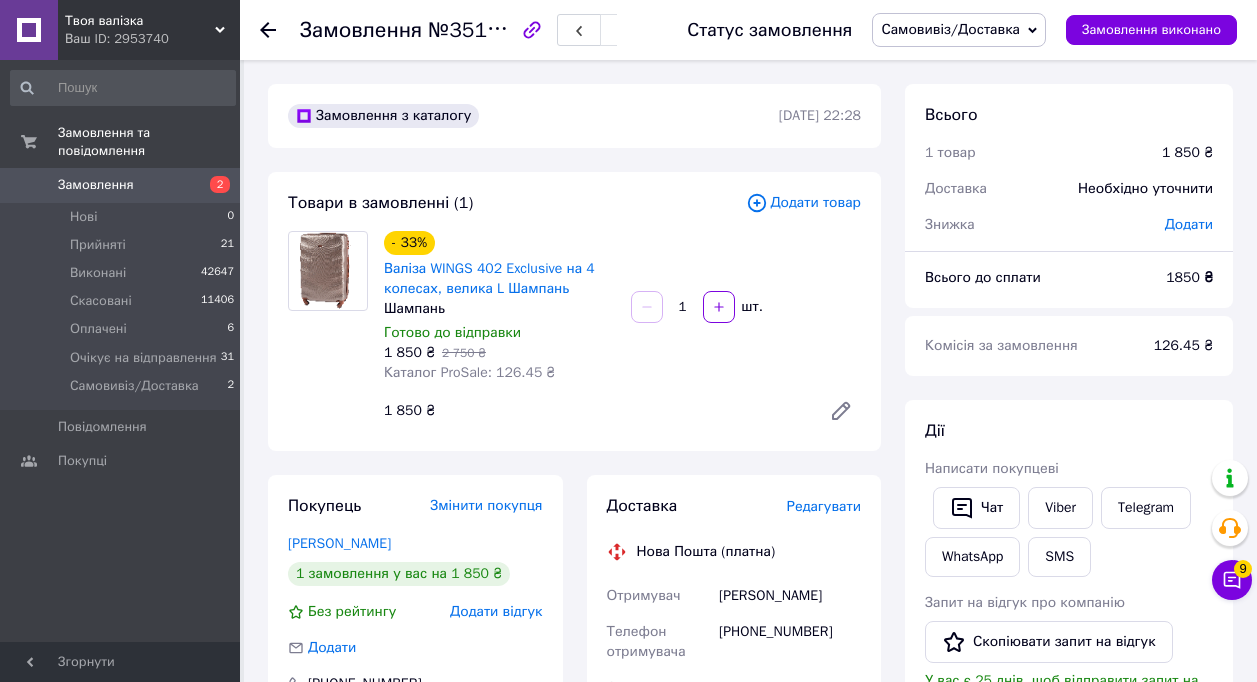 click on "Самовивіз/Доставка" at bounding box center [950, 29] 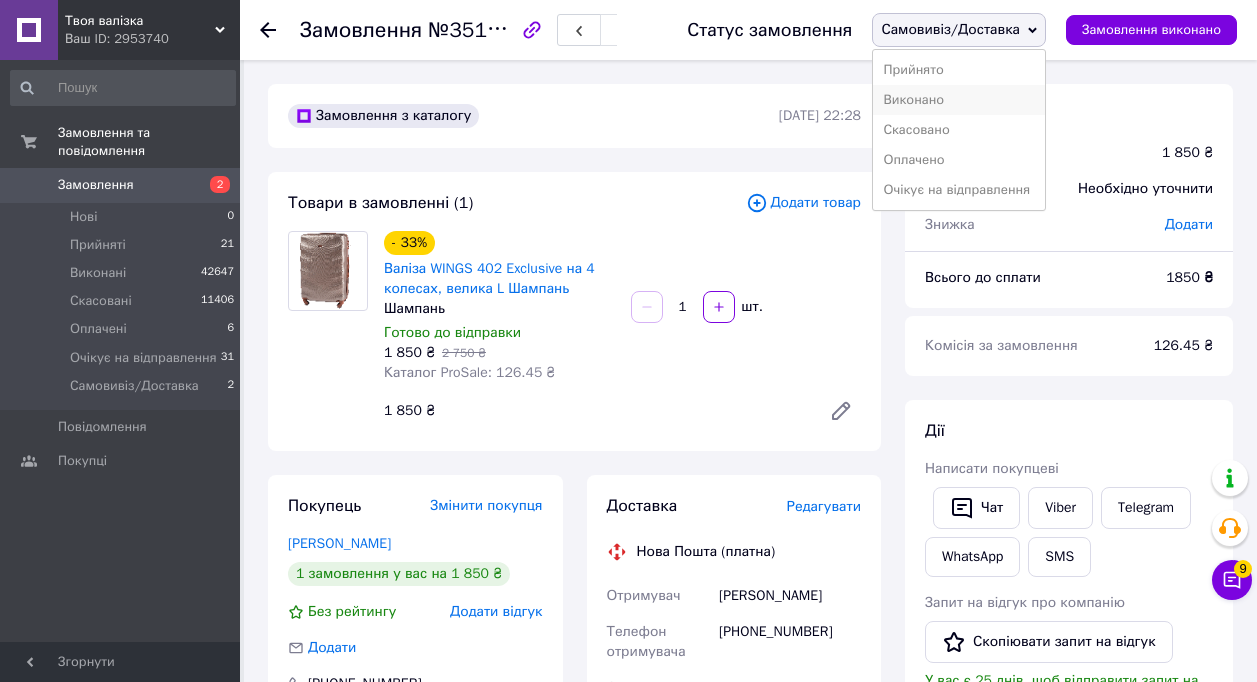 click on "Виконано" at bounding box center [959, 100] 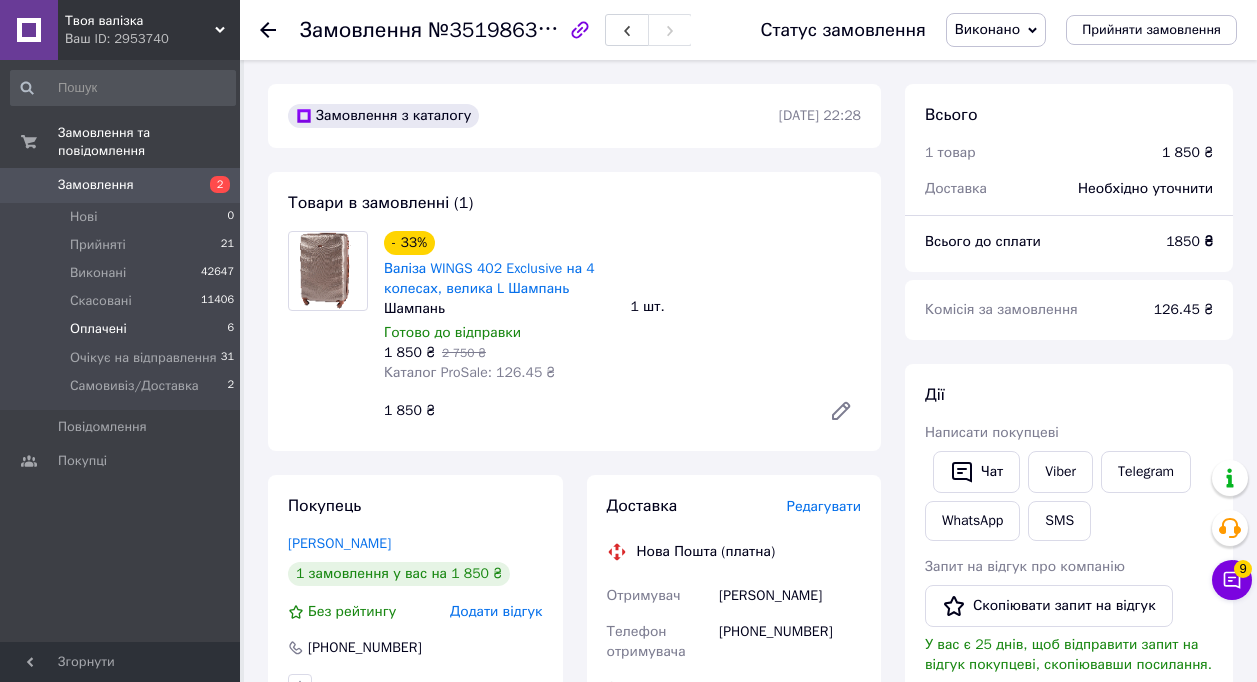 click on "Оплачені" at bounding box center (98, 329) 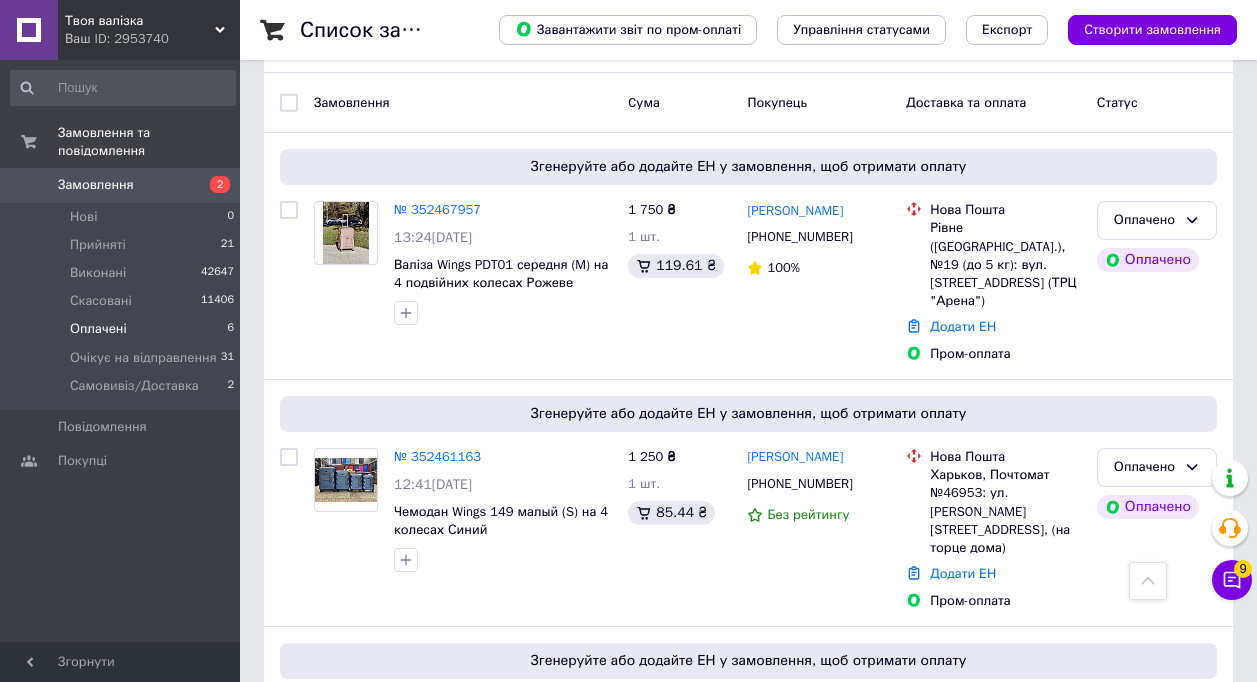 scroll, scrollTop: 0, scrollLeft: 0, axis: both 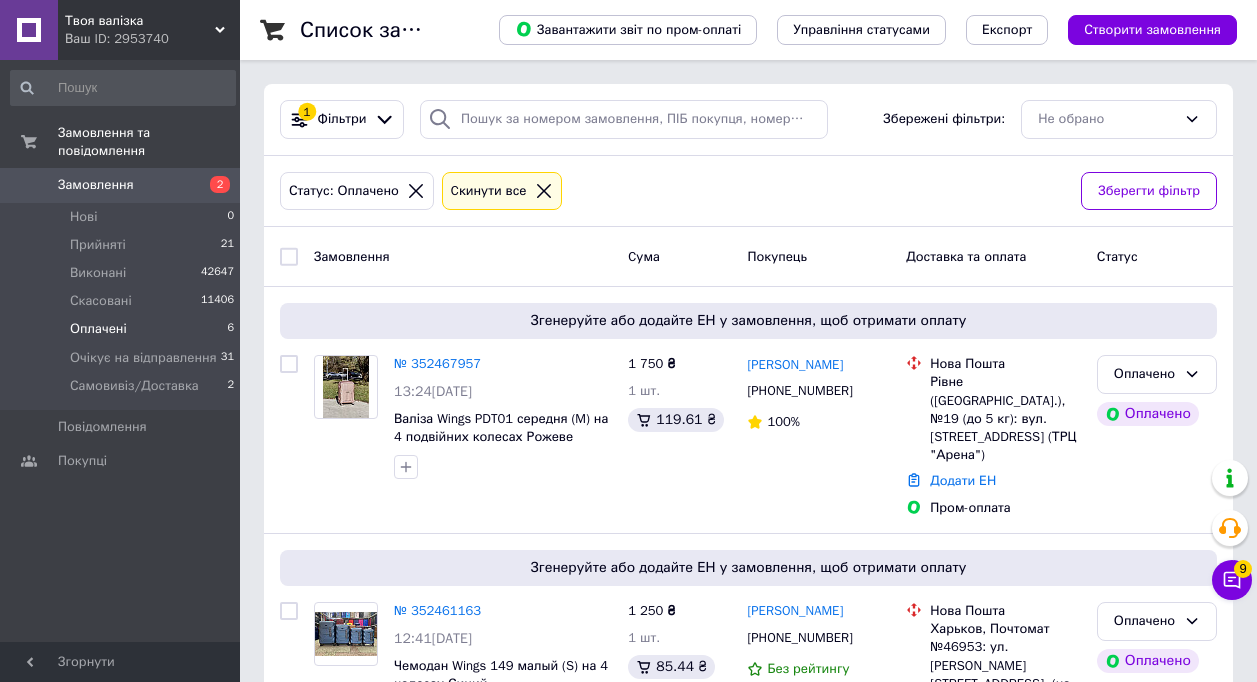 click on "Замовлення" at bounding box center [96, 185] 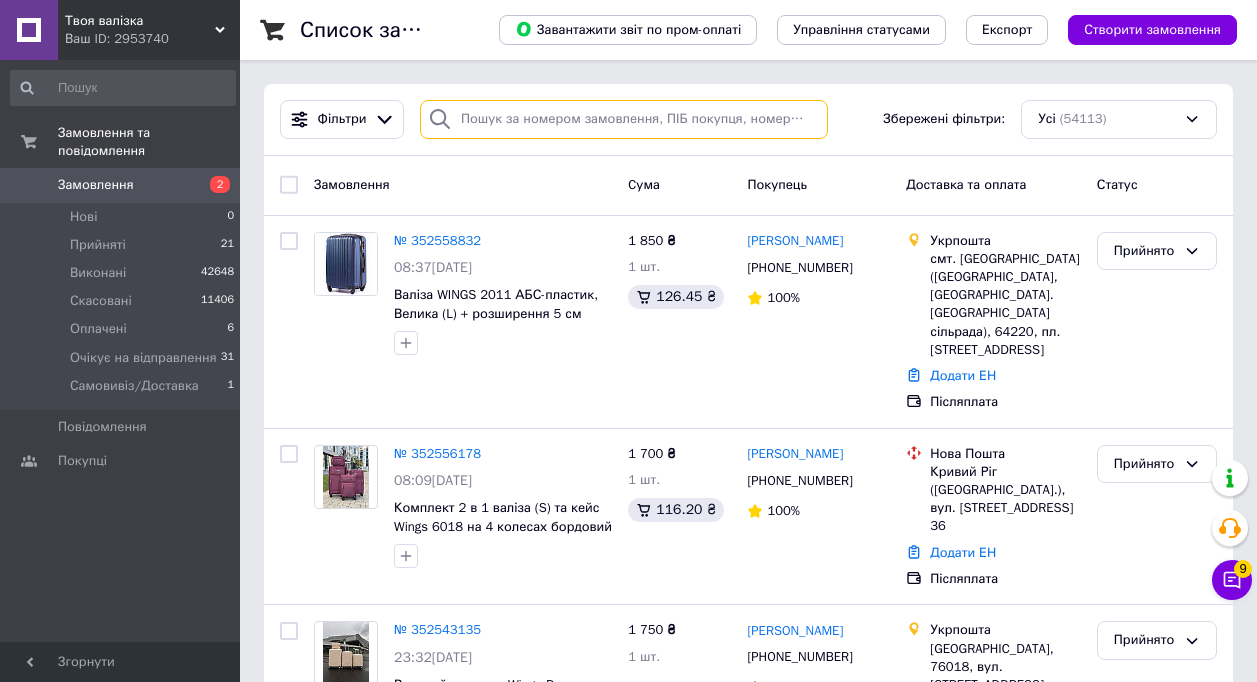 click at bounding box center [624, 119] 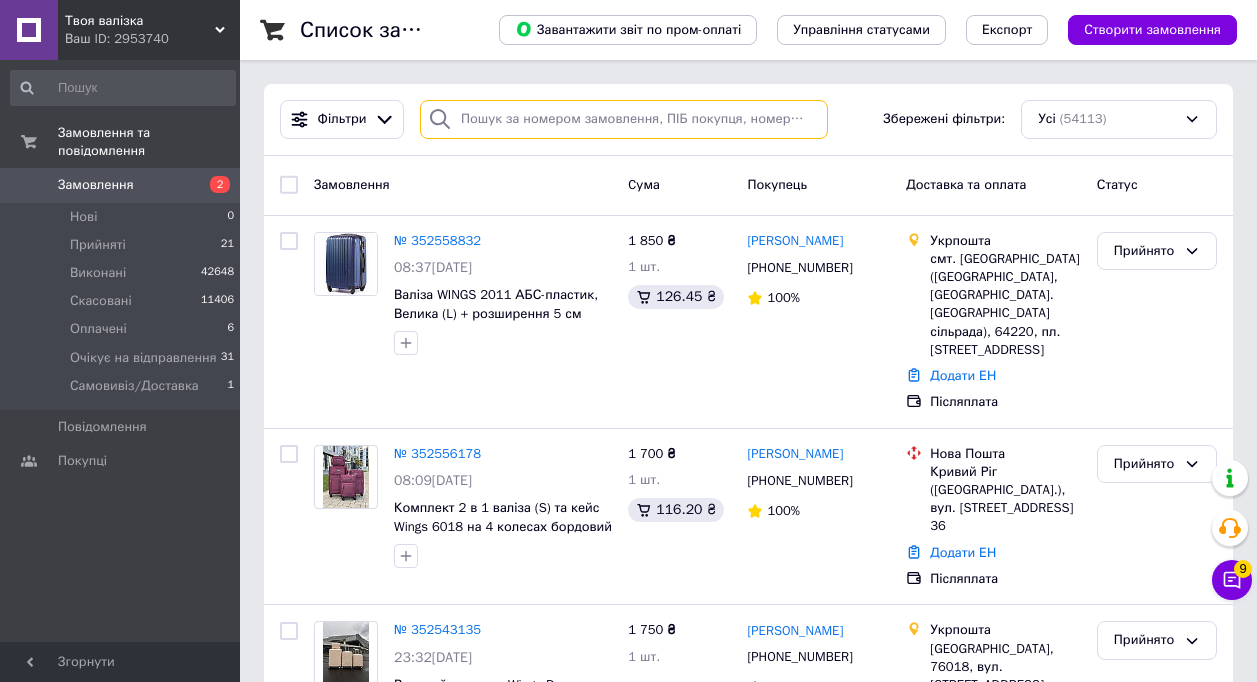 paste on "[PERSON_NAME]" 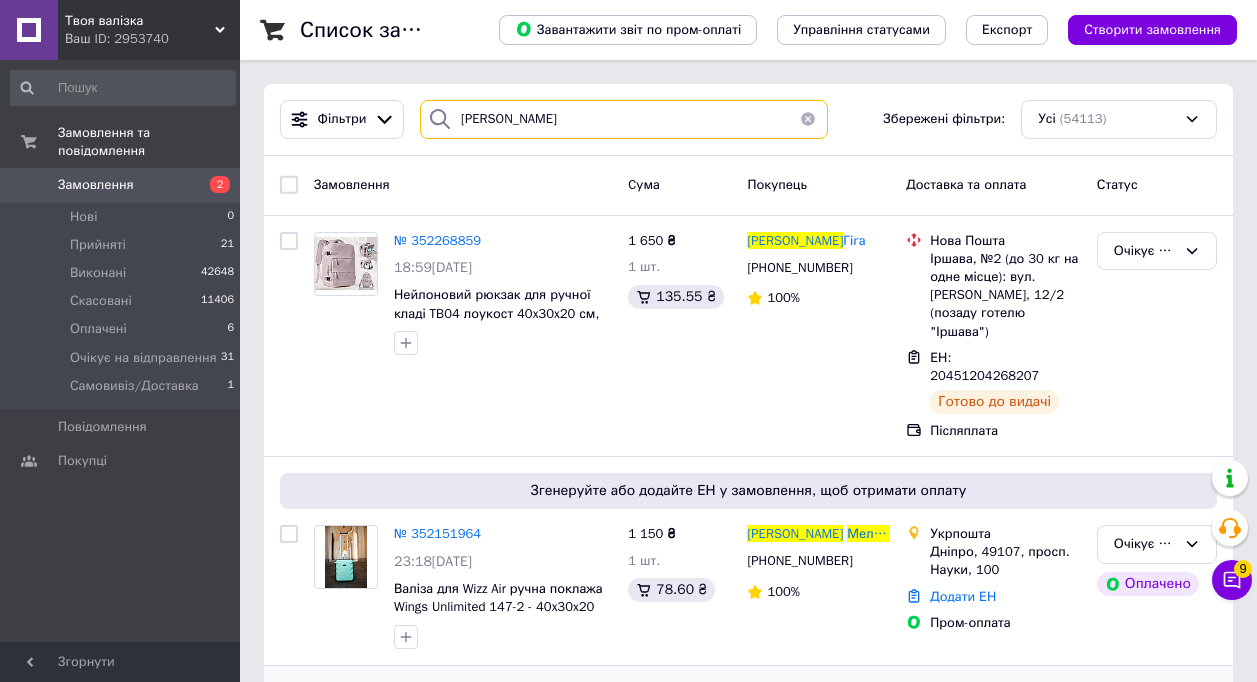 type on "[PERSON_NAME]" 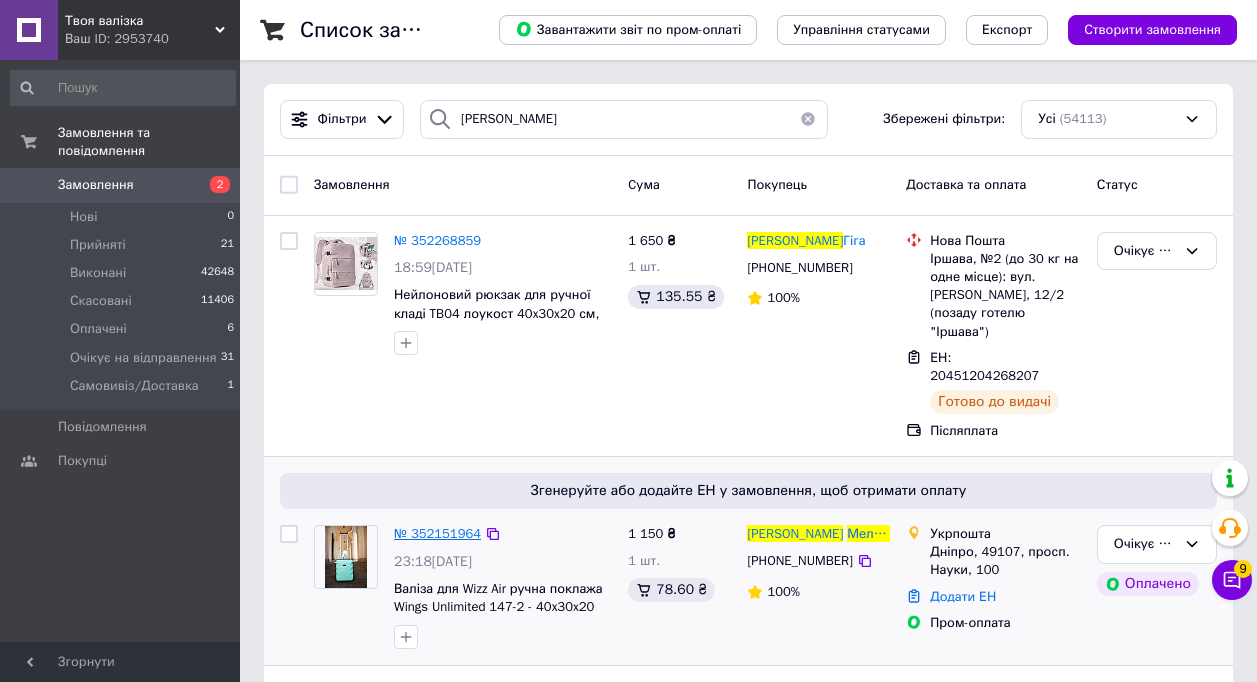 click on "№ 352151964" at bounding box center [437, 533] 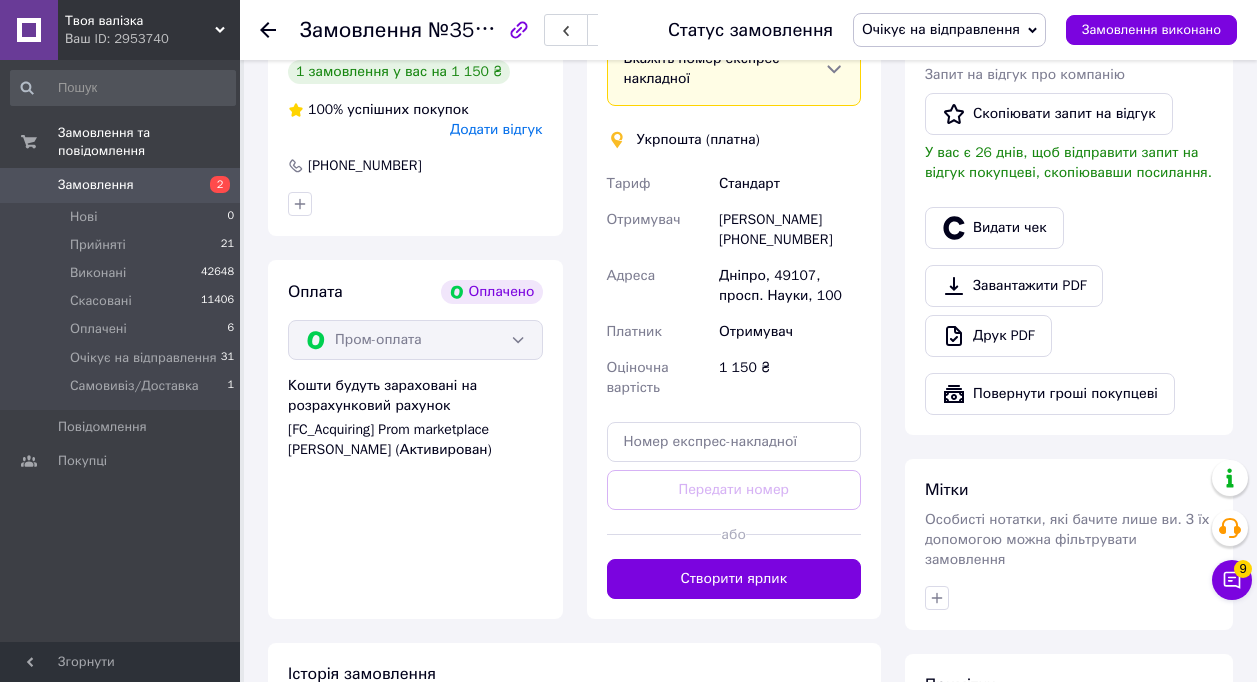 scroll, scrollTop: 552, scrollLeft: 0, axis: vertical 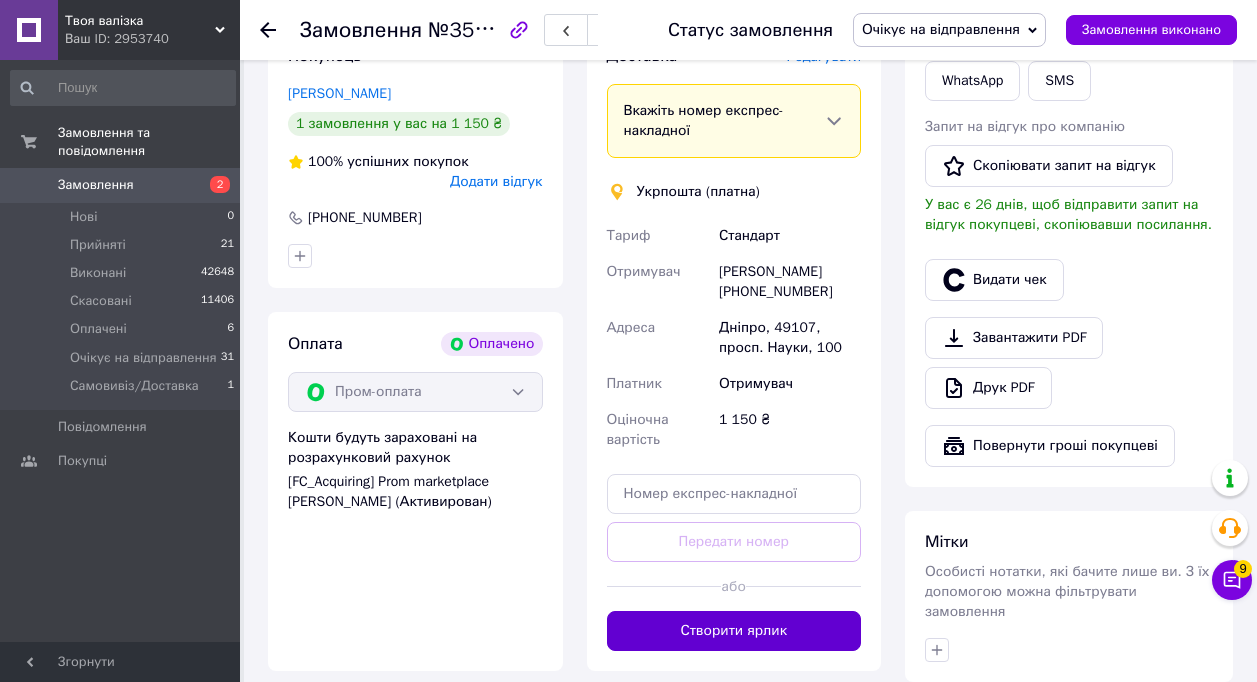 click on "Створити ярлик" at bounding box center (734, 631) 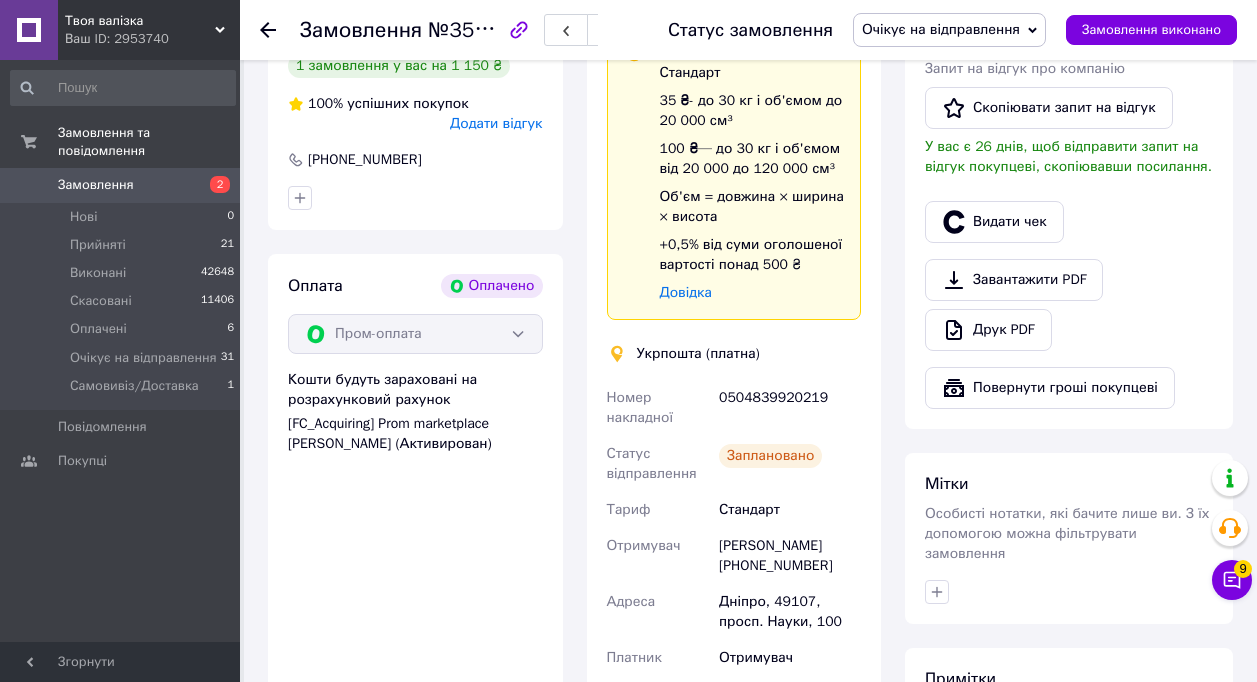 scroll, scrollTop: 552, scrollLeft: 0, axis: vertical 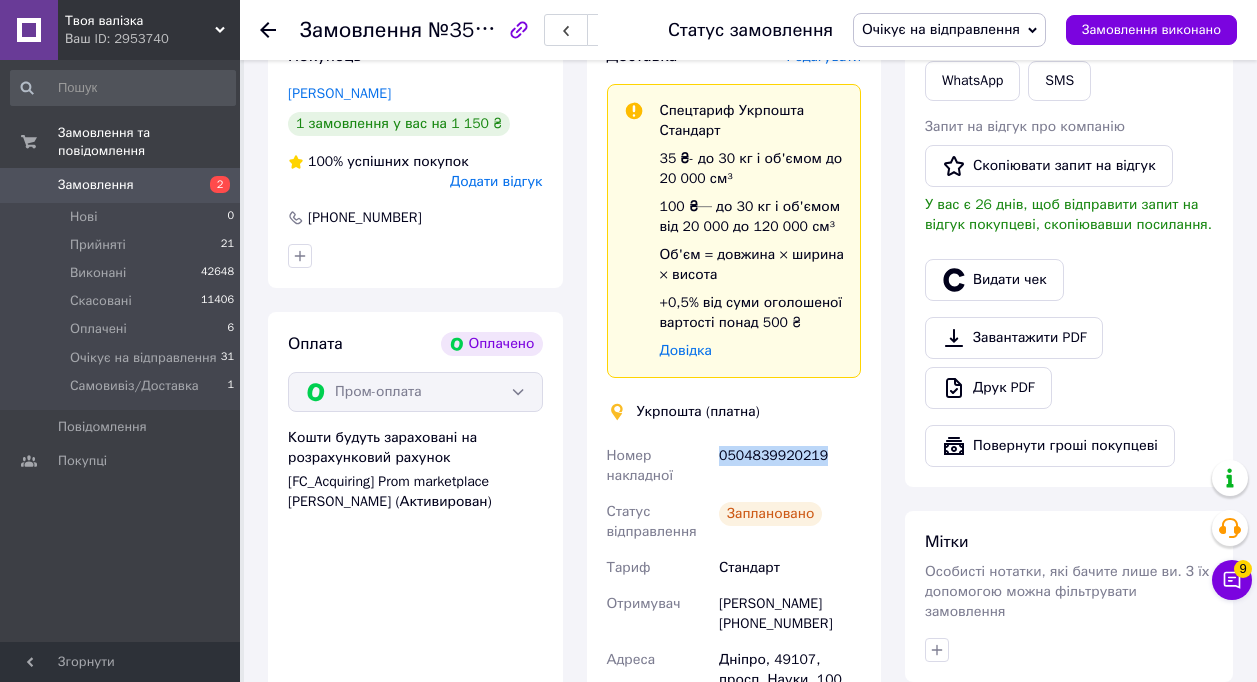 drag, startPoint x: 839, startPoint y: 446, endPoint x: 705, endPoint y: 468, distance: 135.79396 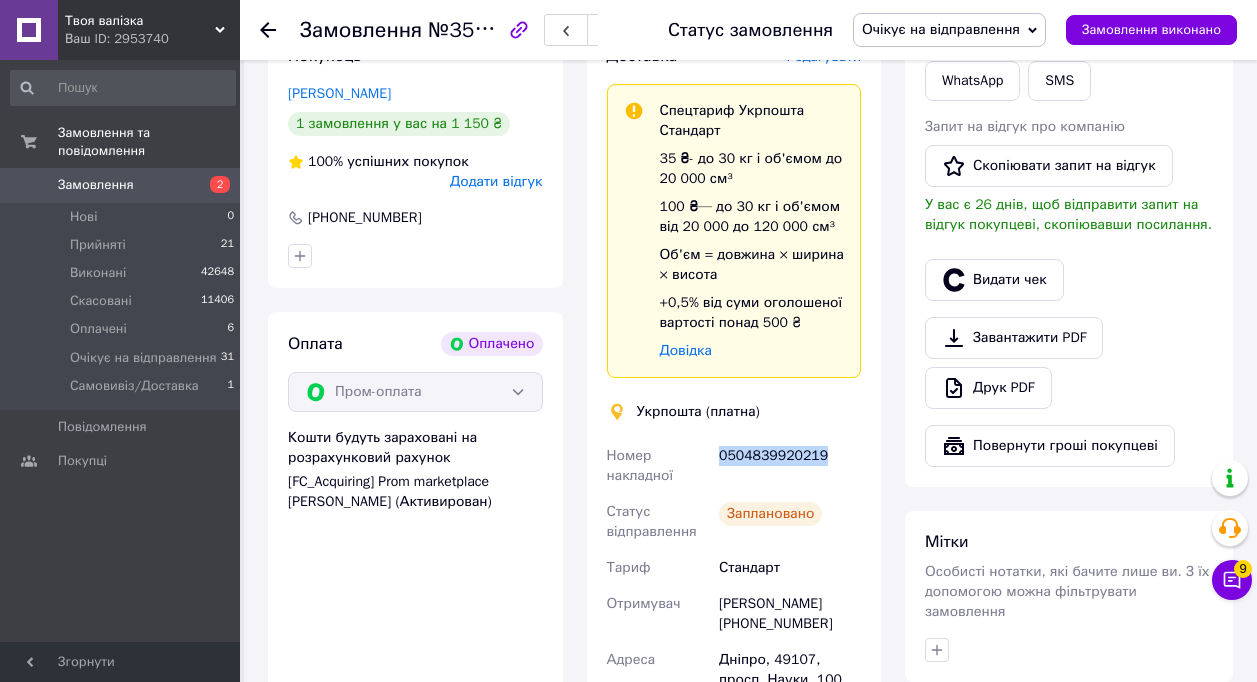 click on "Номер накладної 0504839920219 Статус відправлення Заплановано [PERSON_NAME] Отримувач [PERSON_NAME] [PHONE_NUMBER] [PERSON_NAME], 49107, просп. Науки, 100 Платник Отримувач Оціночна вартість 1 150 ₴ Вартість доставки 105.75 ₴" at bounding box center [734, 642] 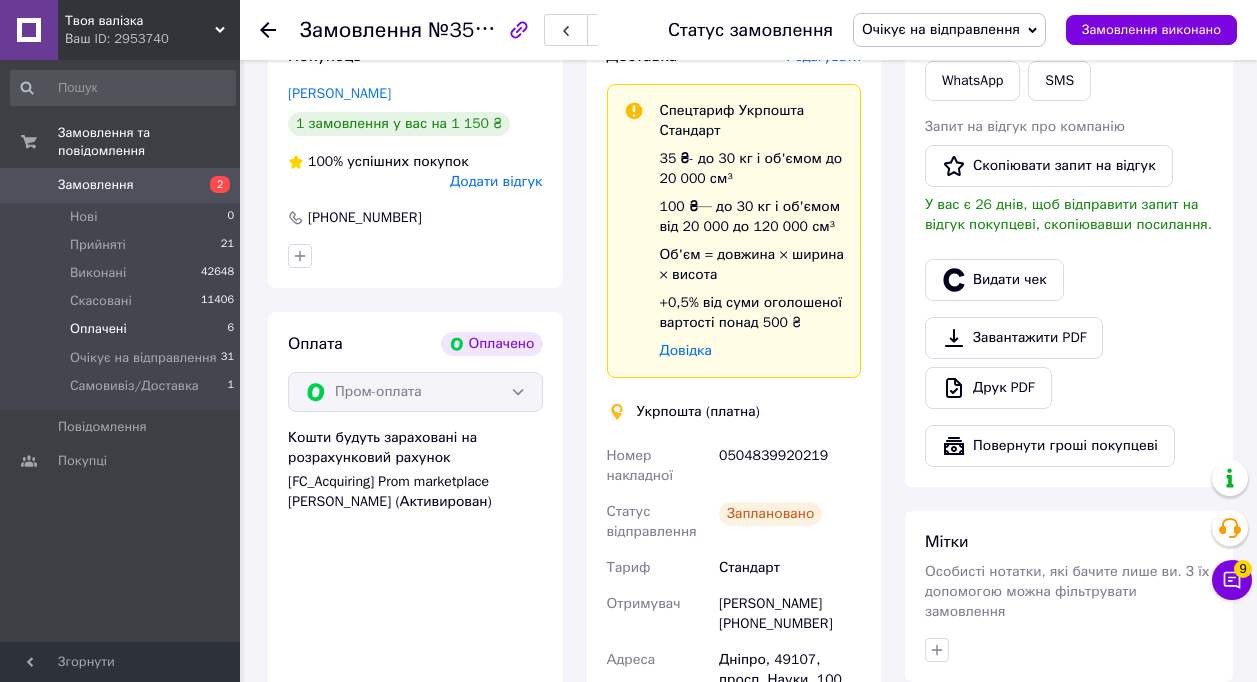 click on "Оплачені" at bounding box center [98, 329] 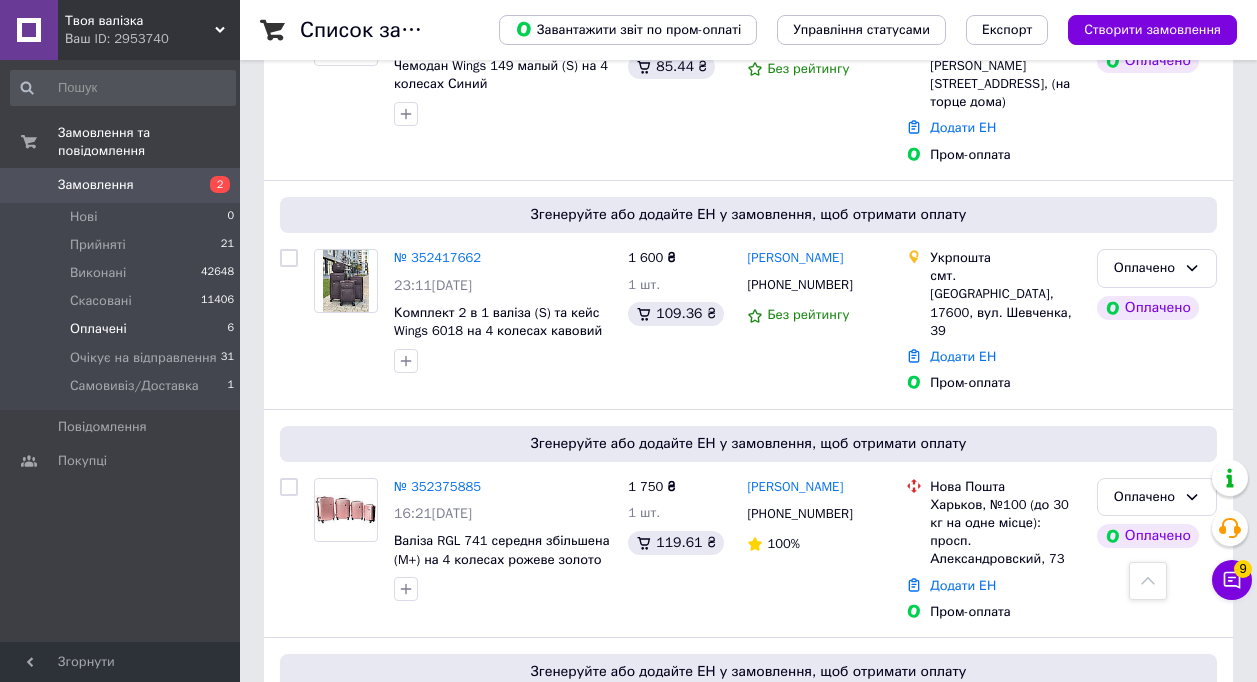 scroll, scrollTop: 960, scrollLeft: 0, axis: vertical 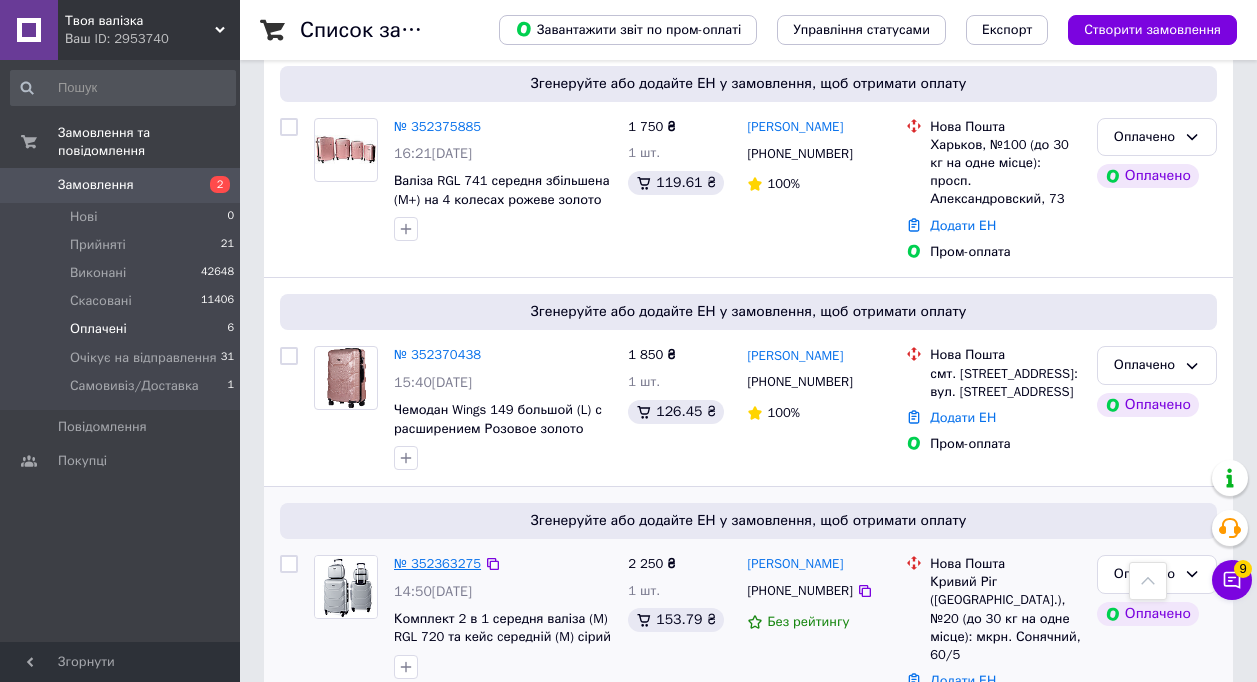 click on "№ 352363275" at bounding box center [437, 563] 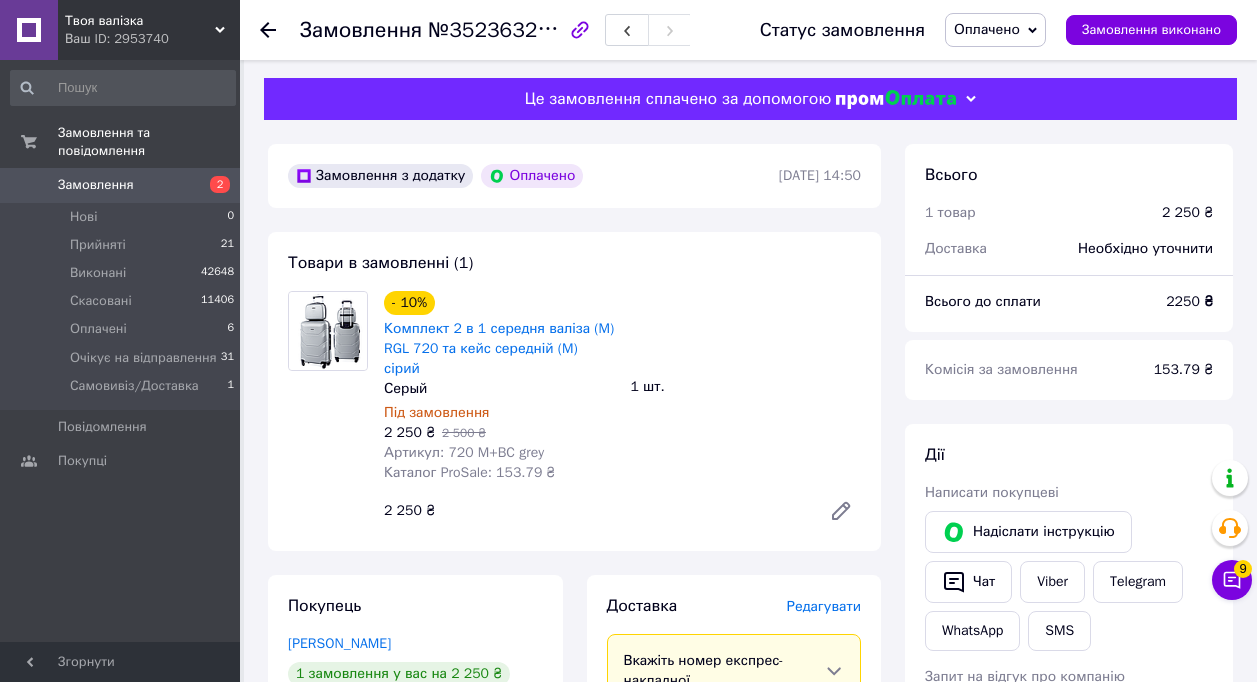 scroll, scrollTop: 0, scrollLeft: 0, axis: both 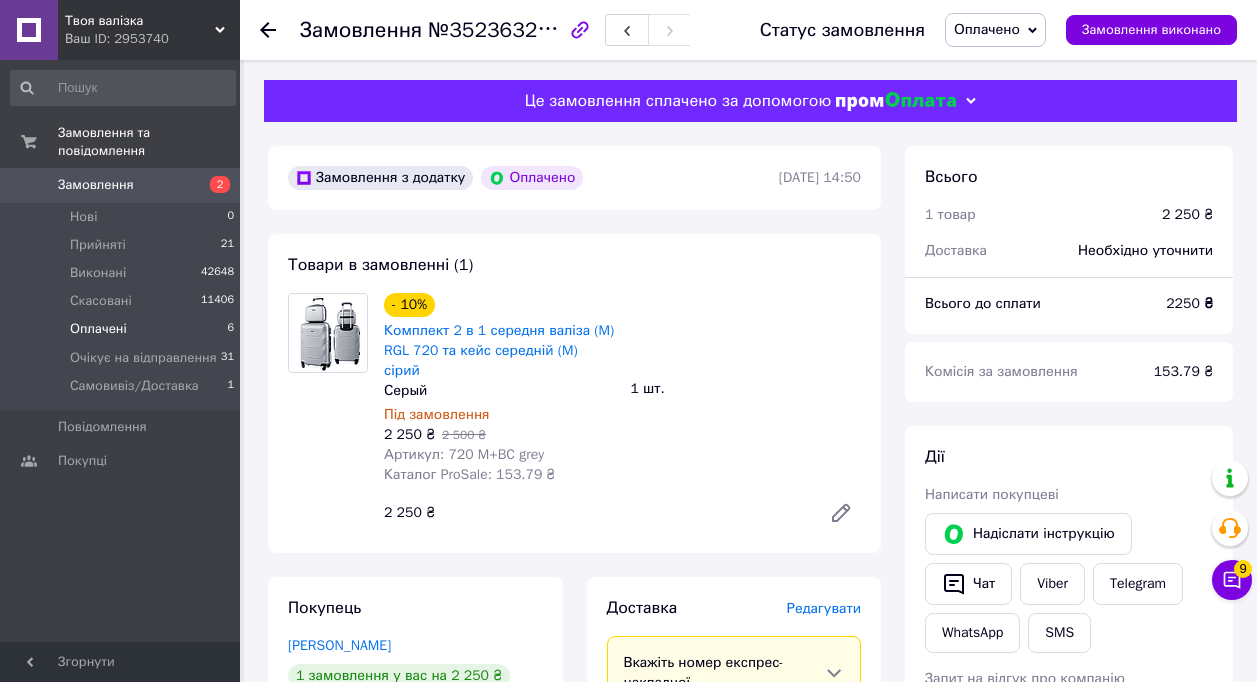 click on "Оплачені" at bounding box center (98, 329) 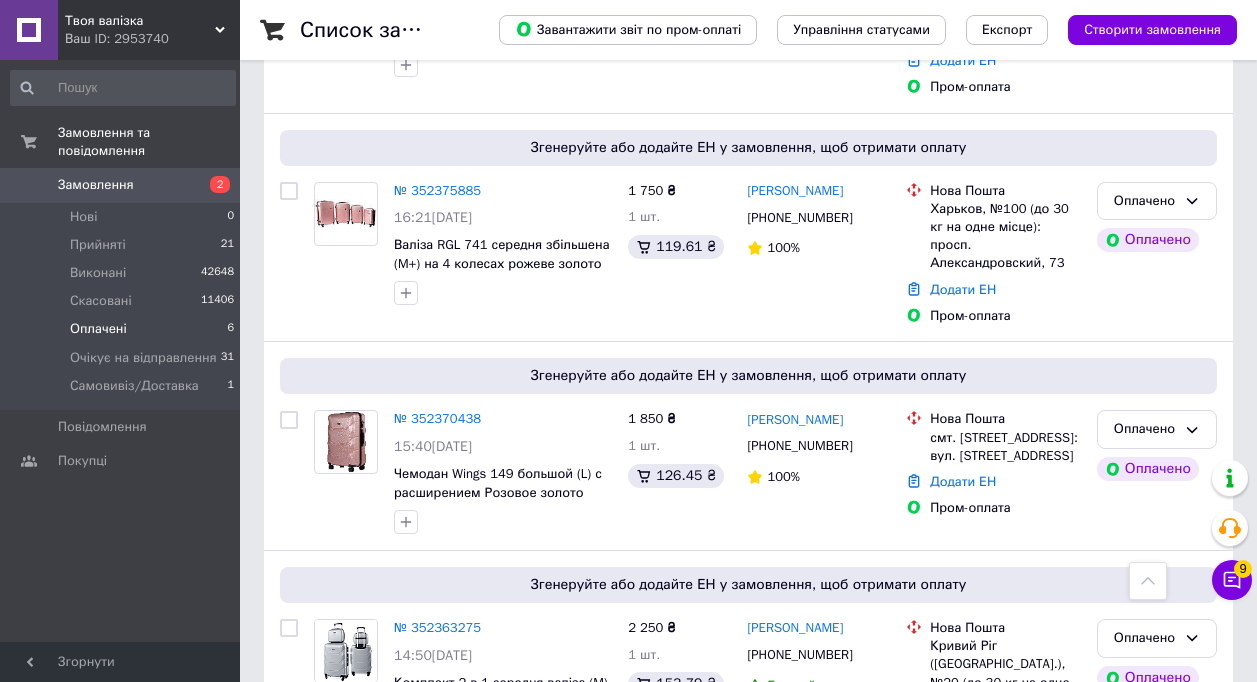 scroll, scrollTop: 860, scrollLeft: 0, axis: vertical 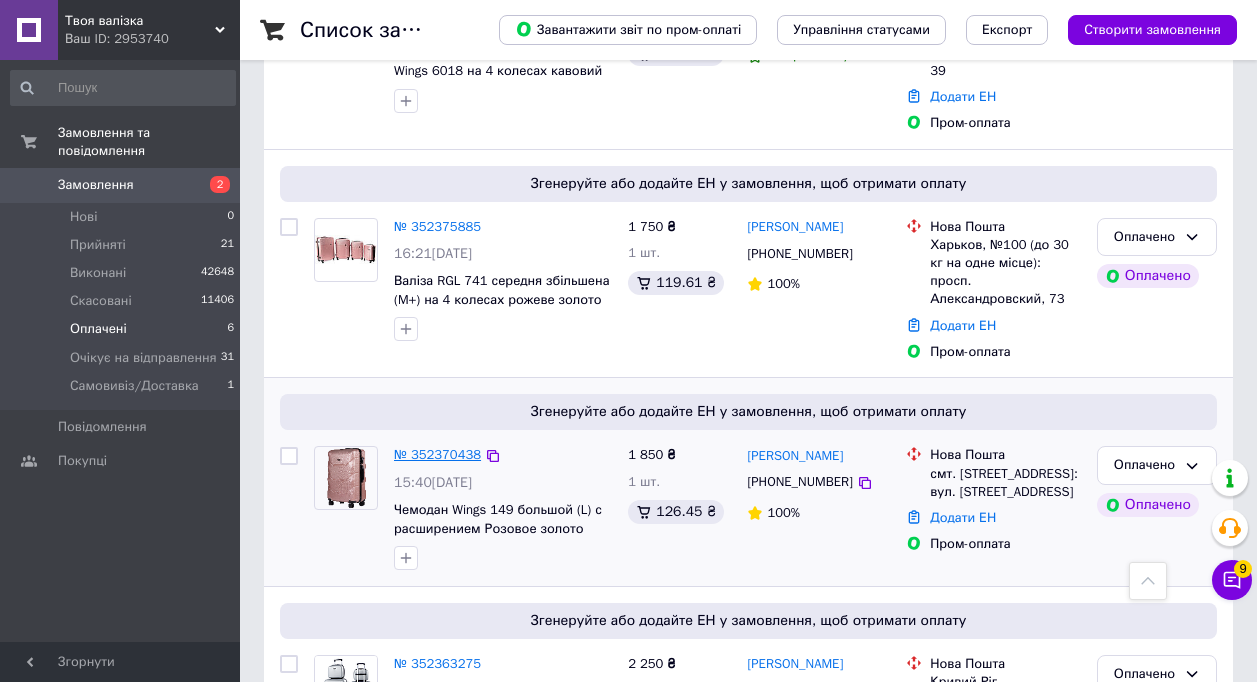 click on "№ 352370438" at bounding box center [437, 454] 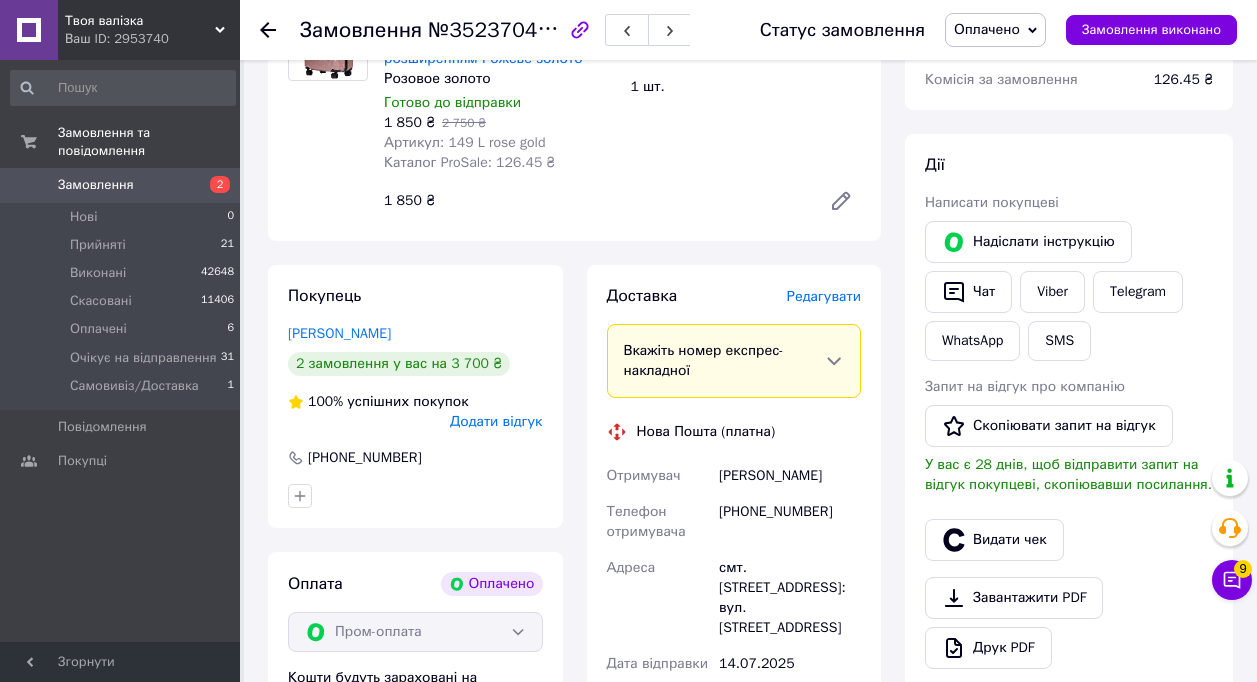 scroll, scrollTop: 300, scrollLeft: 0, axis: vertical 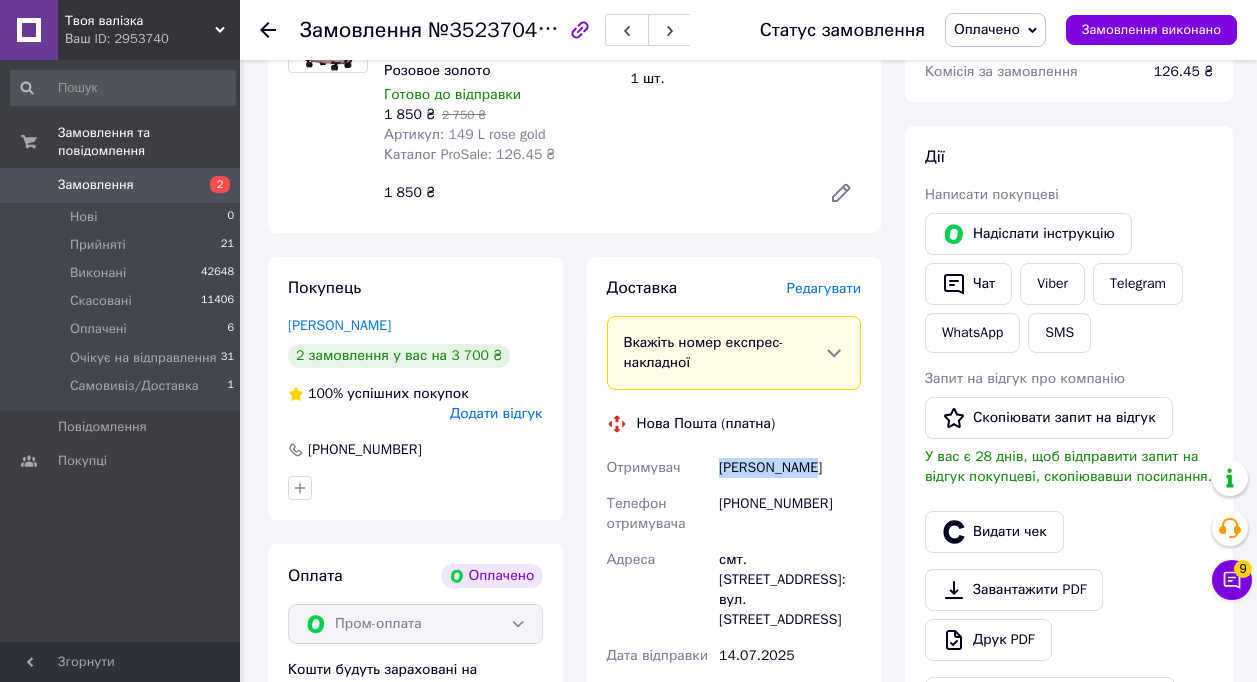 drag, startPoint x: 828, startPoint y: 461, endPoint x: 718, endPoint y: 474, distance: 110.76552 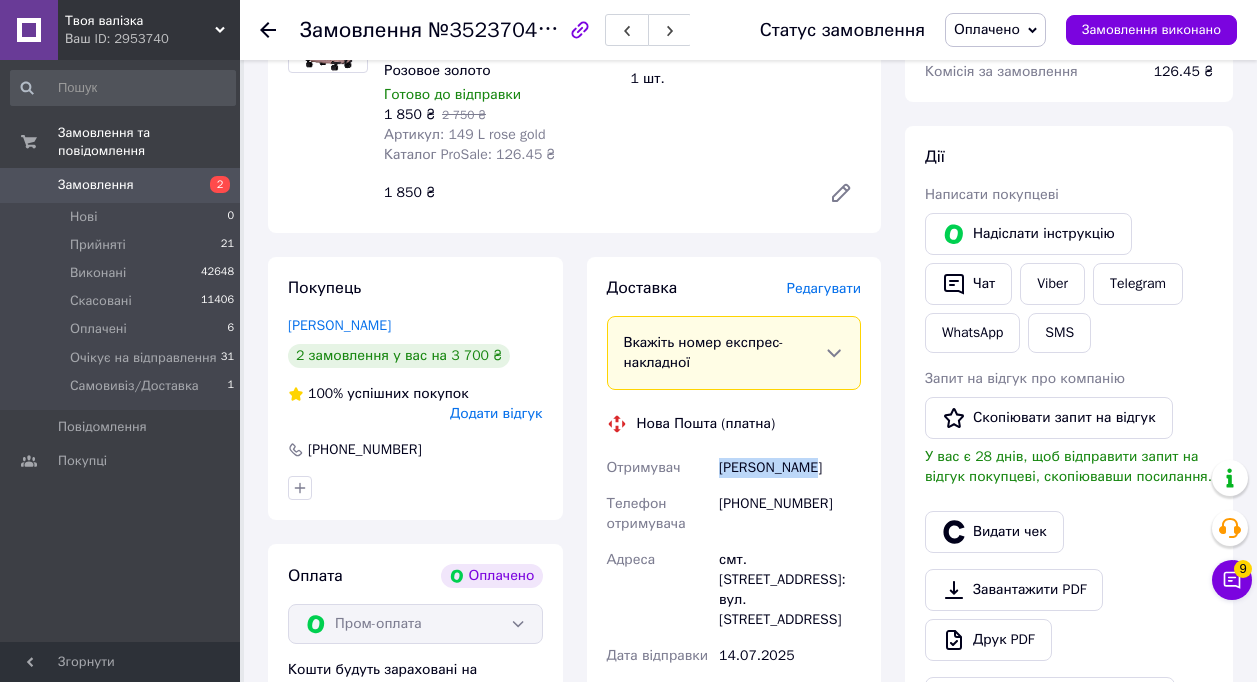 click on "[PERSON_NAME]" at bounding box center [790, 468] 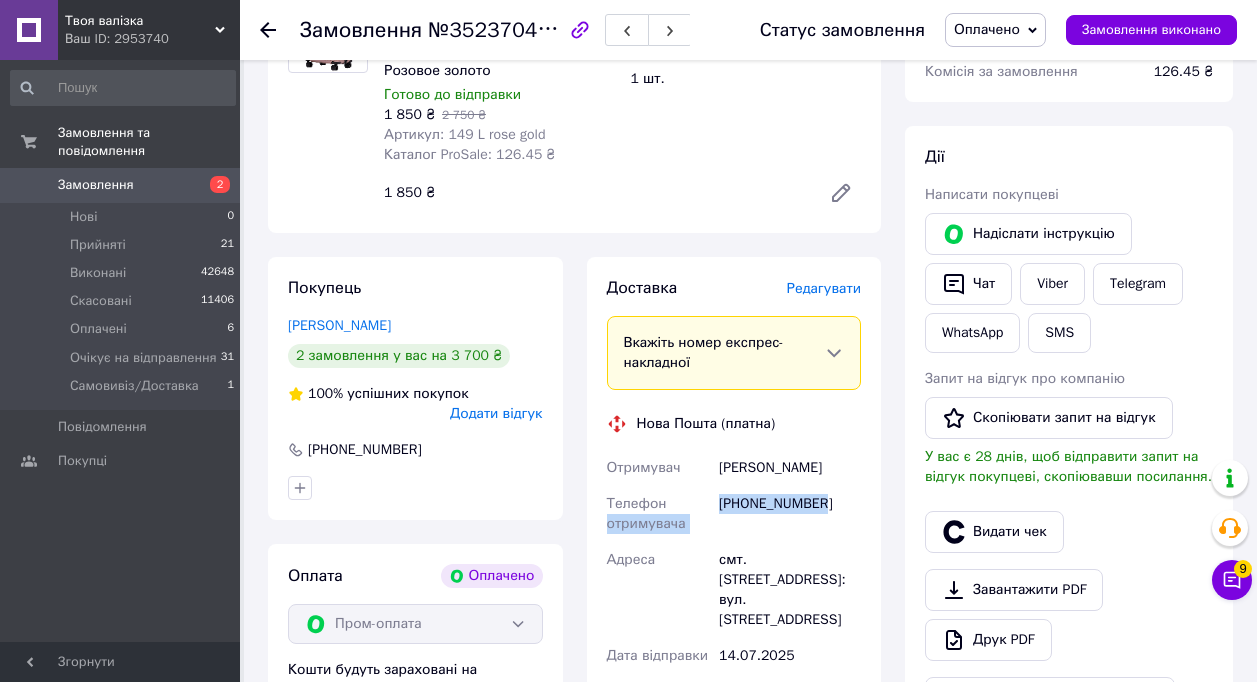 drag, startPoint x: 843, startPoint y: 505, endPoint x: 714, endPoint y: 511, distance: 129.13947 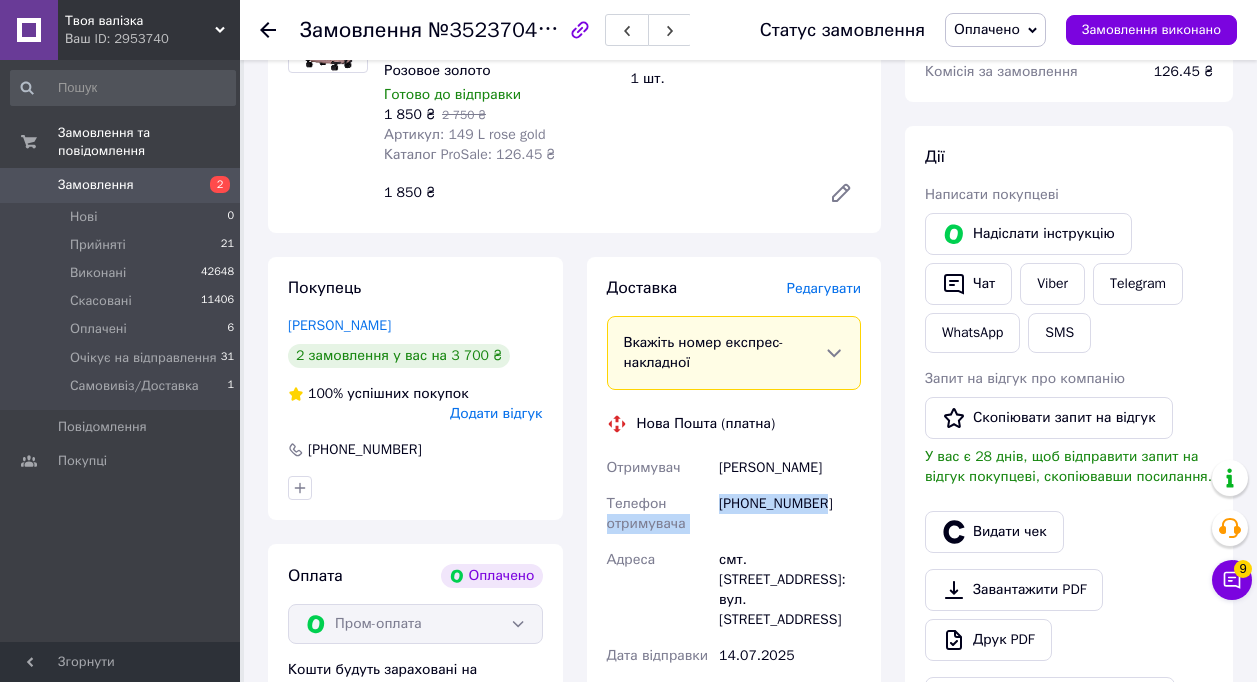 click on "Отримувач [PERSON_NAME] Телефон отримувача [PHONE_NUMBER] [GEOGRAPHIC_DATA] смт. [STREET_ADDRESS]: вул. Центральна, 118 Дата відправки [DATE] Платник Отримувач Оціночна вартість 1 850 ₴" at bounding box center (734, 608) 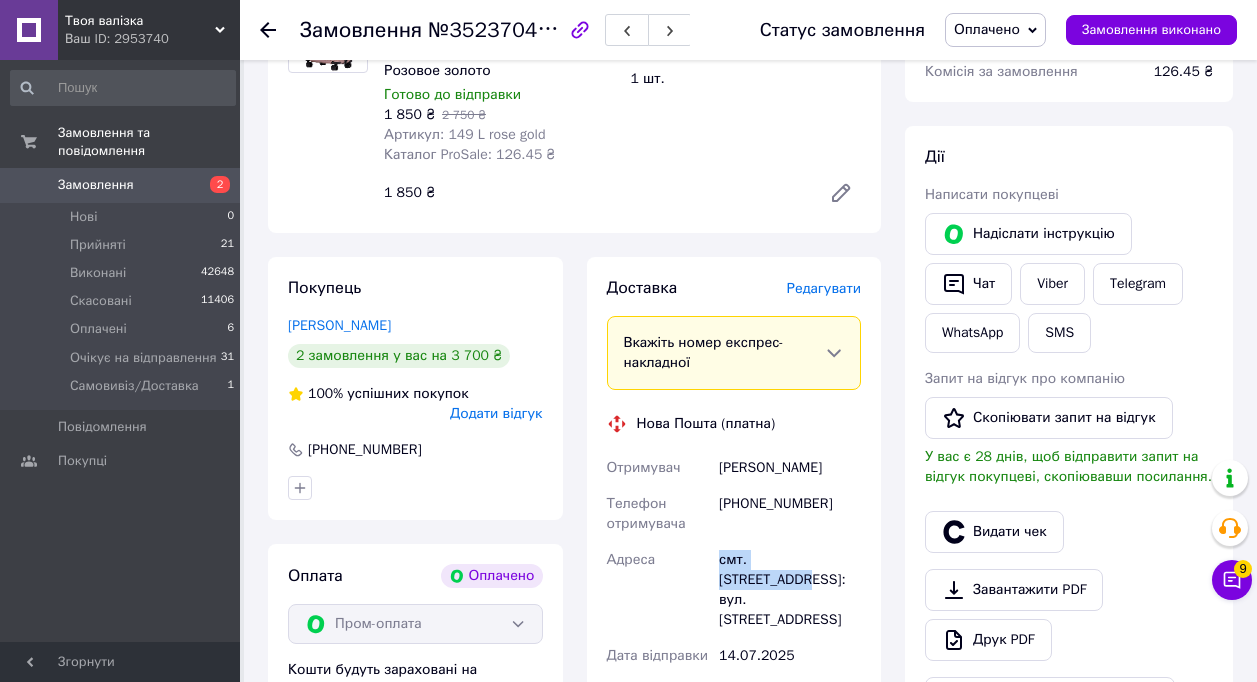 drag, startPoint x: 840, startPoint y: 556, endPoint x: 703, endPoint y: 562, distance: 137.13132 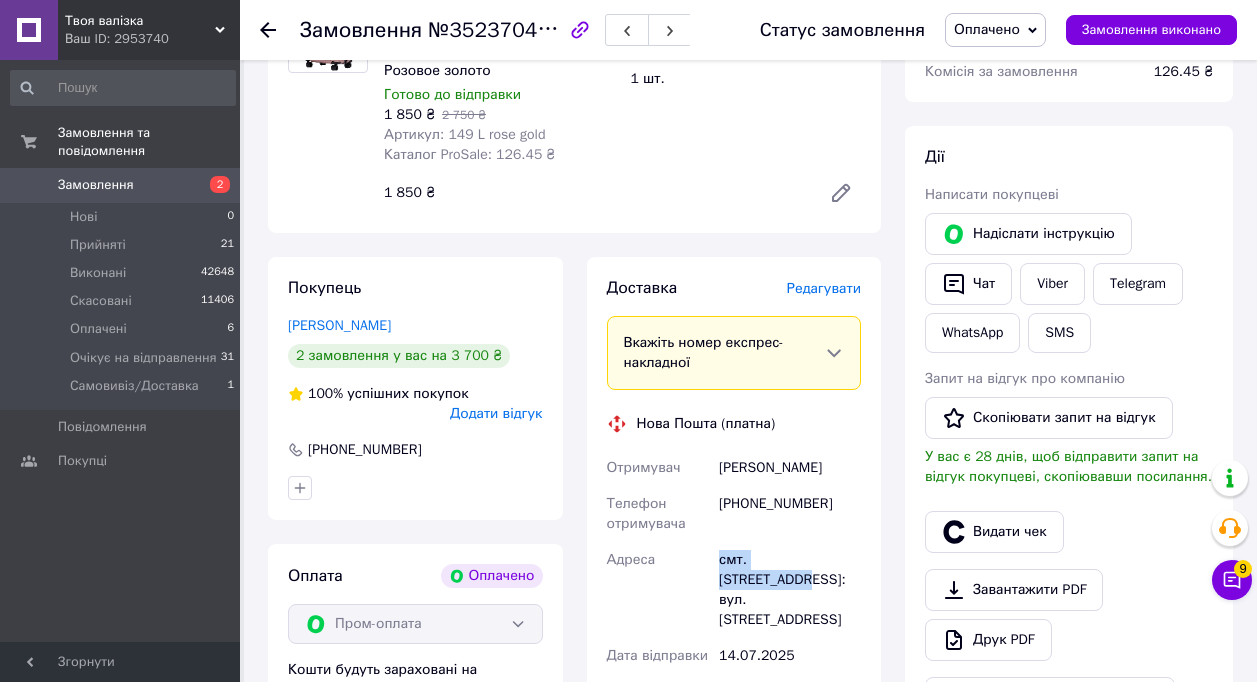 click on "Отримувач [PERSON_NAME] Телефон отримувача [PHONE_NUMBER] [GEOGRAPHIC_DATA] смт. [STREET_ADDRESS]: вул. Центральна, 118 Дата відправки [DATE] Платник Отримувач Оціночна вартість 1 850 ₴" at bounding box center (734, 608) 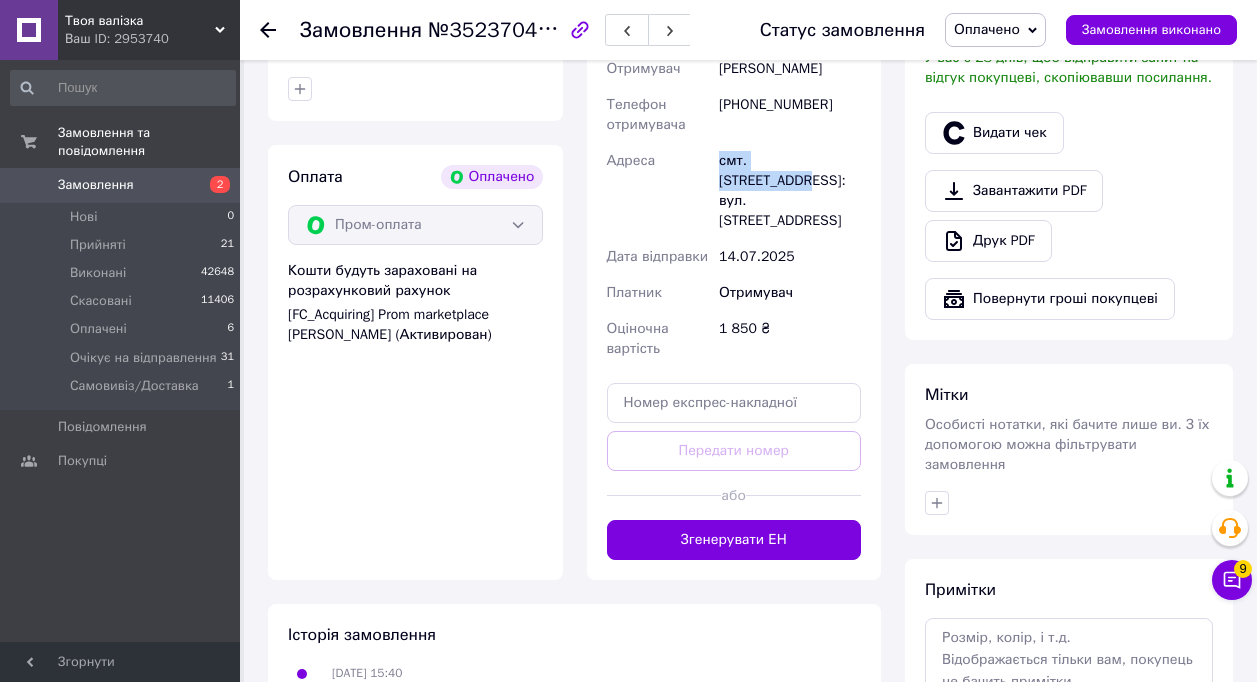 scroll, scrollTop: 700, scrollLeft: 0, axis: vertical 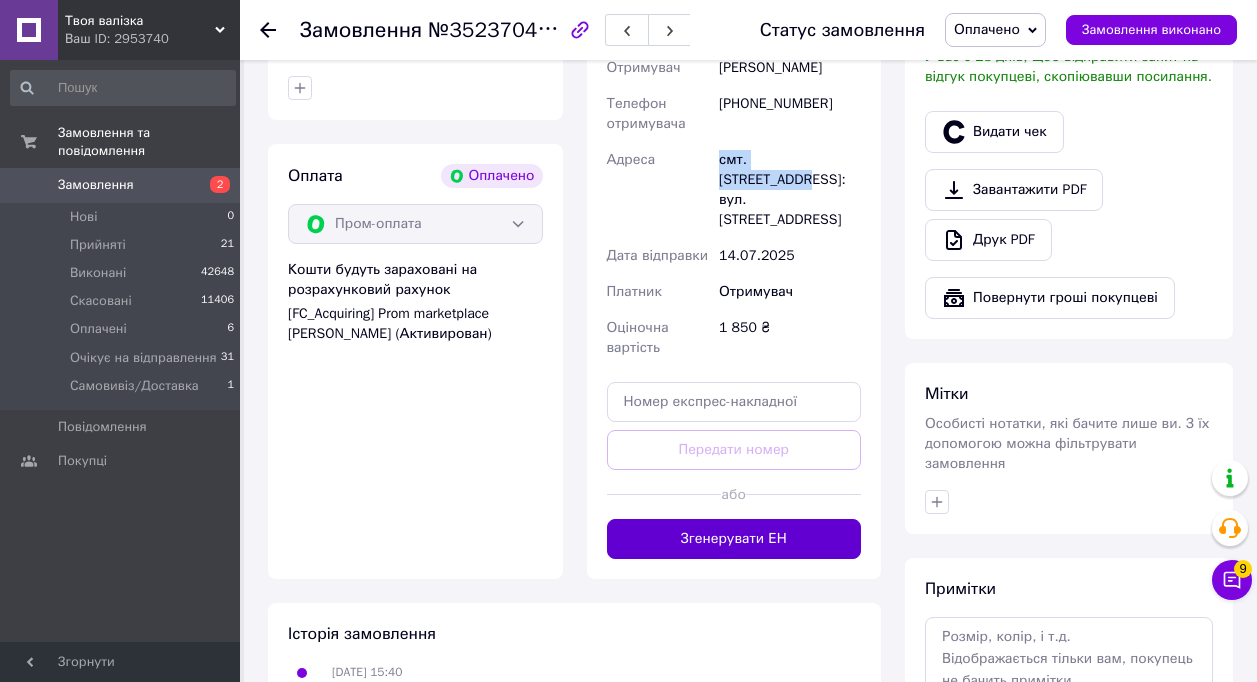 click on "Згенерувати ЕН" at bounding box center [734, 539] 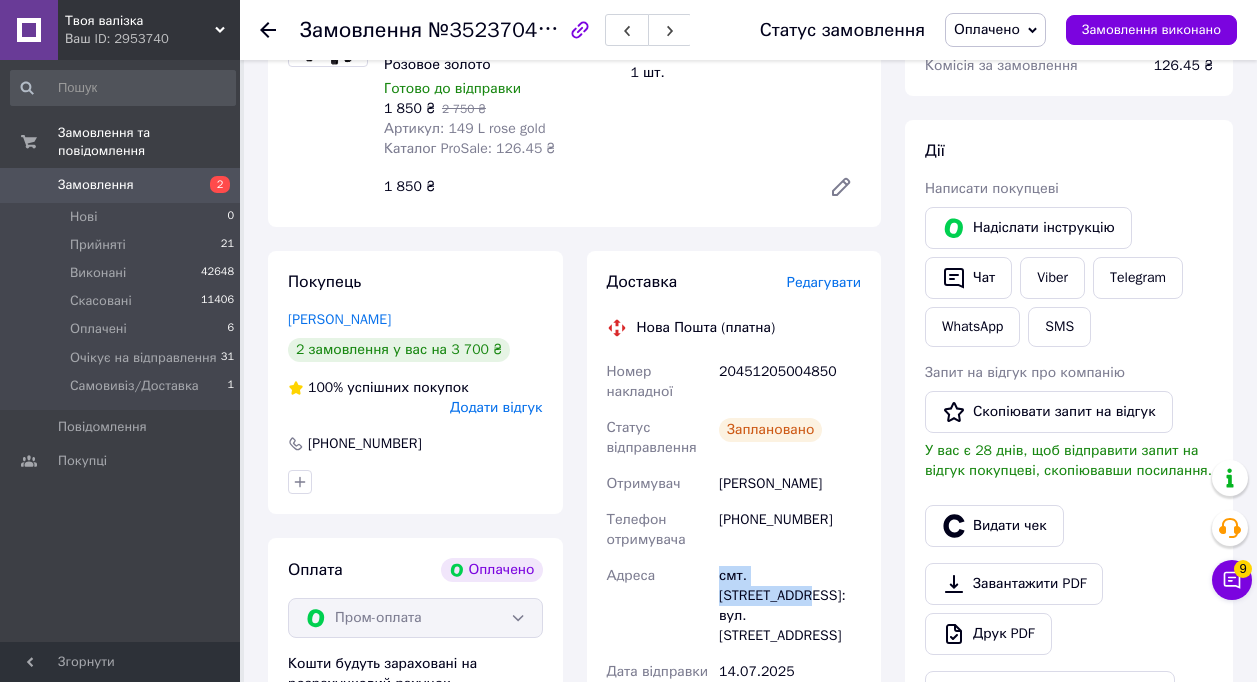 scroll, scrollTop: 300, scrollLeft: 0, axis: vertical 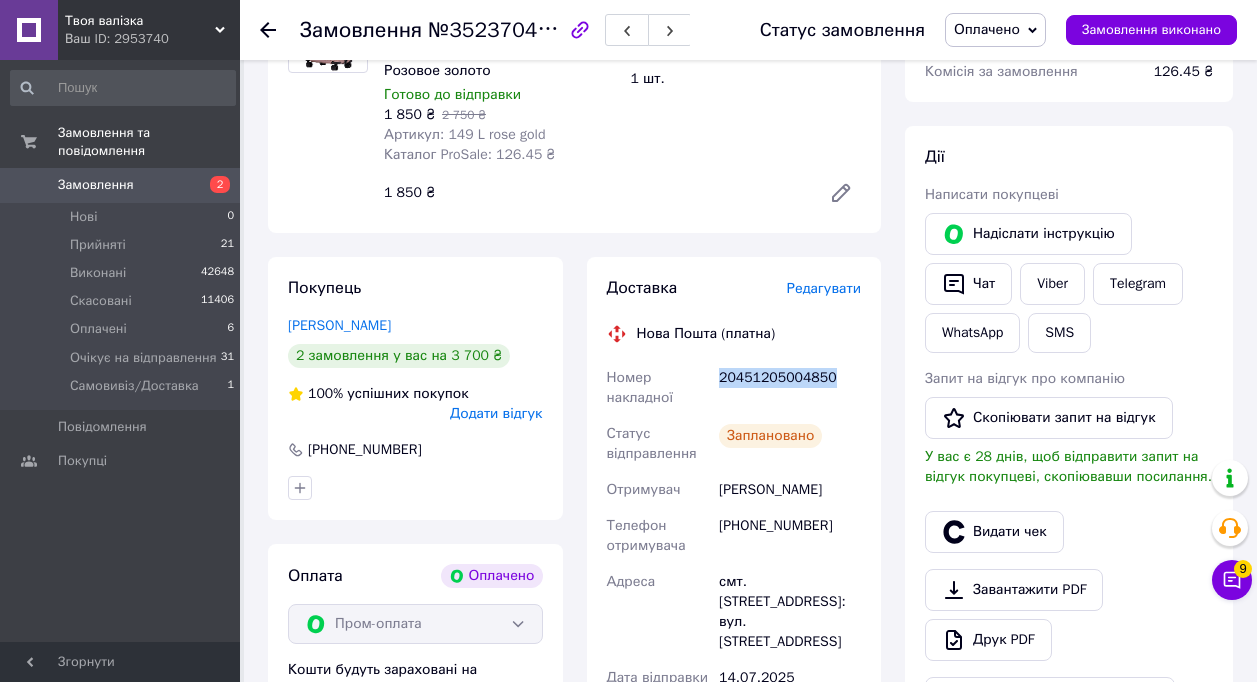 drag, startPoint x: 838, startPoint y: 378, endPoint x: 721, endPoint y: 384, distance: 117.15375 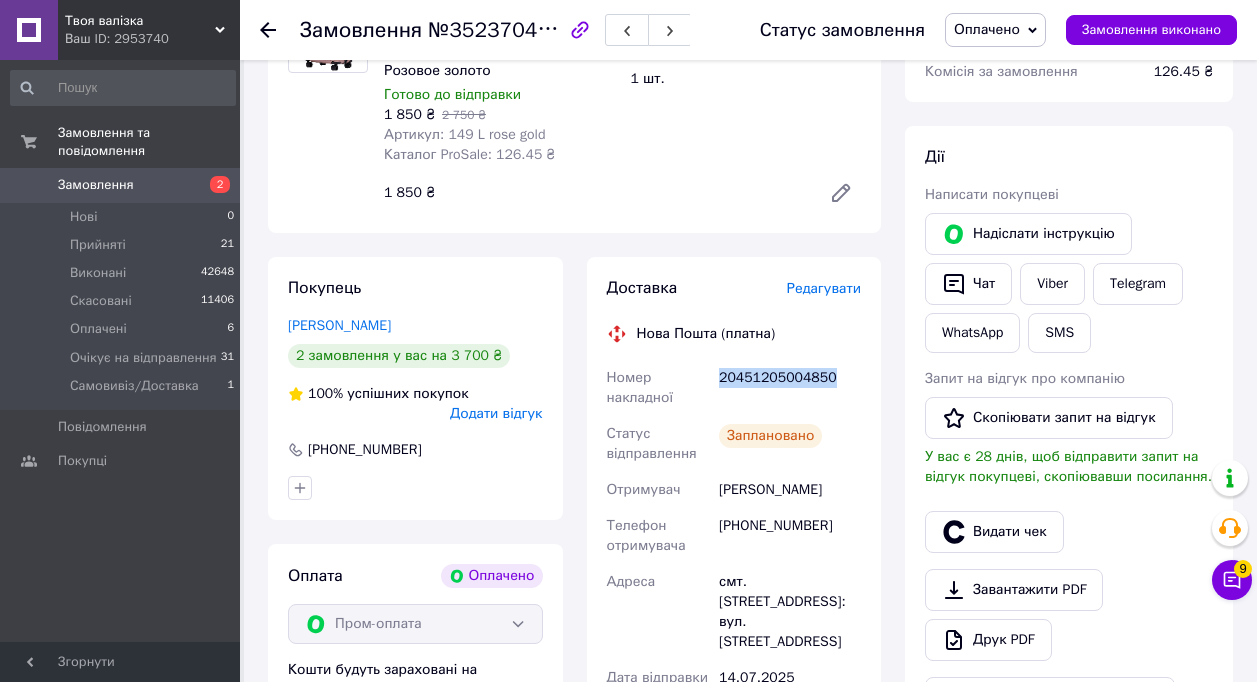 click on "20451205004850" at bounding box center [790, 388] 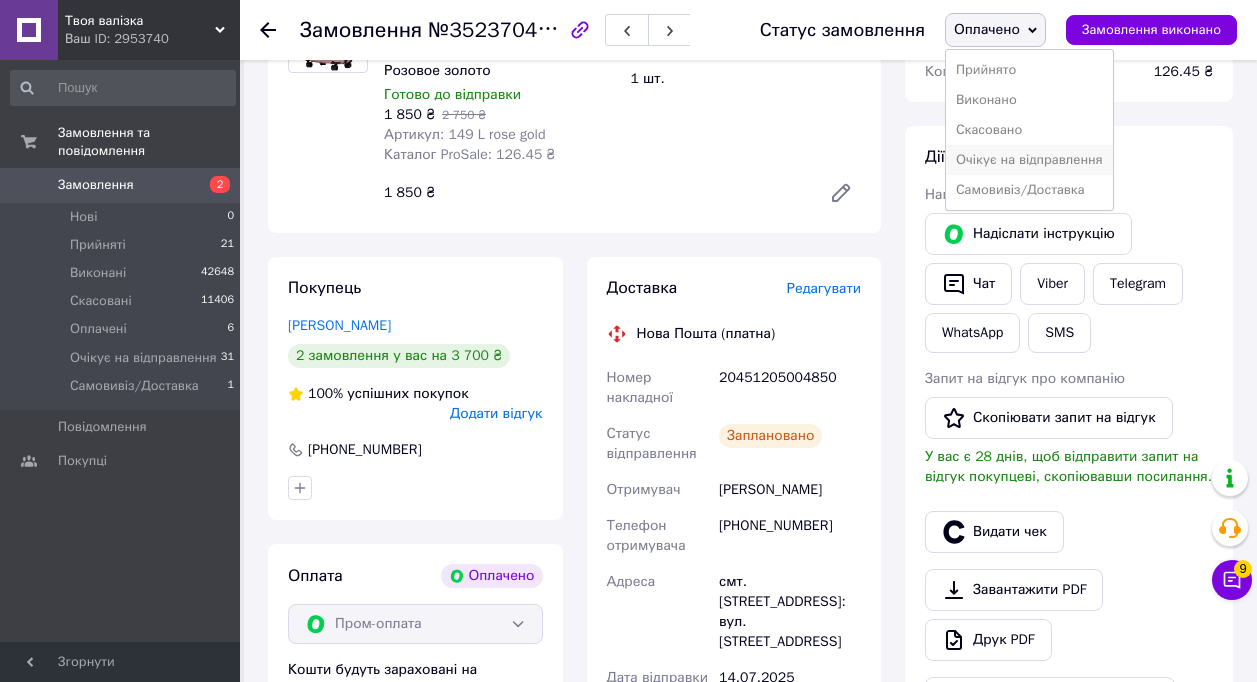 click on "Очікує на відправлення" at bounding box center [1029, 160] 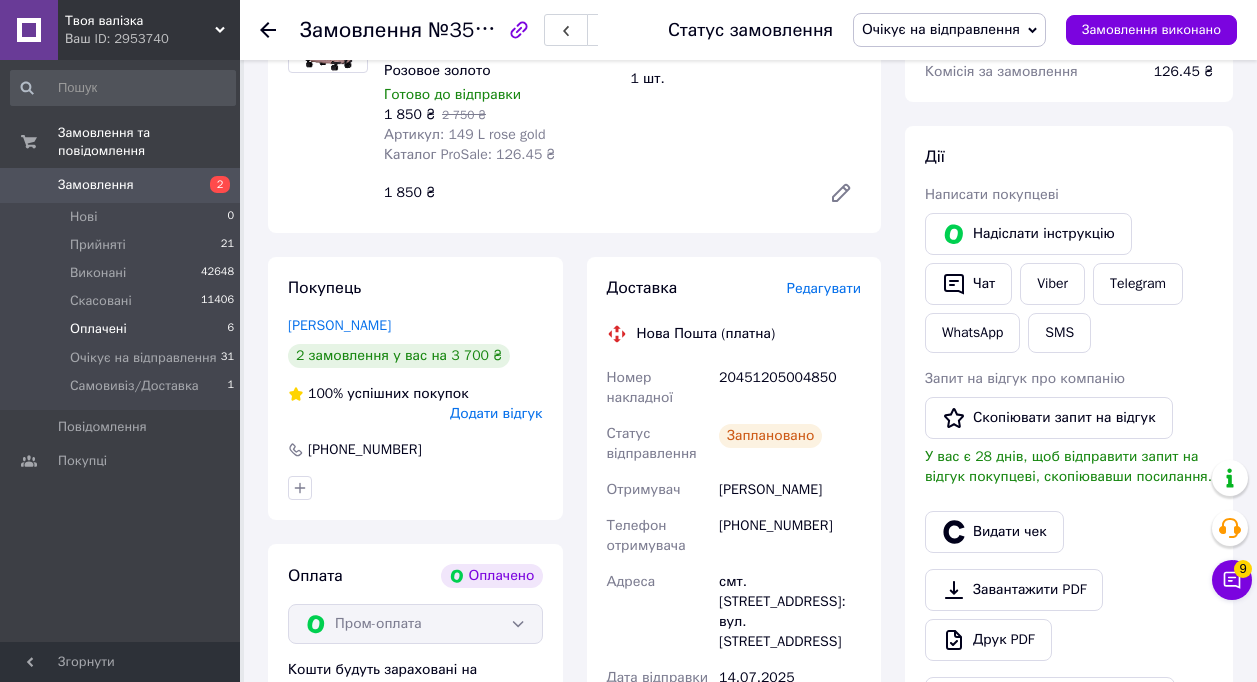 click on "Оплачені" at bounding box center [98, 329] 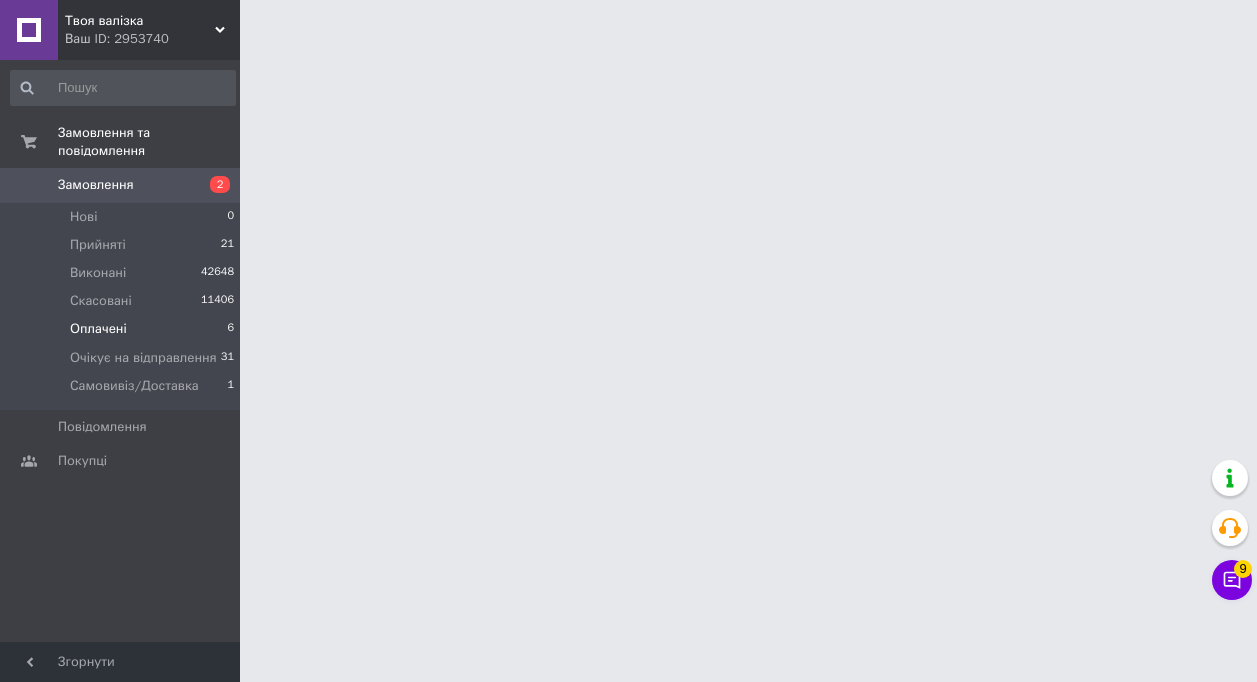 scroll, scrollTop: 0, scrollLeft: 0, axis: both 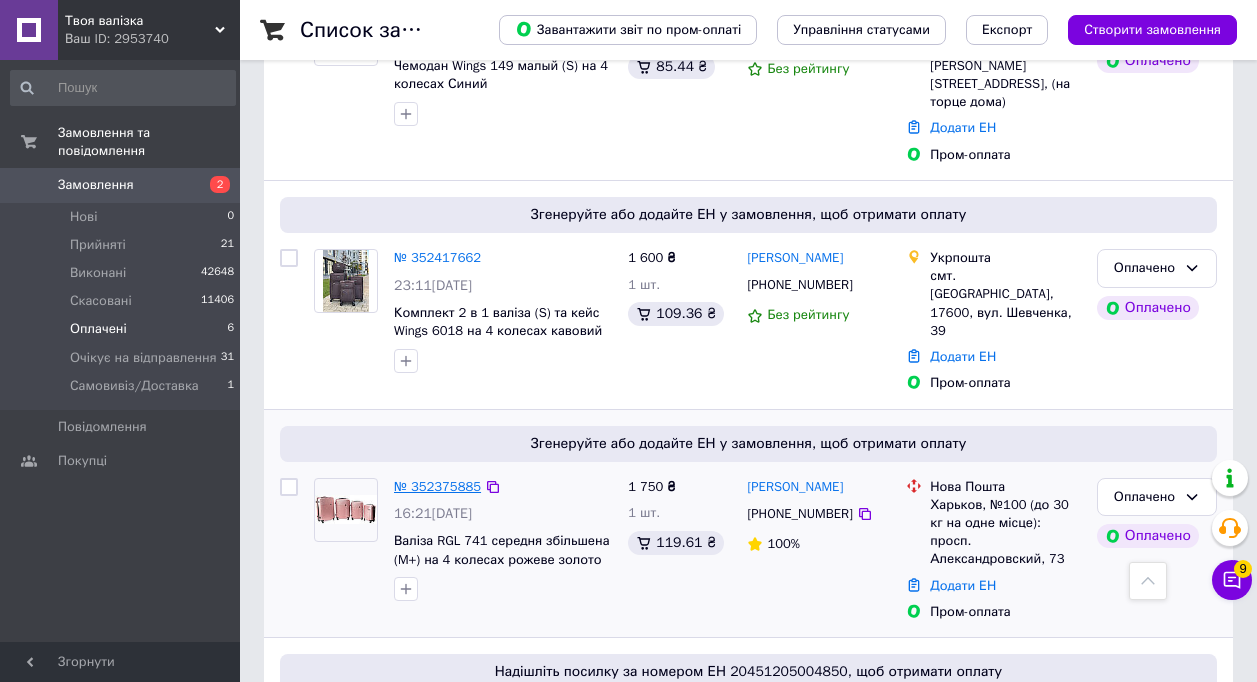 click on "№ 352375885" at bounding box center (437, 486) 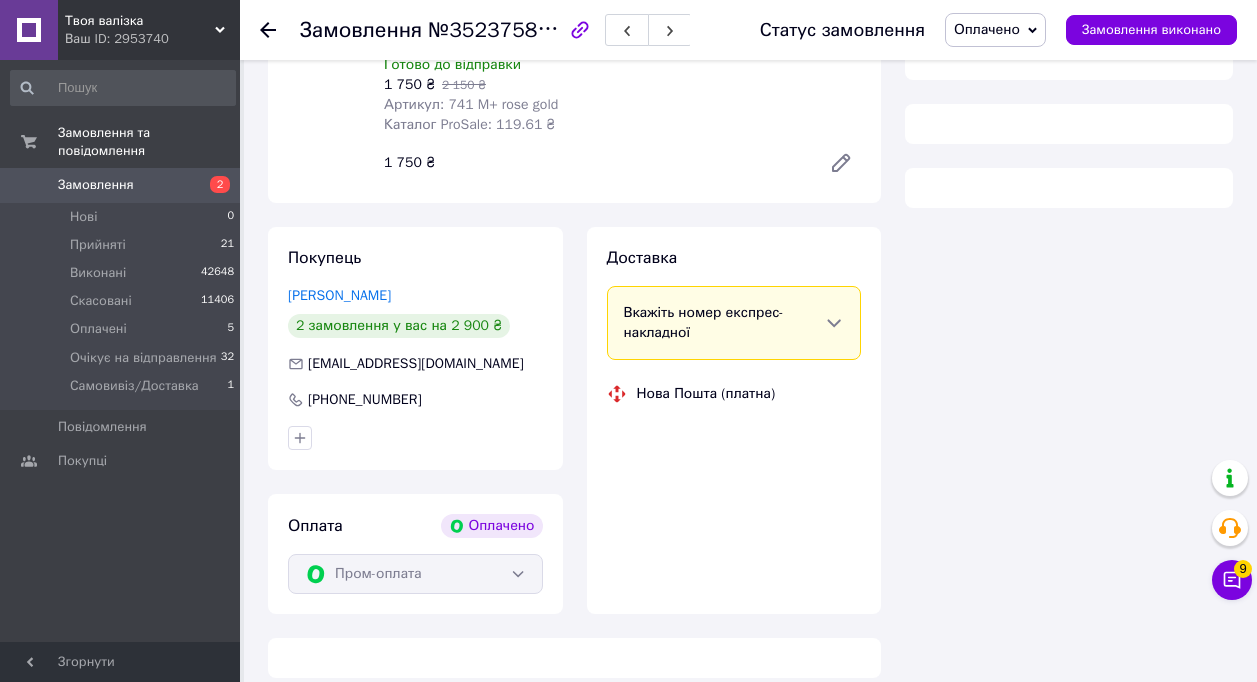 scroll, scrollTop: 600, scrollLeft: 0, axis: vertical 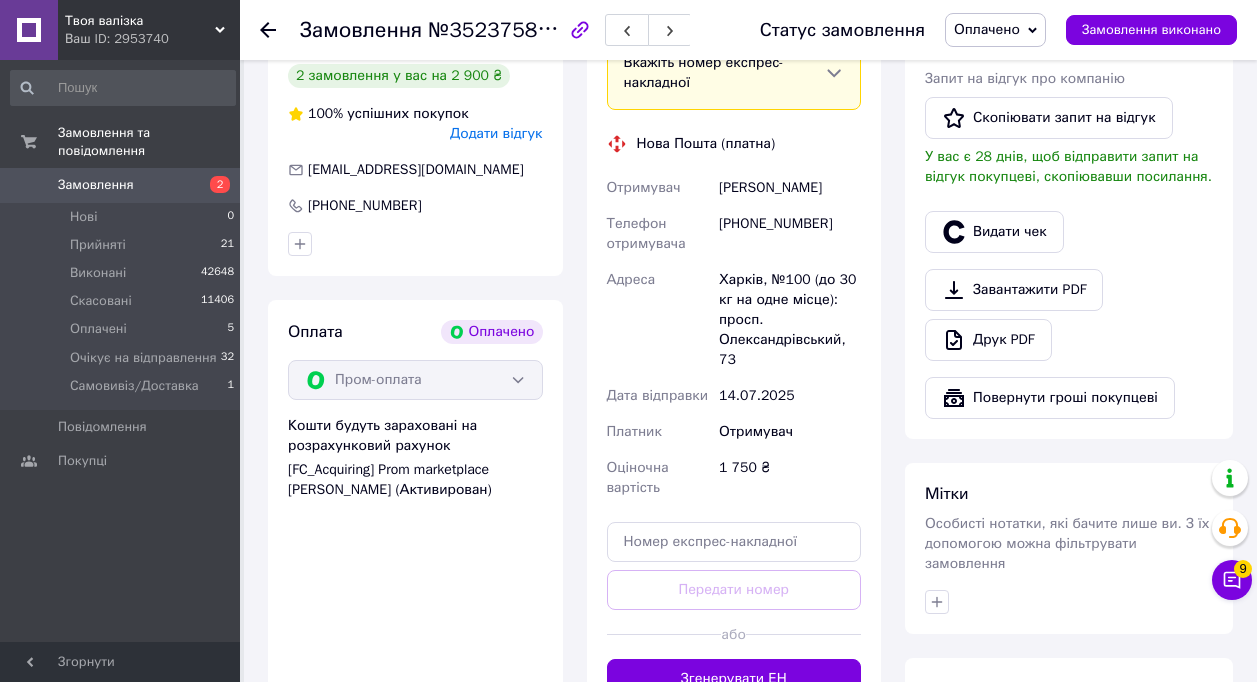 drag, startPoint x: 849, startPoint y: 168, endPoint x: 715, endPoint y: 170, distance: 134.01492 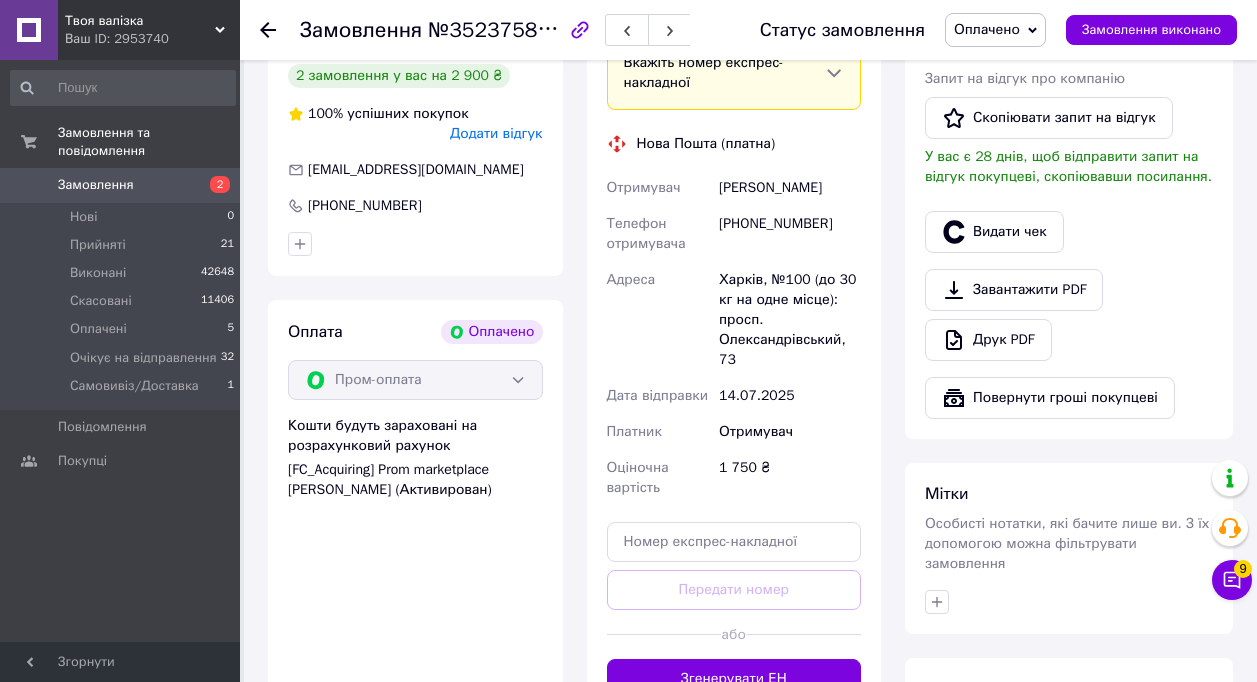 click on "[PERSON_NAME]" at bounding box center [790, 188] 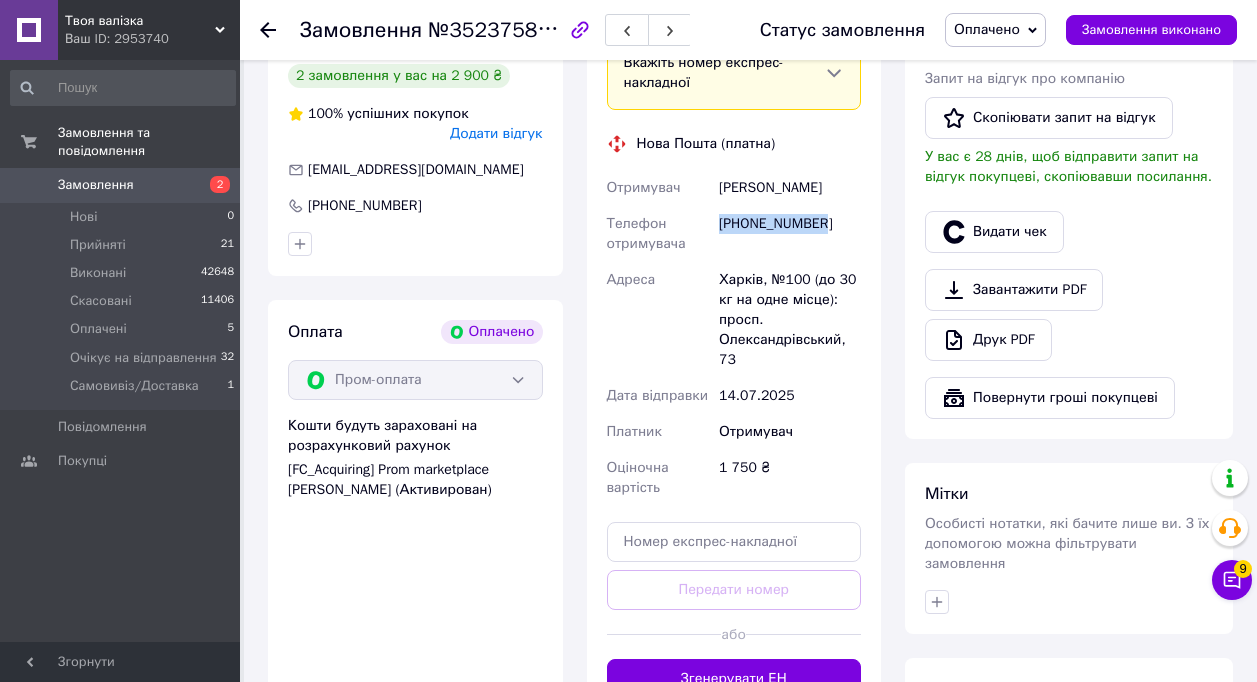 drag, startPoint x: 824, startPoint y: 205, endPoint x: 718, endPoint y: 211, distance: 106.16968 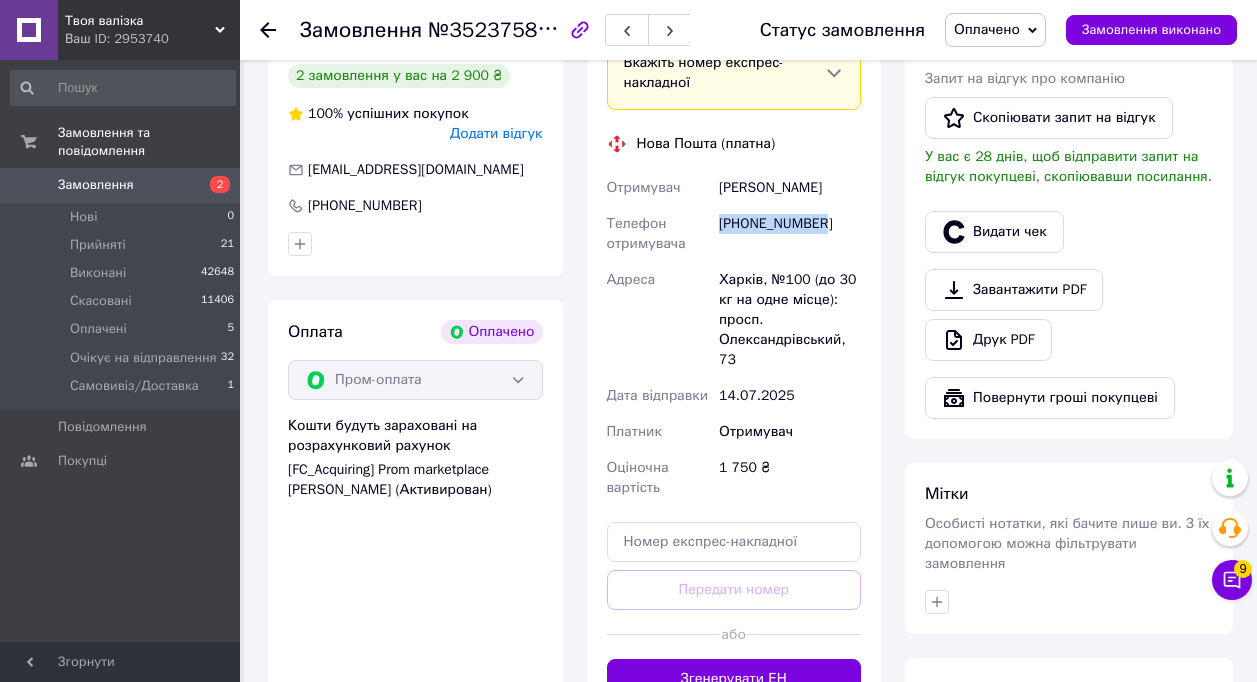 click on "[PHONE_NUMBER]" at bounding box center (790, 234) 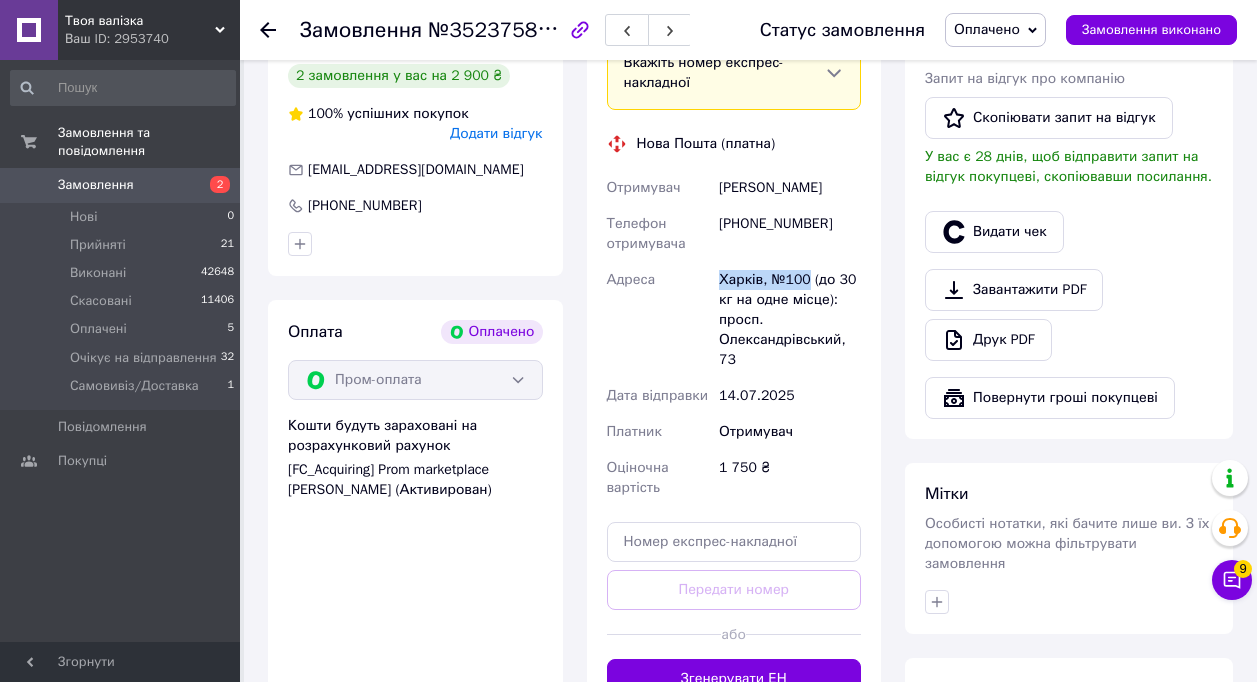 drag, startPoint x: 806, startPoint y: 258, endPoint x: 718, endPoint y: 265, distance: 88.27797 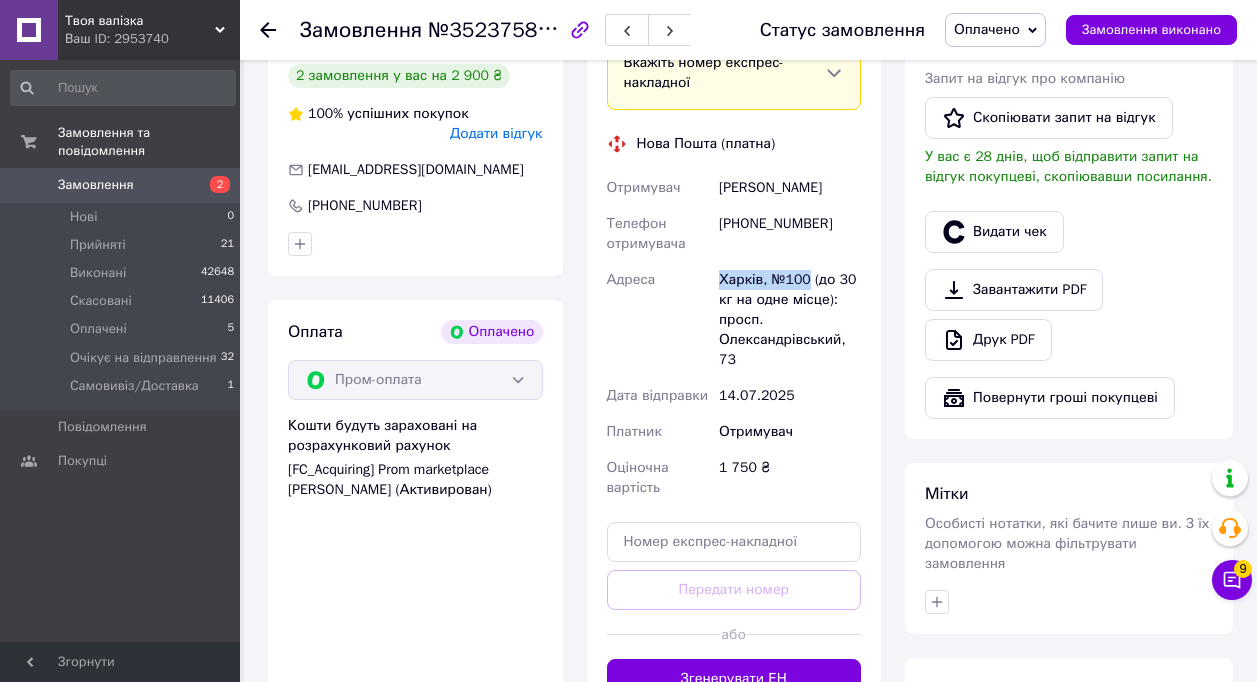 click on "Харків, №100 (до 30 кг на одне місце): просп. Олександрівський, 73" at bounding box center (790, 320) 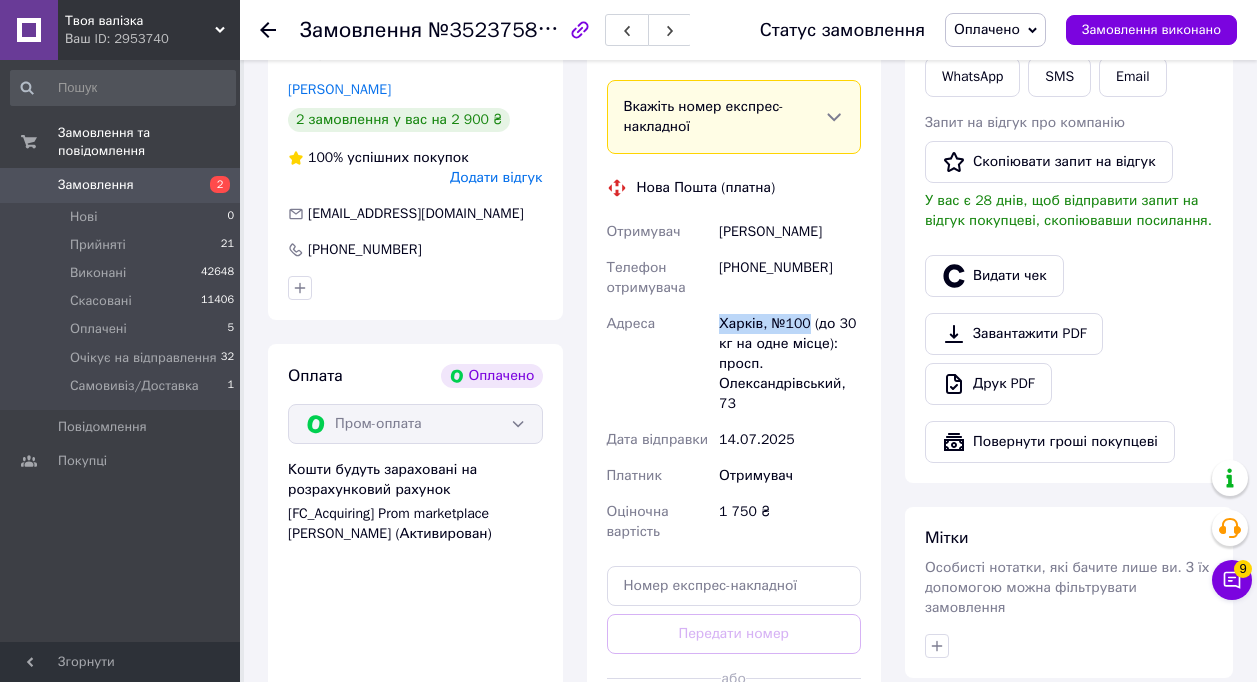 scroll, scrollTop: 600, scrollLeft: 0, axis: vertical 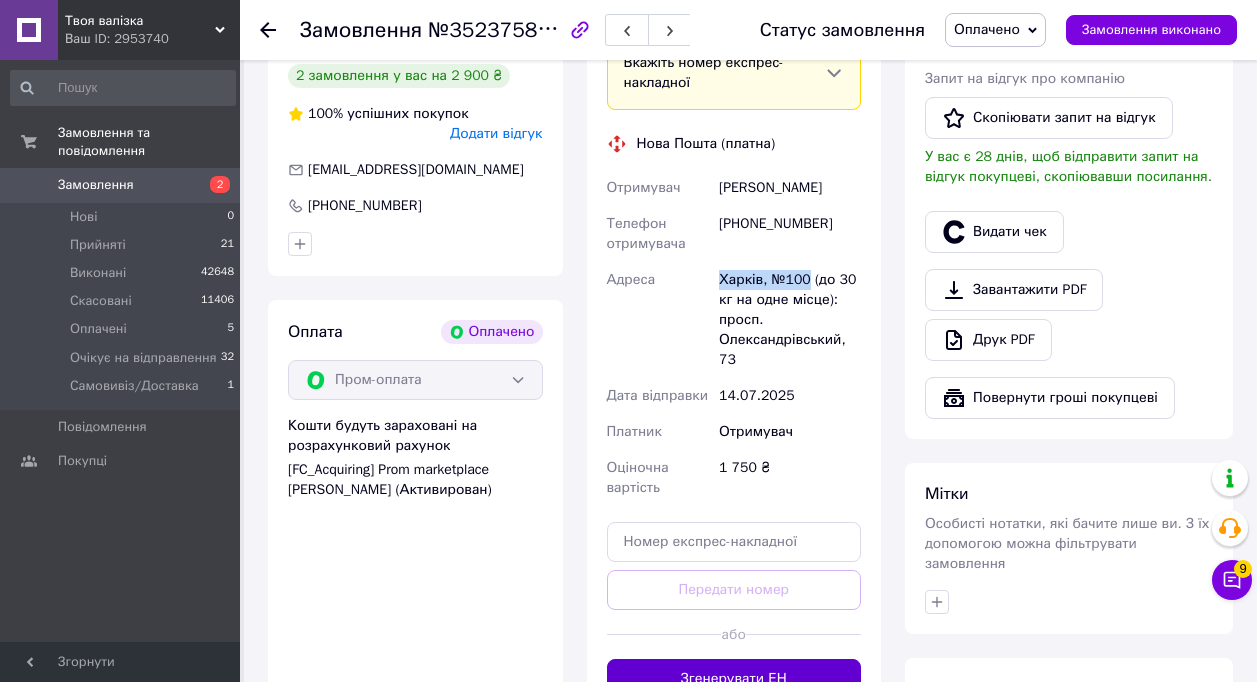 click on "Згенерувати ЕН" at bounding box center [734, 679] 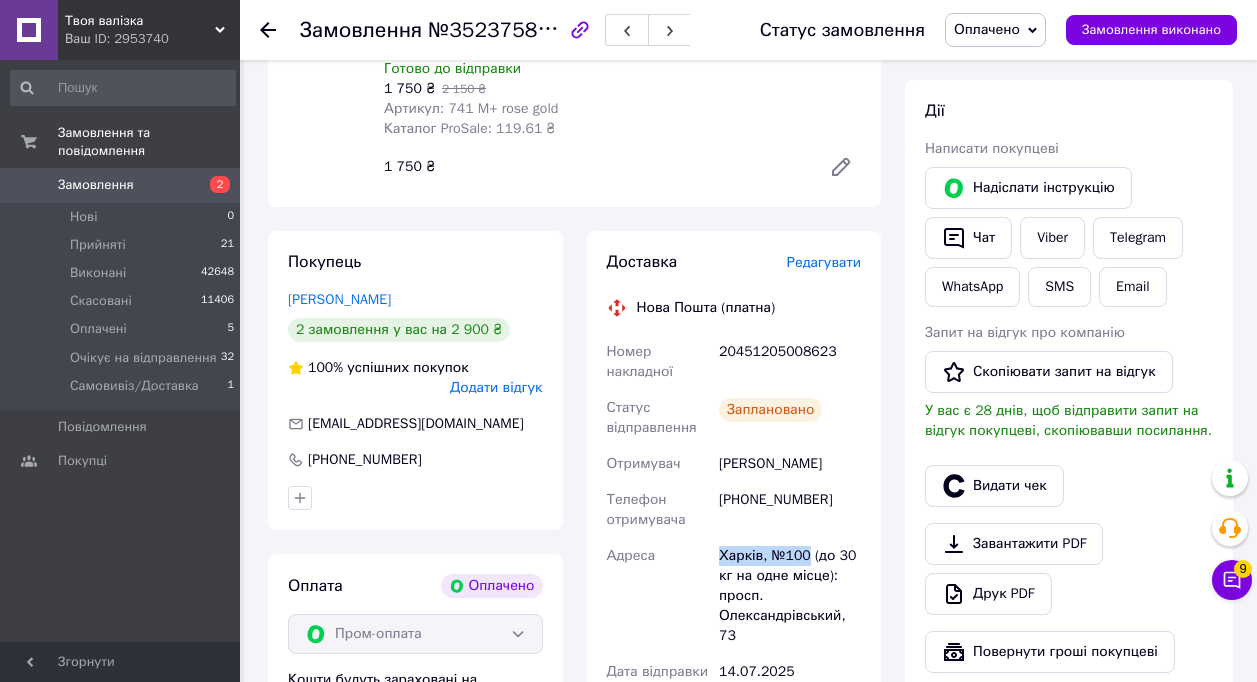 scroll, scrollTop: 300, scrollLeft: 0, axis: vertical 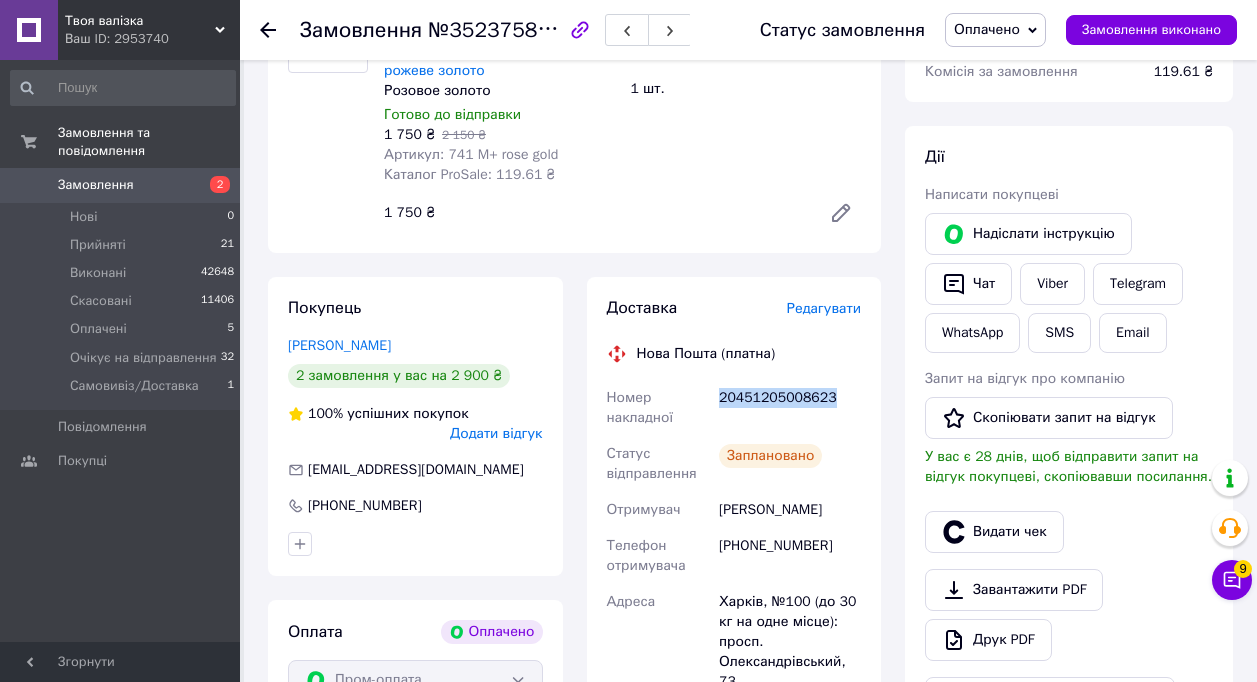 drag, startPoint x: 837, startPoint y: 379, endPoint x: 720, endPoint y: 393, distance: 117.83463 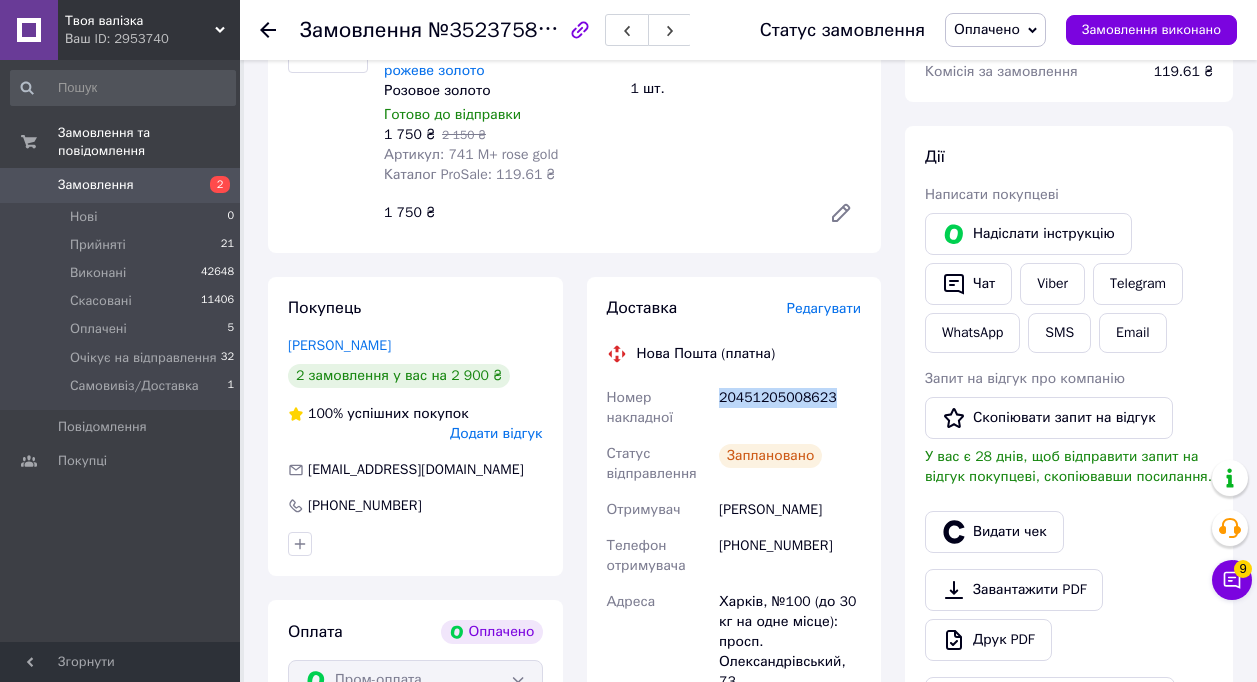 click on "20451205008623" at bounding box center [790, 408] 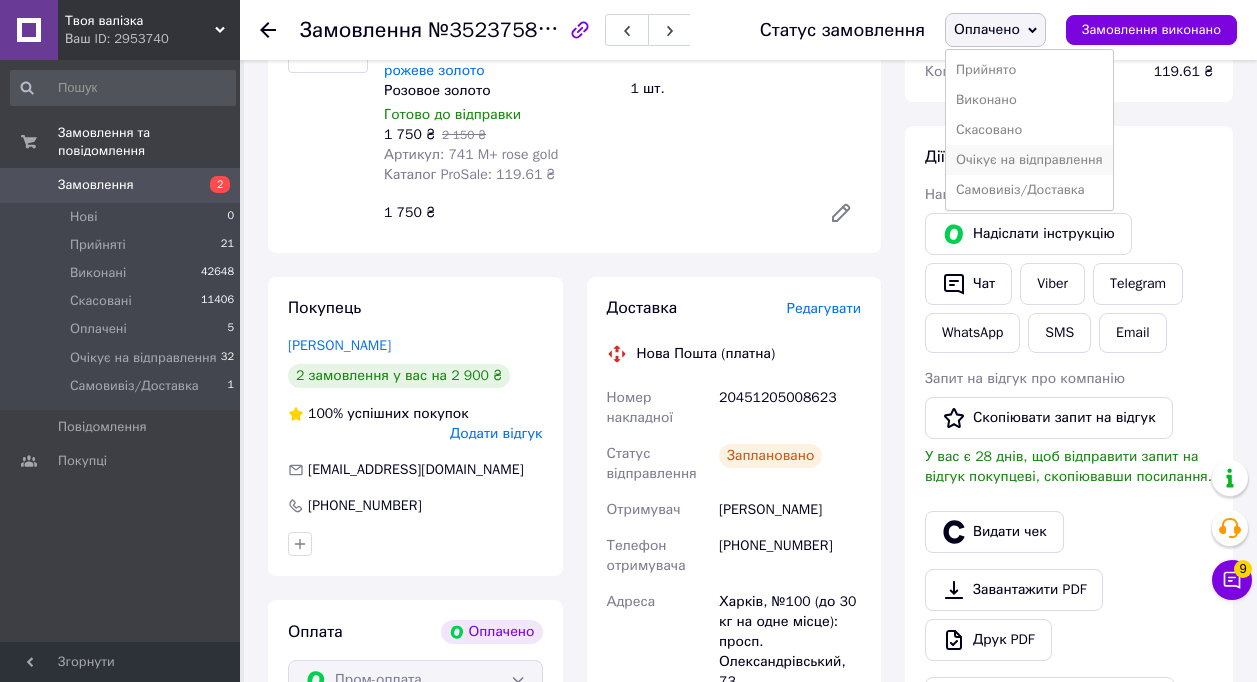 click on "Очікує на відправлення" at bounding box center (1029, 160) 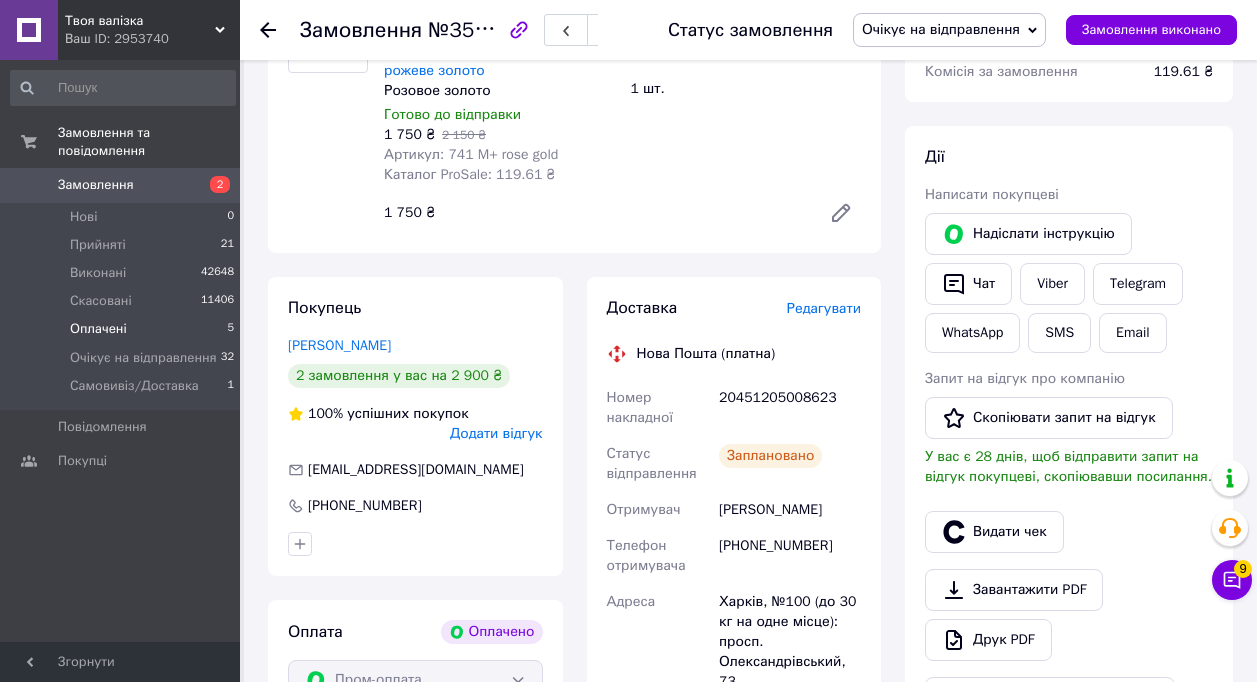 click on "Оплачені" at bounding box center [98, 329] 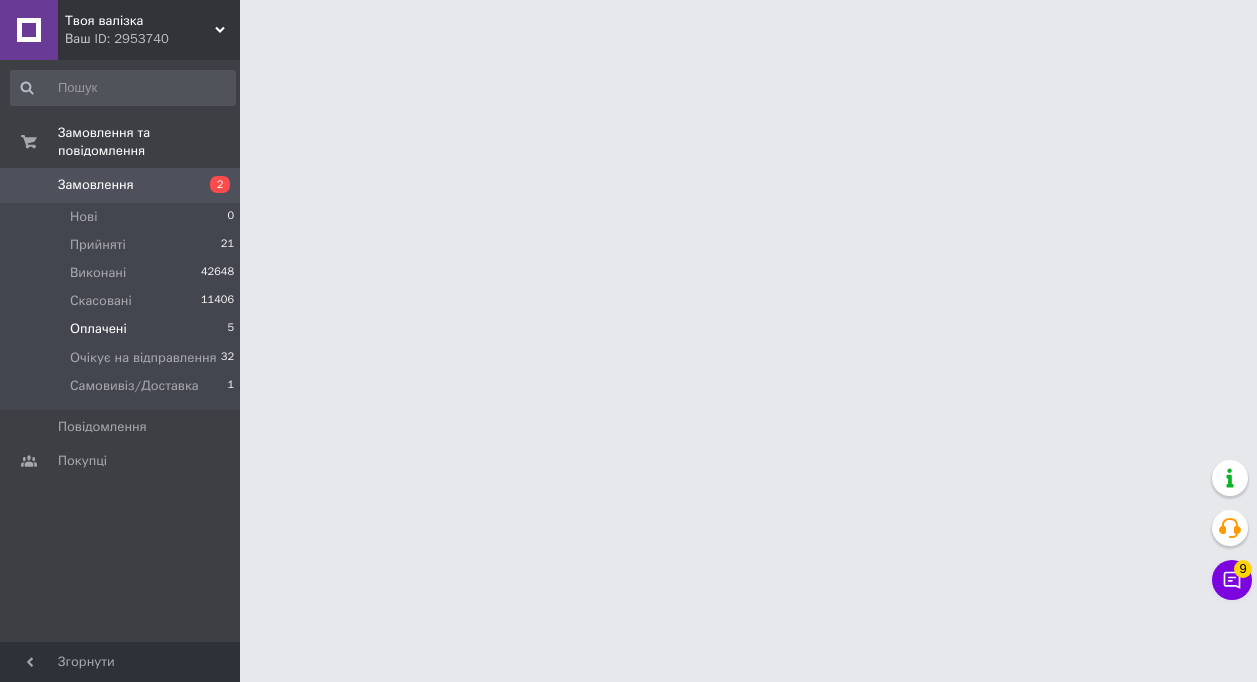 scroll, scrollTop: 0, scrollLeft: 0, axis: both 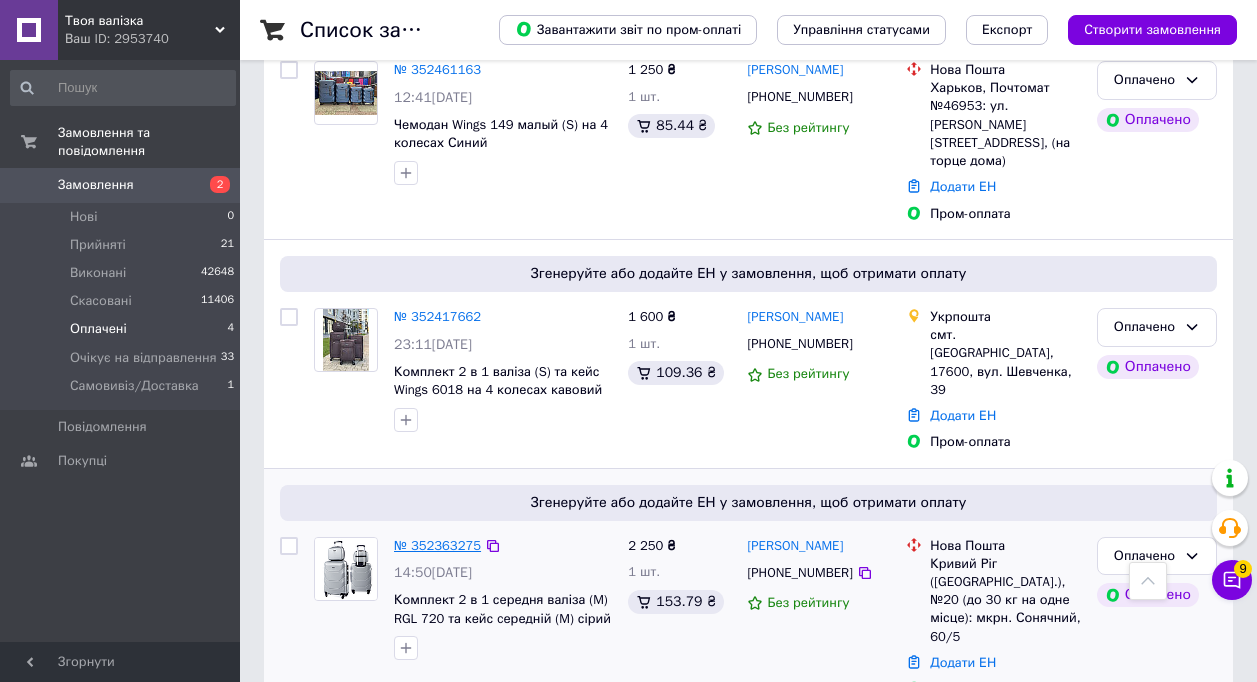 click on "№ 352363275" at bounding box center [437, 545] 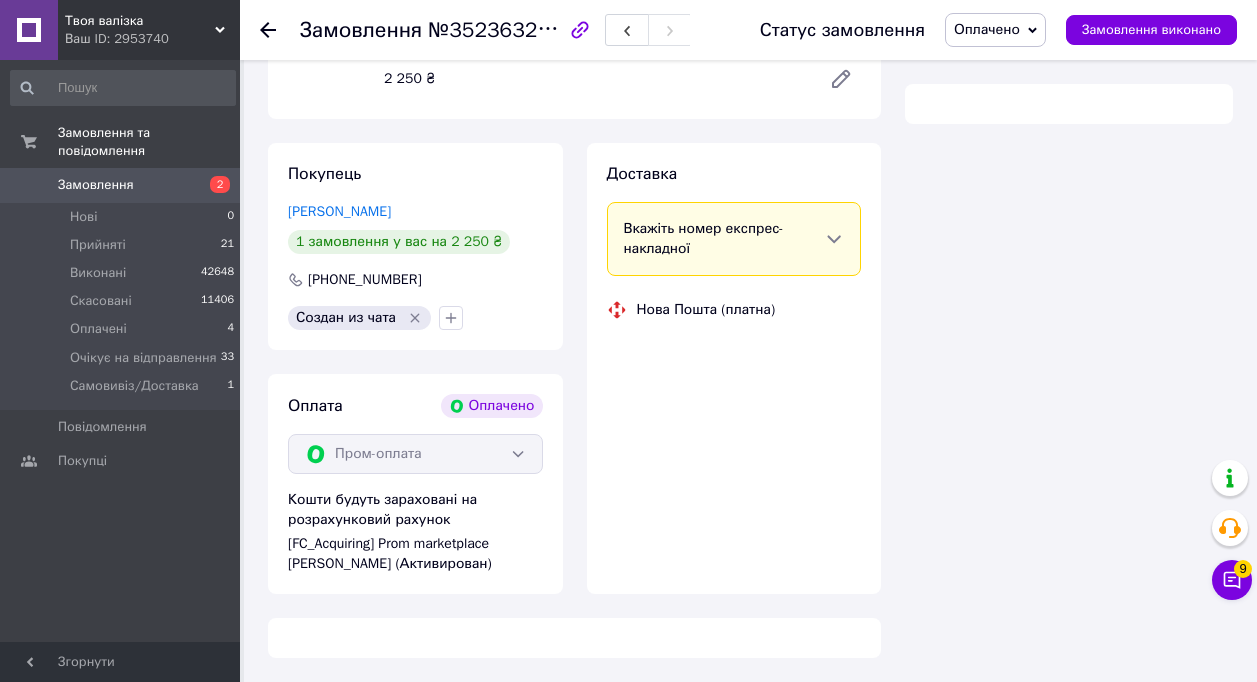 scroll, scrollTop: 541, scrollLeft: 0, axis: vertical 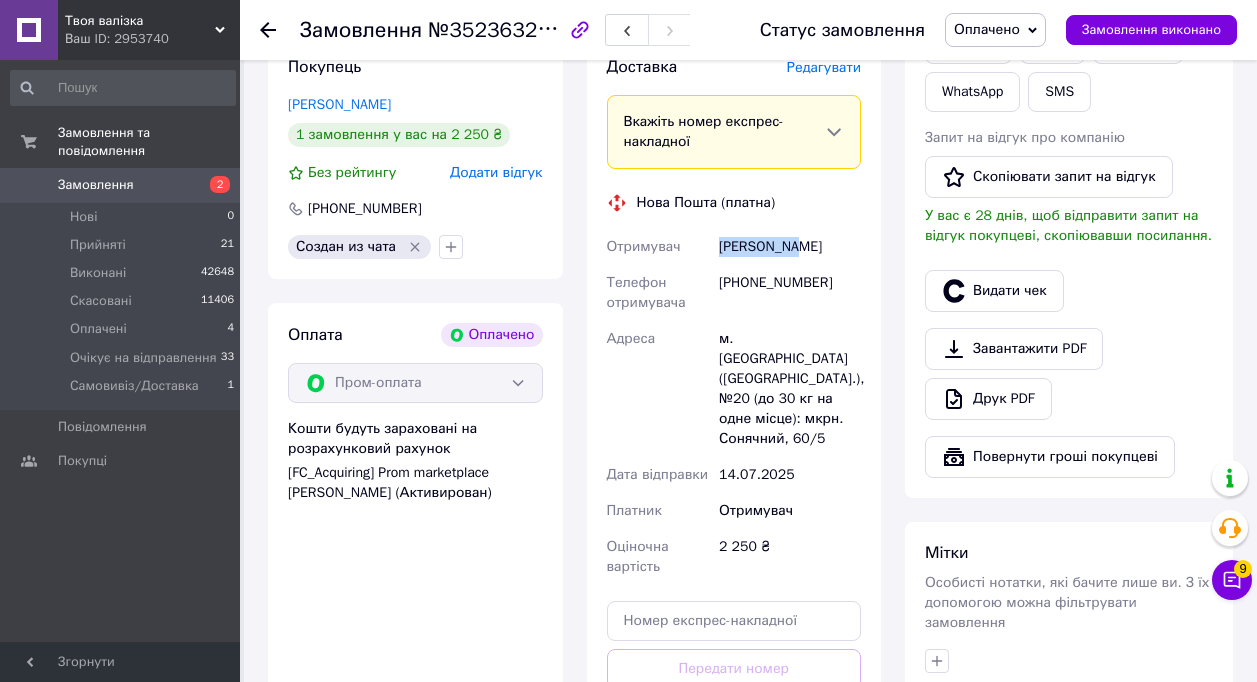 drag, startPoint x: 817, startPoint y: 224, endPoint x: 720, endPoint y: 227, distance: 97.04638 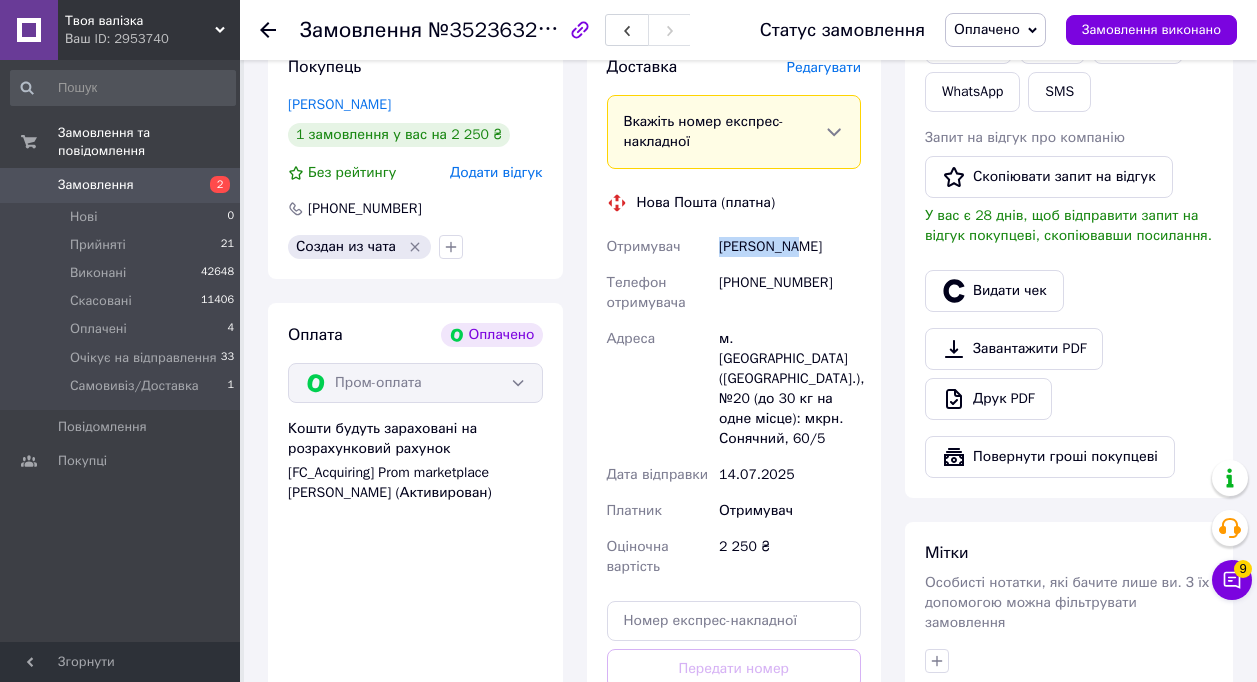 click on "[PERSON_NAME]" at bounding box center [790, 247] 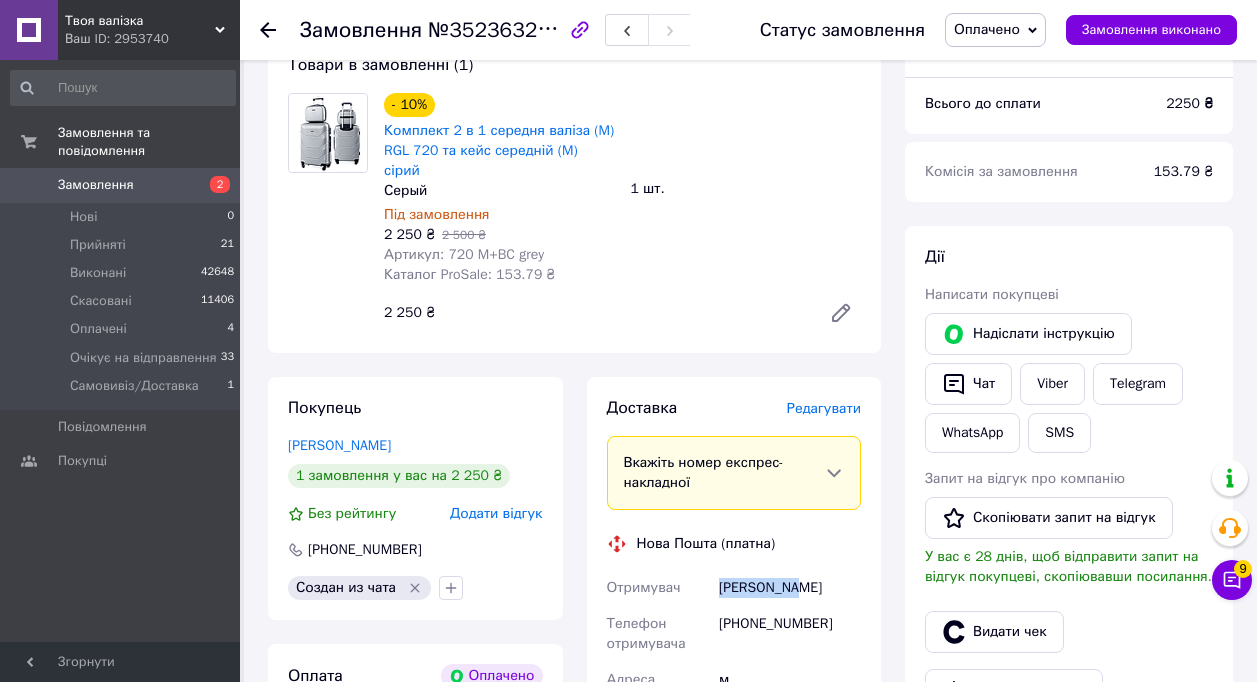 scroll, scrollTop: 300, scrollLeft: 0, axis: vertical 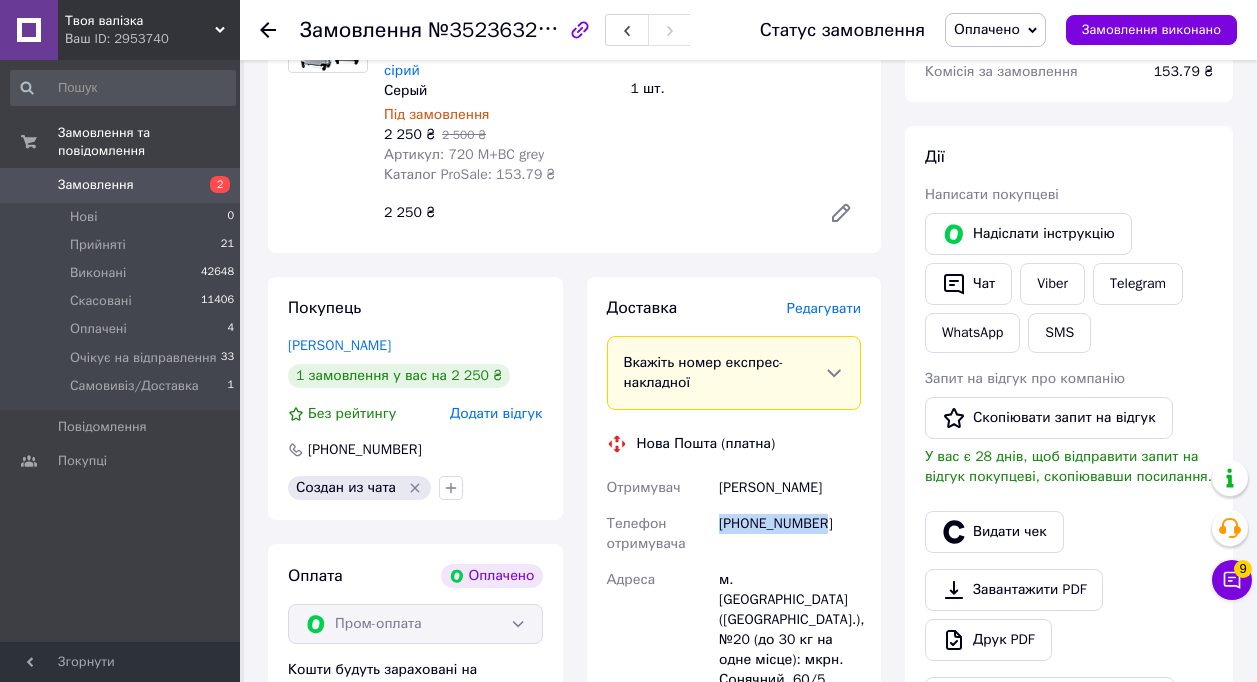 drag, startPoint x: 829, startPoint y: 510, endPoint x: 718, endPoint y: 513, distance: 111.040535 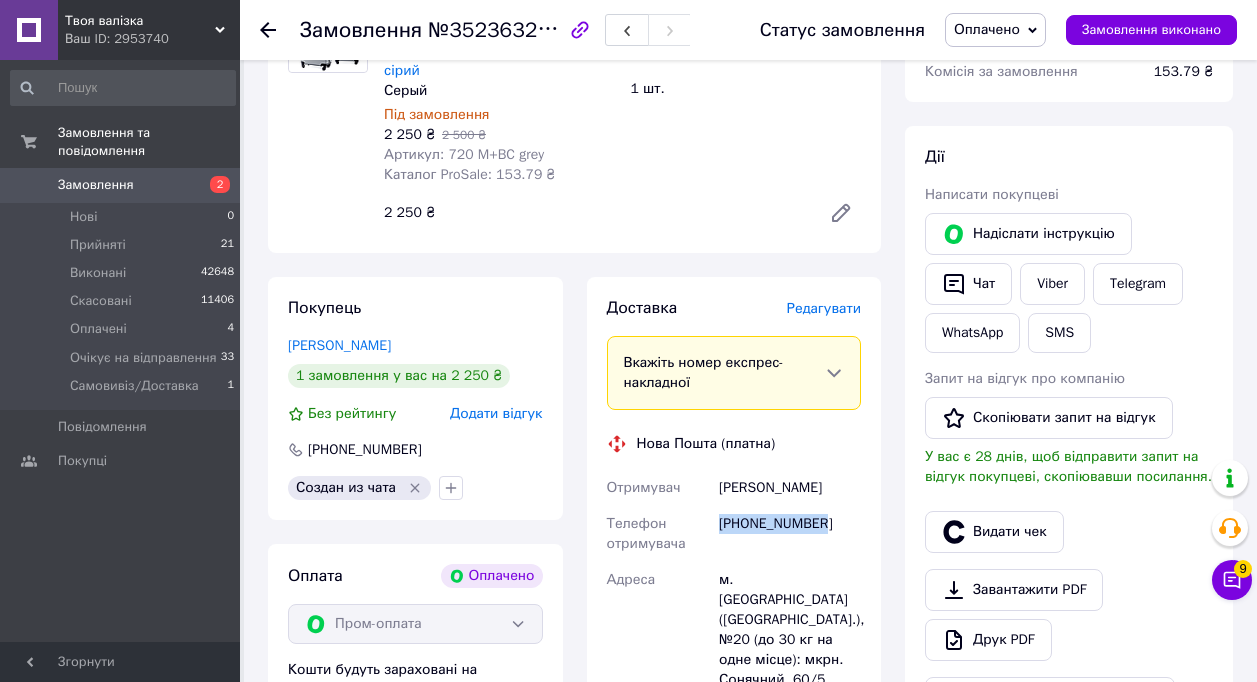 click on "[PHONE_NUMBER]" at bounding box center (790, 534) 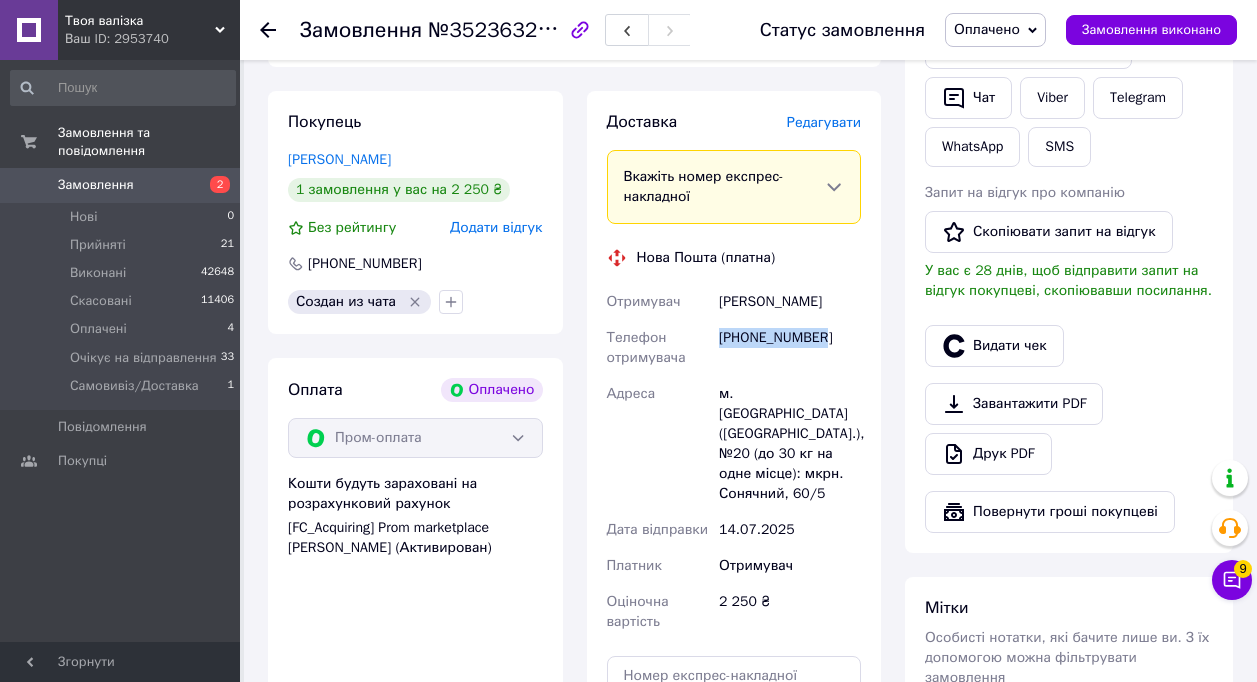 scroll, scrollTop: 500, scrollLeft: 0, axis: vertical 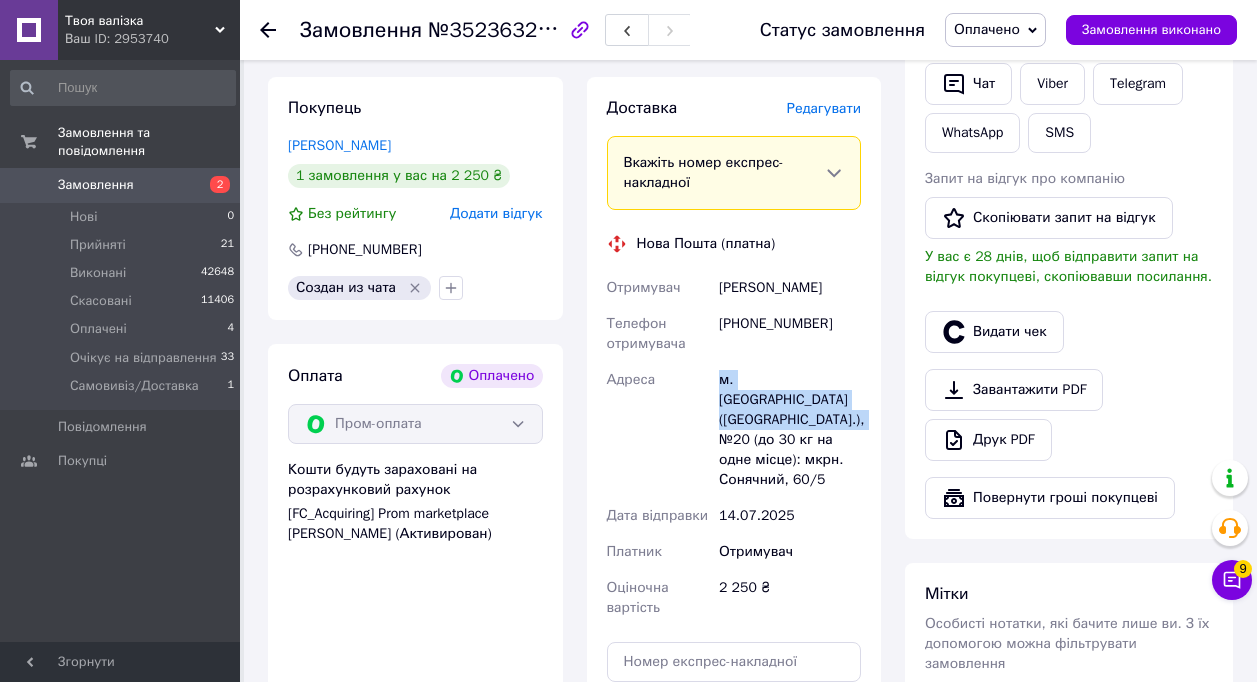 drag, startPoint x: 793, startPoint y: 399, endPoint x: 711, endPoint y: 348, distance: 96.56604 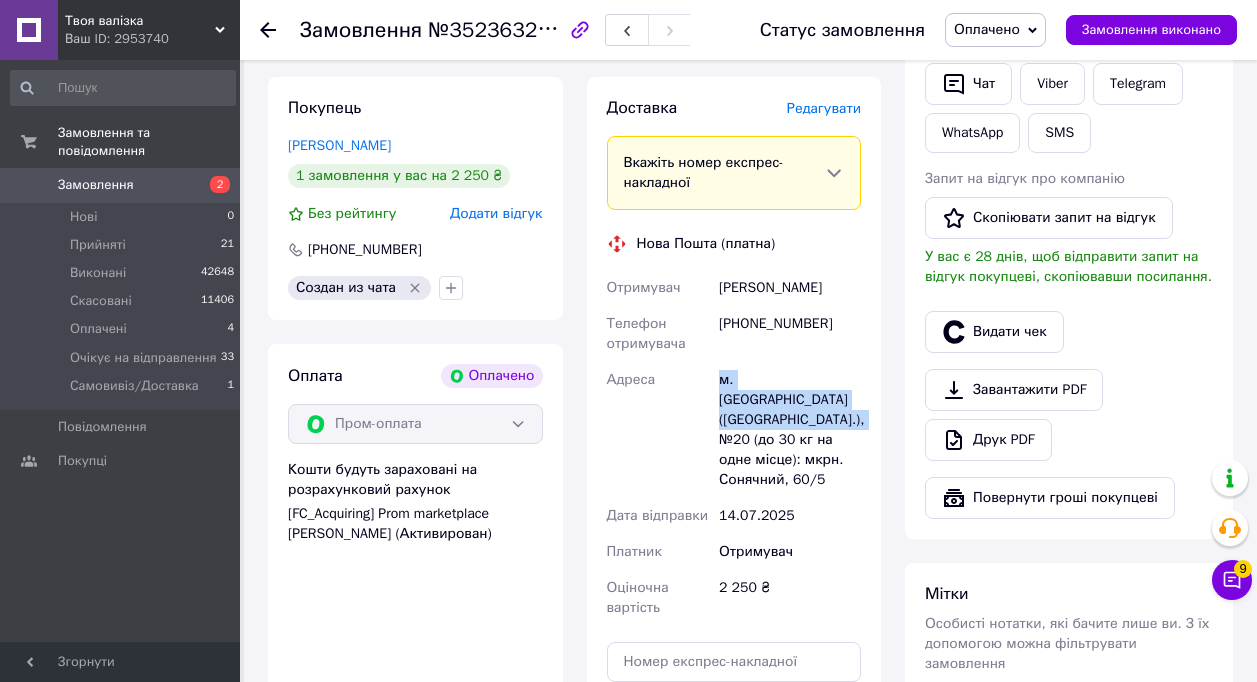 click on "Отримувач [PERSON_NAME] Телефон отримувача [PHONE_NUMBER] Адреса [PERSON_NAME]. [GEOGRAPHIC_DATA] ([GEOGRAPHIC_DATA].), №20 (до 30 кг на одне місце): мкрн. Сонячний, 60/5 Дата відправки [DATE] Платник Отримувач Оціночна вартість 2 250 ₴" at bounding box center (734, 448) 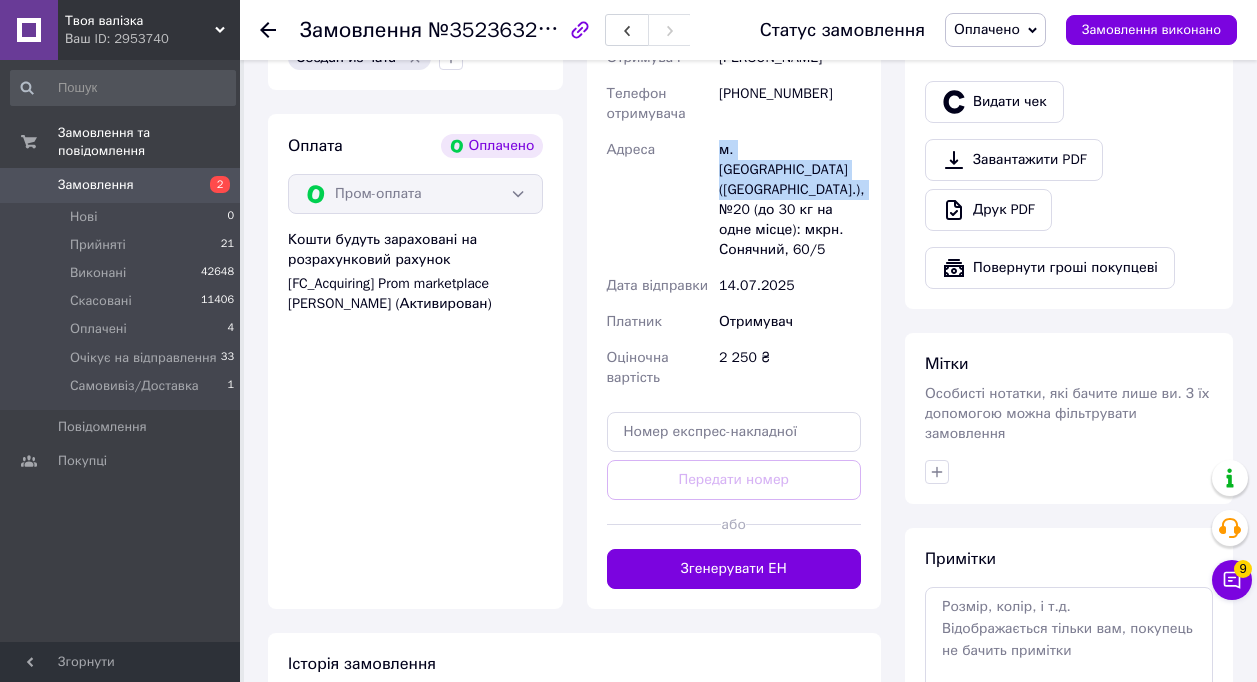scroll, scrollTop: 800, scrollLeft: 0, axis: vertical 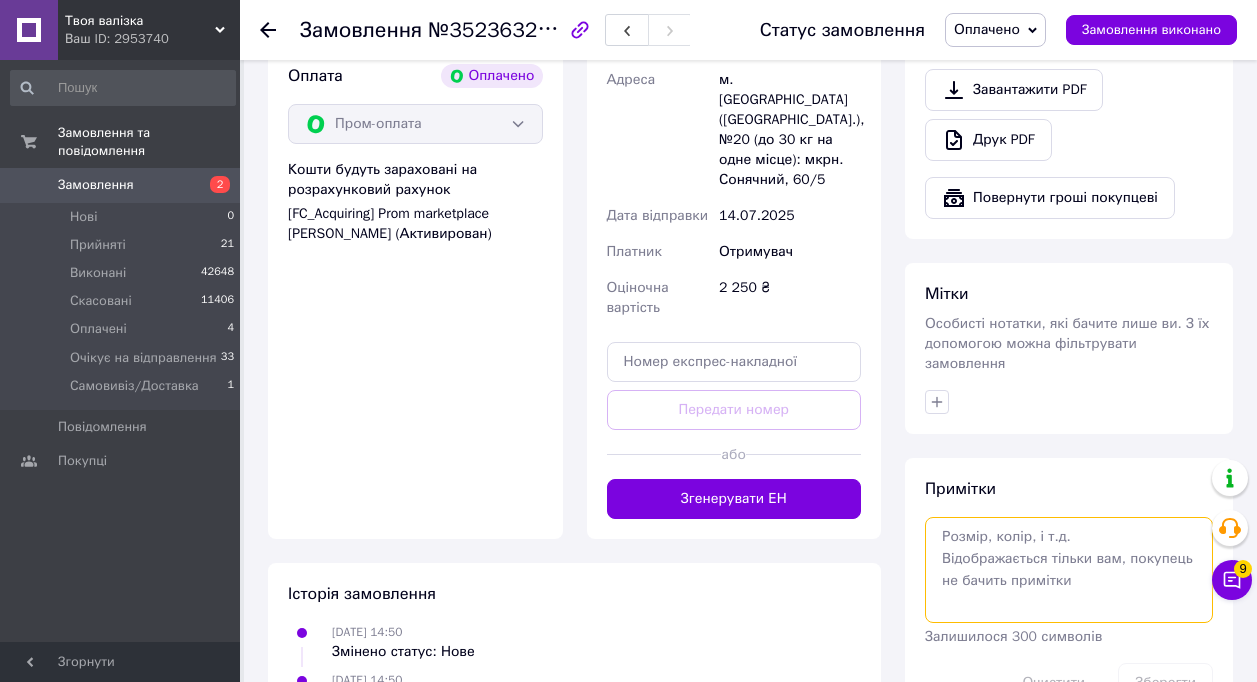 click at bounding box center (1069, 570) 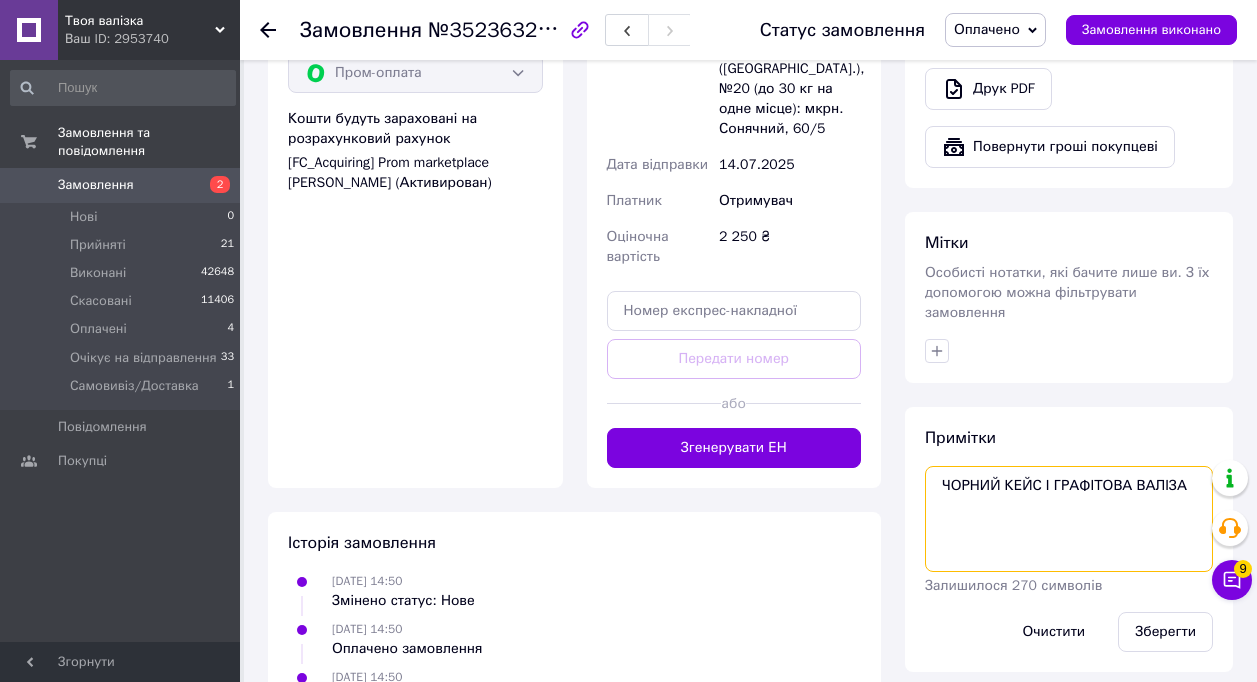 scroll, scrollTop: 880, scrollLeft: 0, axis: vertical 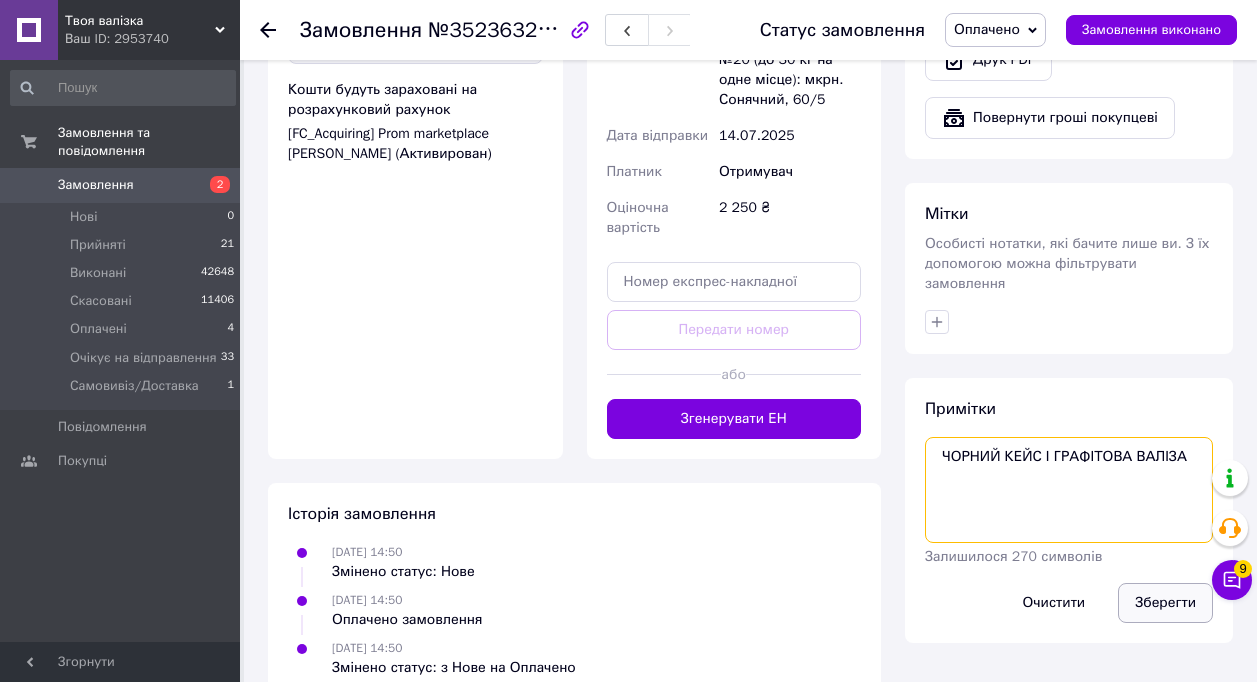 type on "ЧОРНИЙ КЕЙС І ГРАФІТОВА ВАЛІЗА" 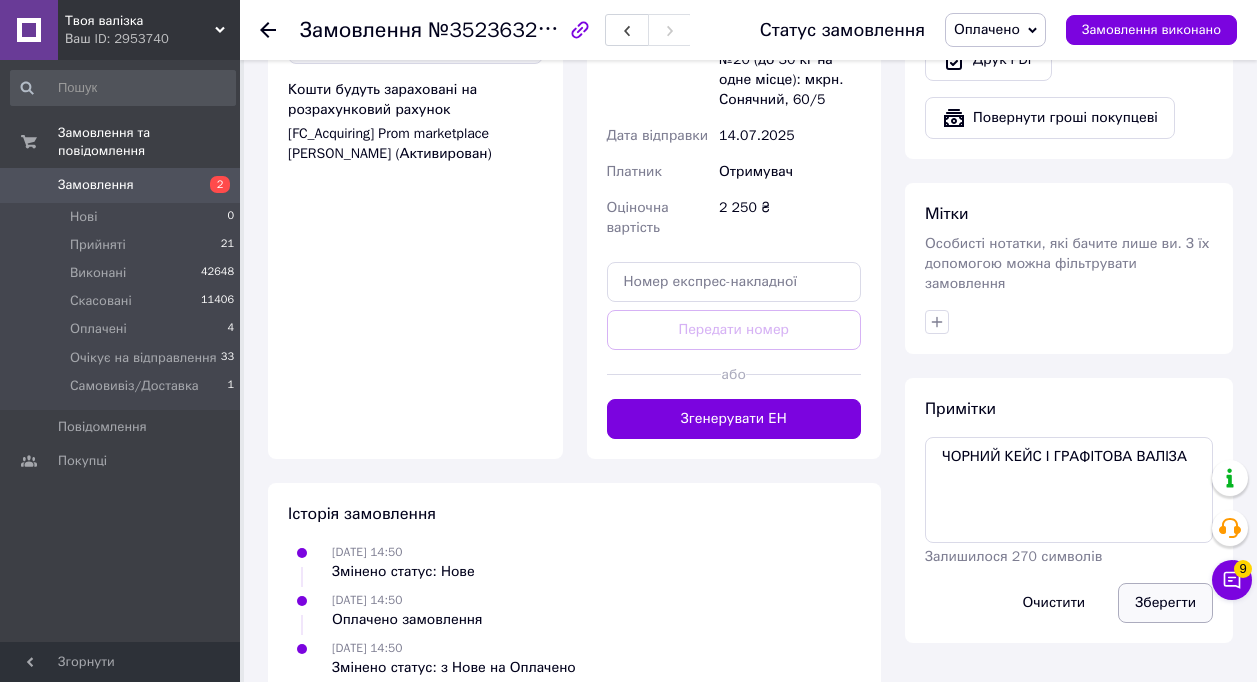 click on "Зберегти" at bounding box center (1165, 603) 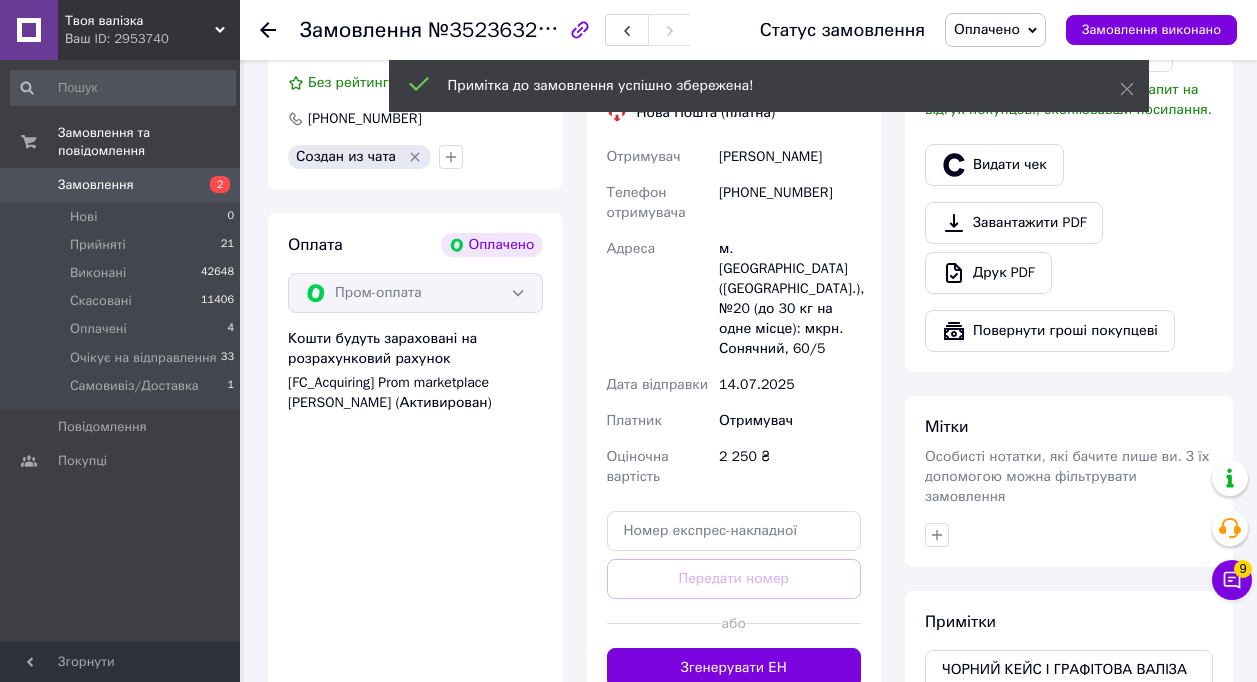 scroll, scrollTop: 680, scrollLeft: 0, axis: vertical 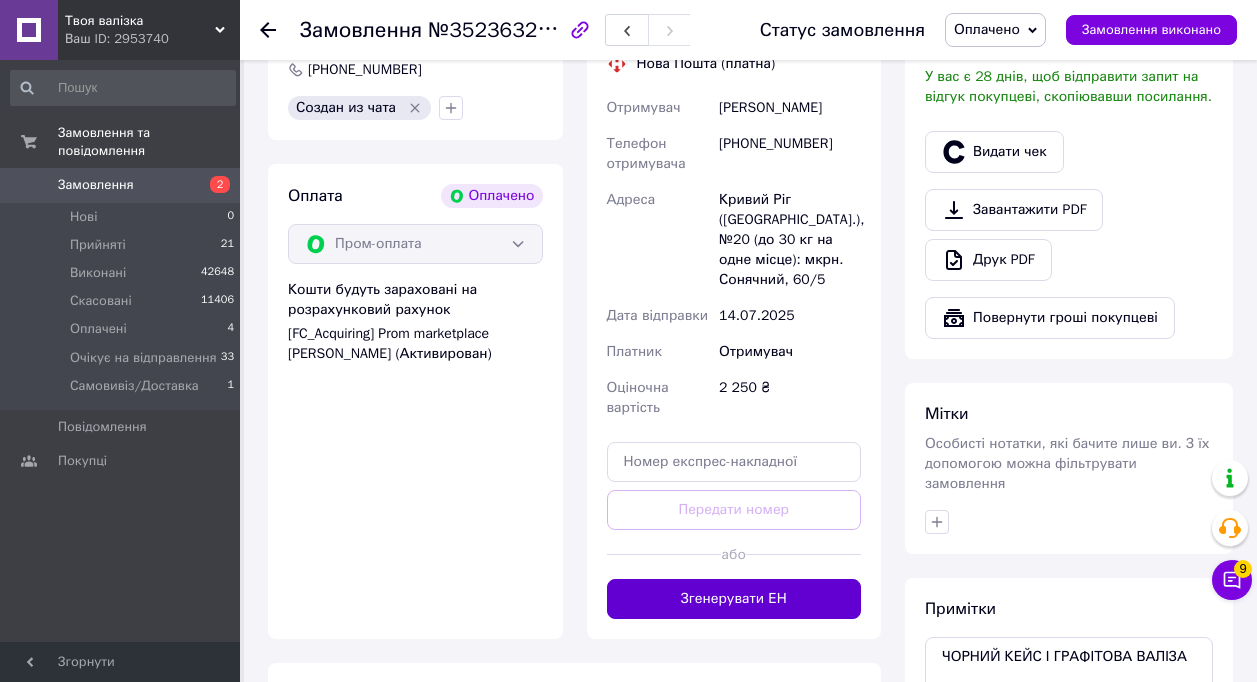 click on "Згенерувати ЕН" at bounding box center [734, 599] 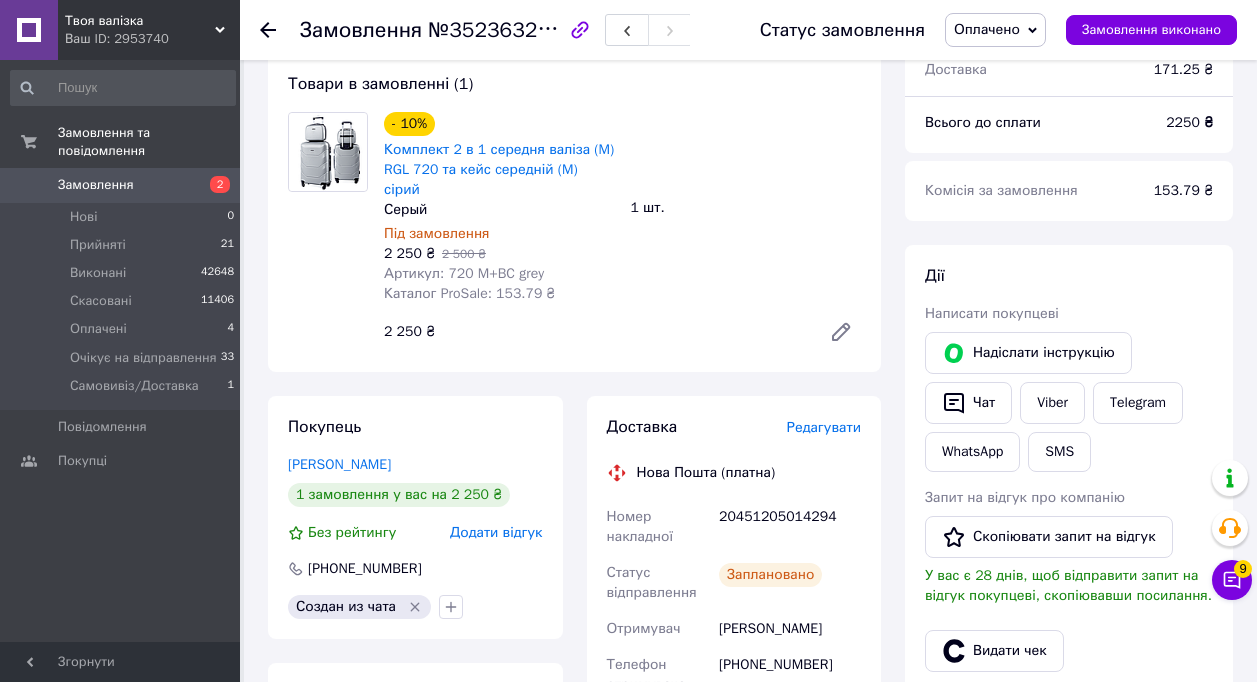 scroll, scrollTop: 180, scrollLeft: 0, axis: vertical 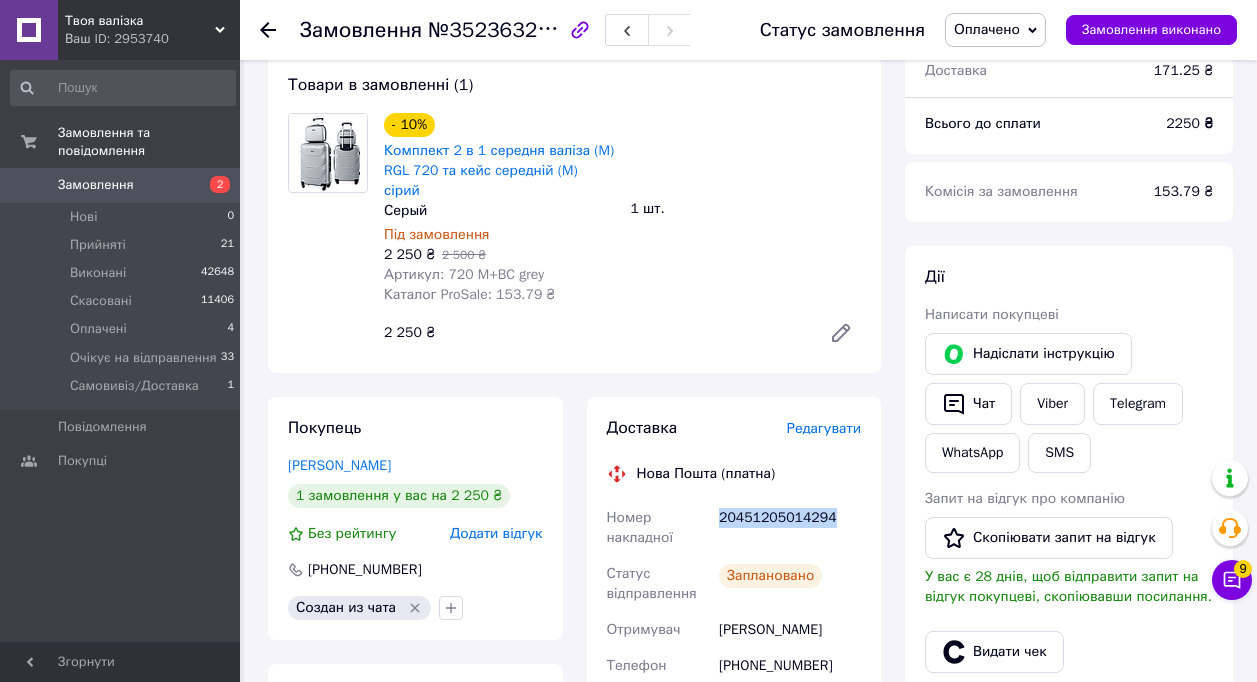drag, startPoint x: 830, startPoint y: 494, endPoint x: 720, endPoint y: 506, distance: 110.65261 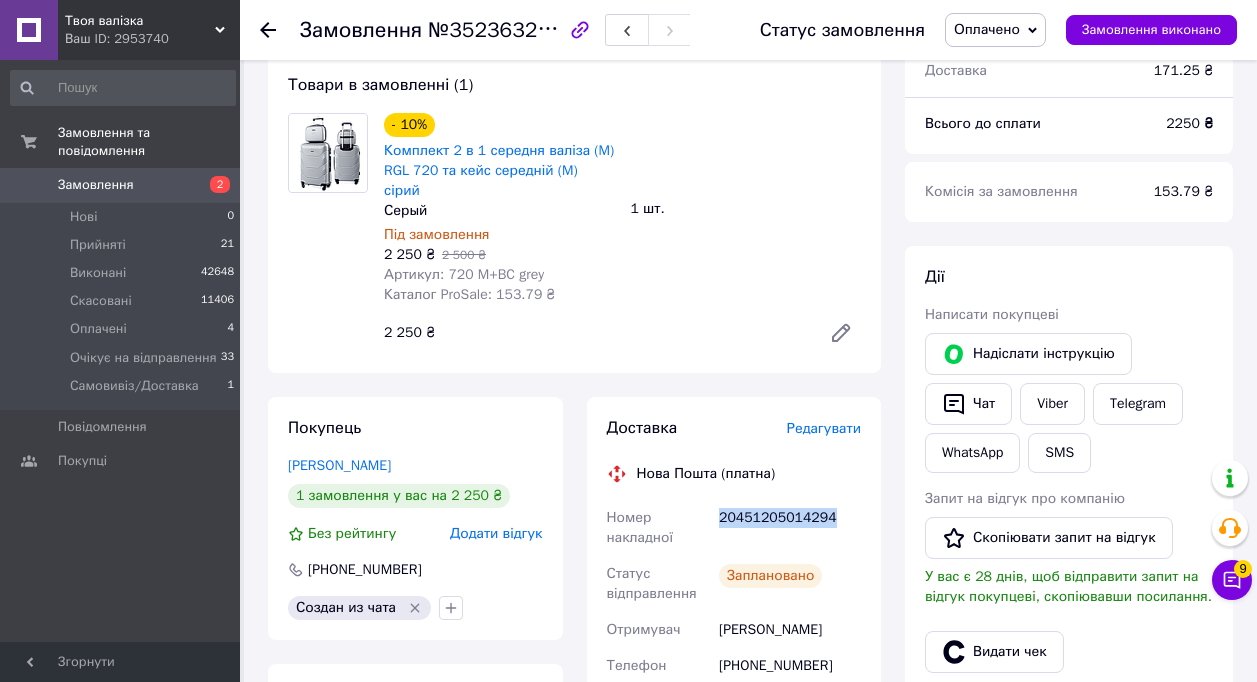click on "20451205014294" at bounding box center (790, 528) 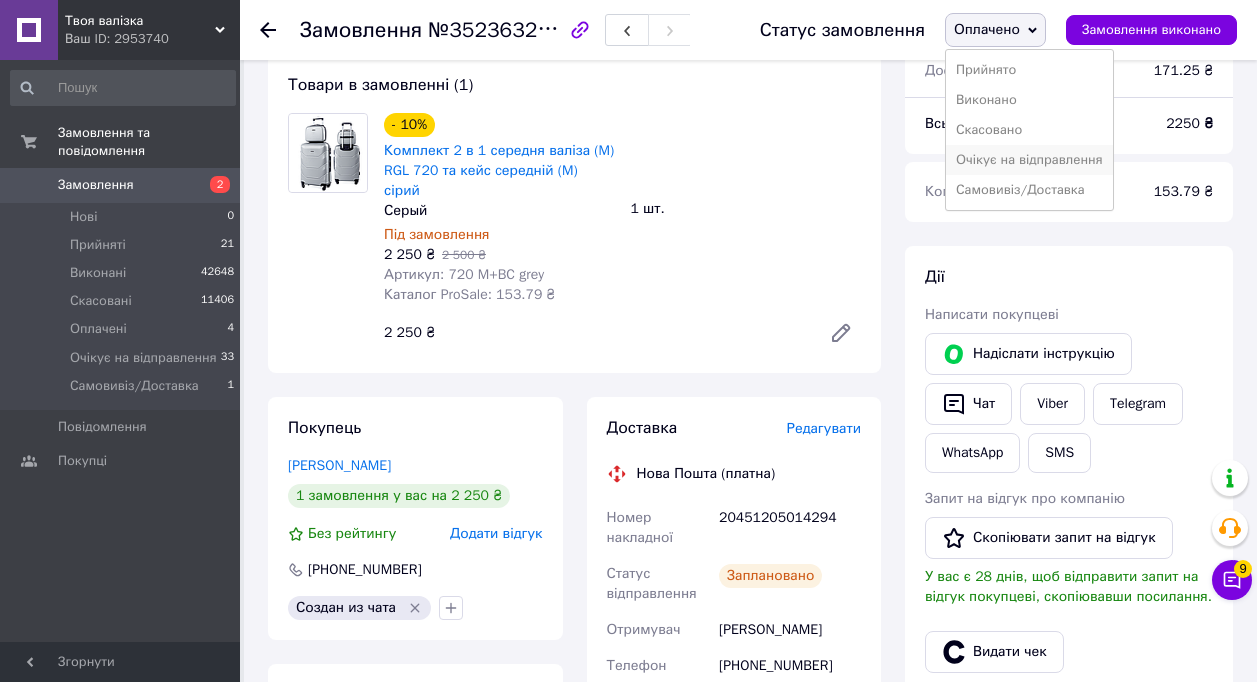 click on "Очікує на відправлення" at bounding box center (1029, 160) 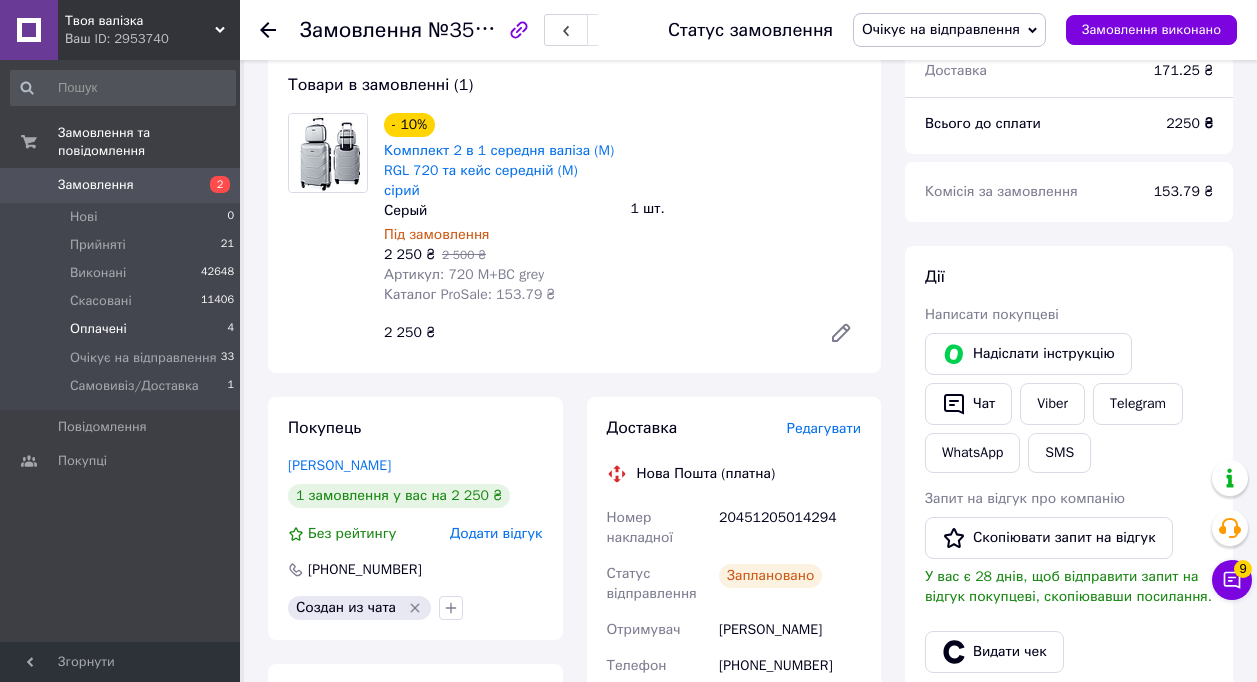 click on "Оплачені" at bounding box center (98, 329) 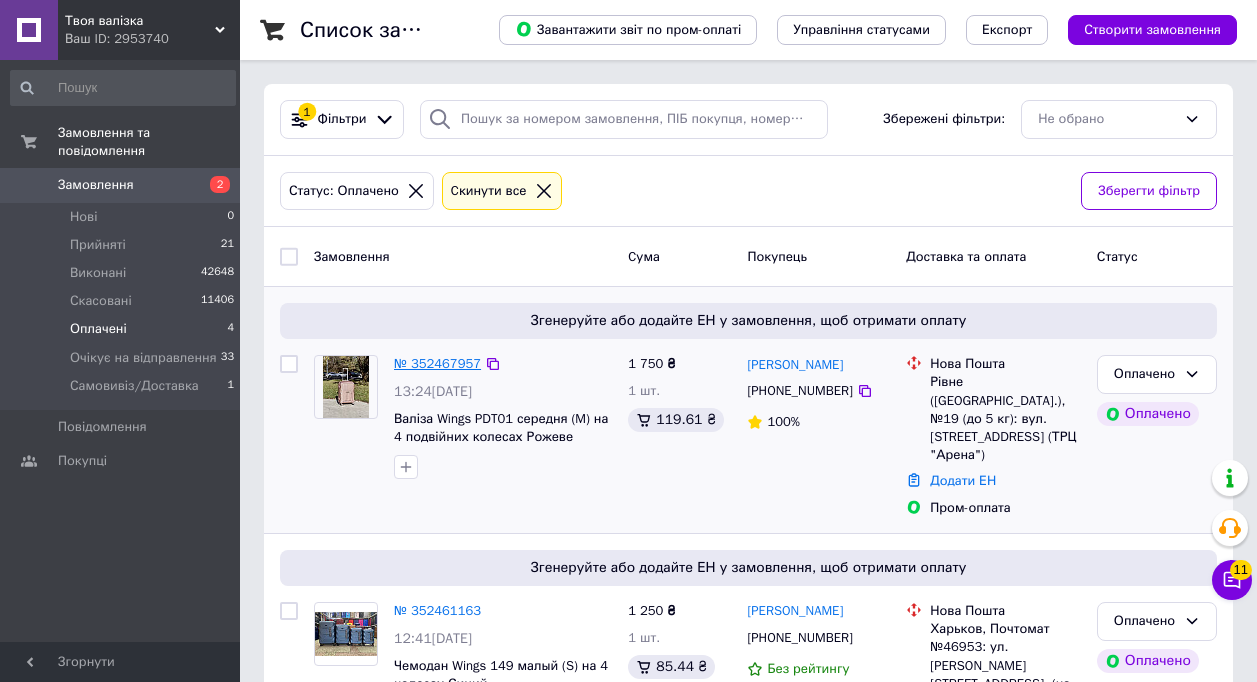 click on "№ 352467957" at bounding box center (437, 363) 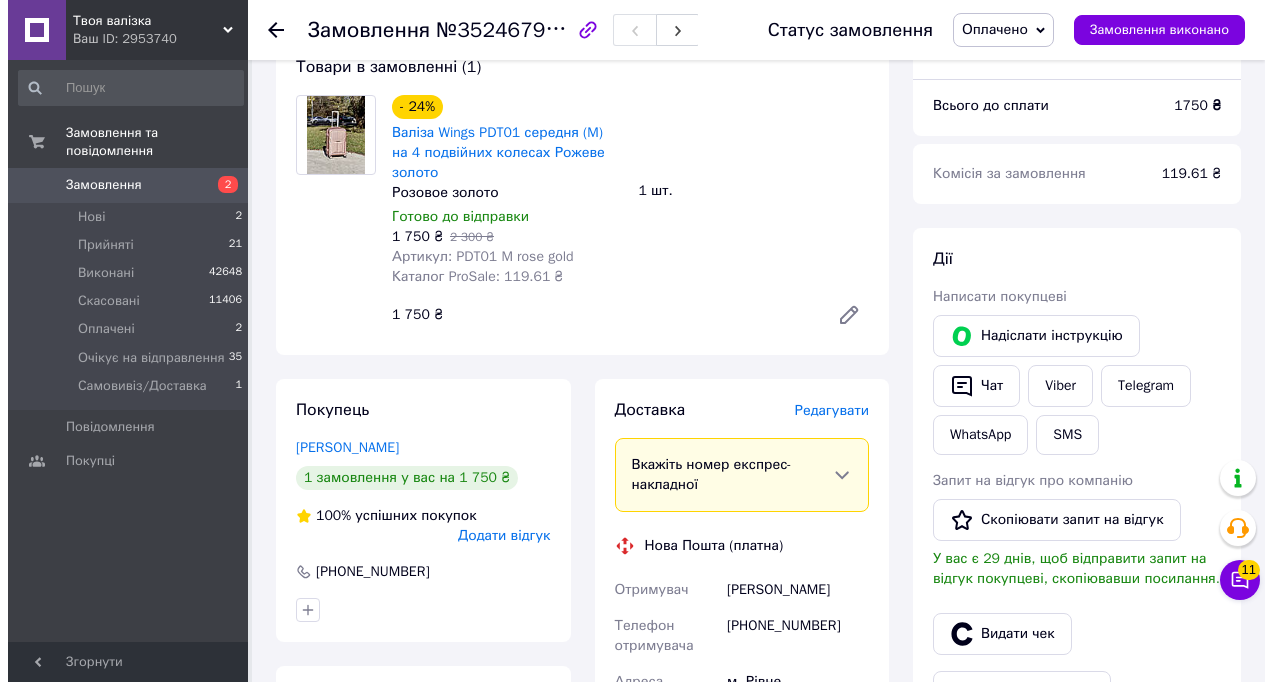 scroll, scrollTop: 200, scrollLeft: 0, axis: vertical 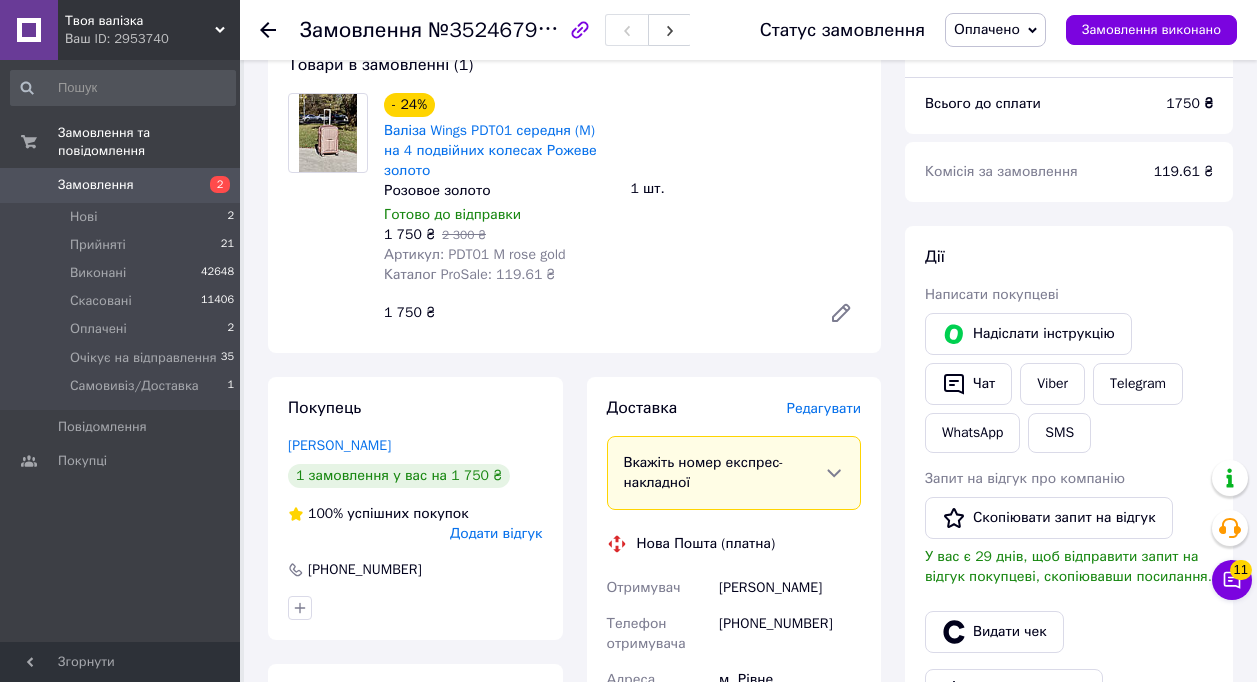 click on "Редагувати" at bounding box center (824, 408) 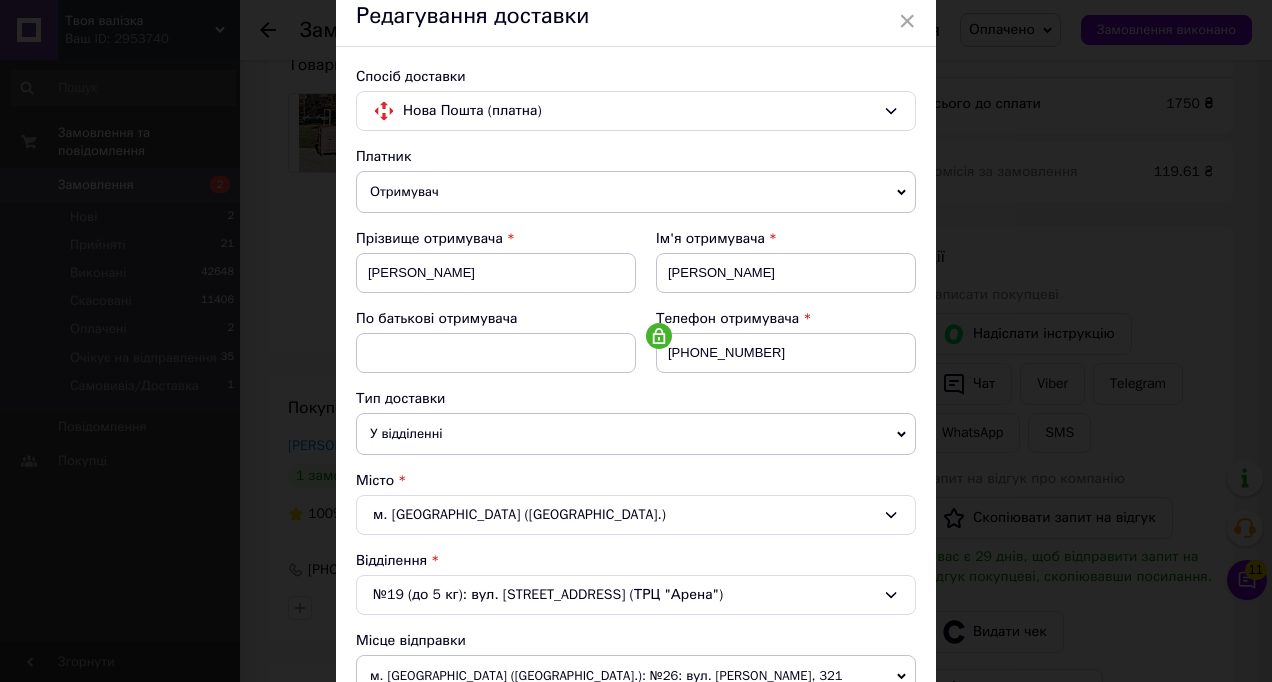 scroll, scrollTop: 300, scrollLeft: 0, axis: vertical 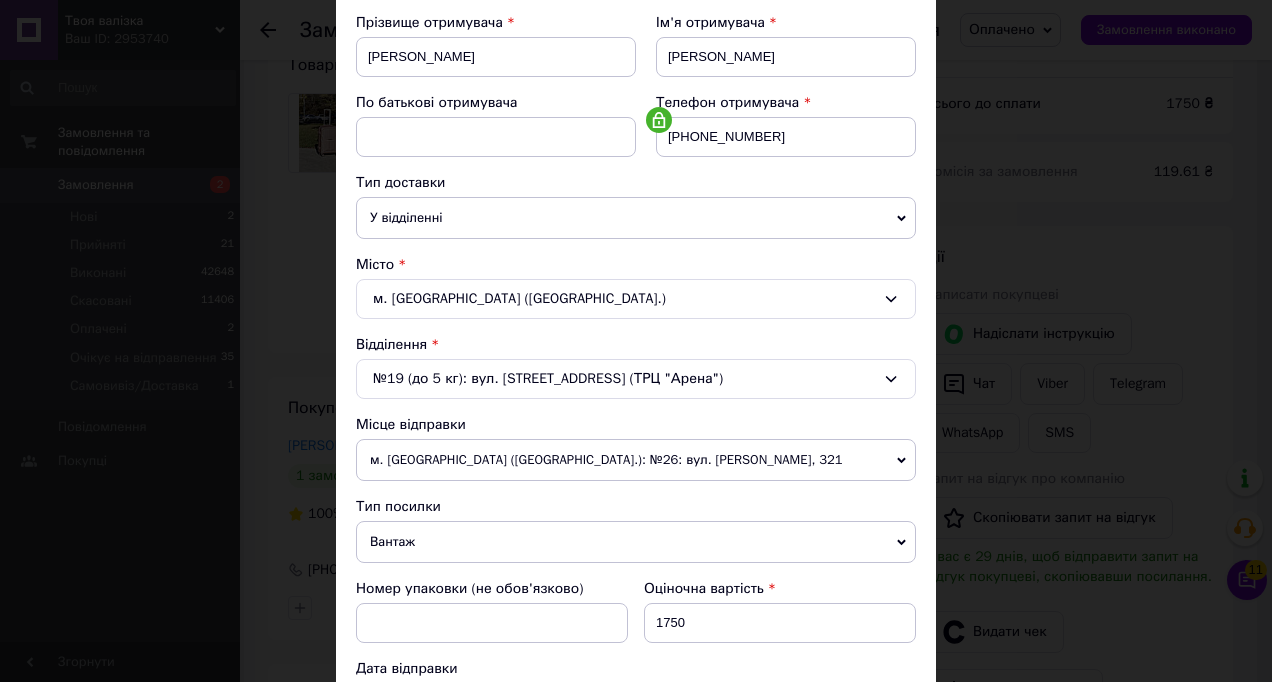 click 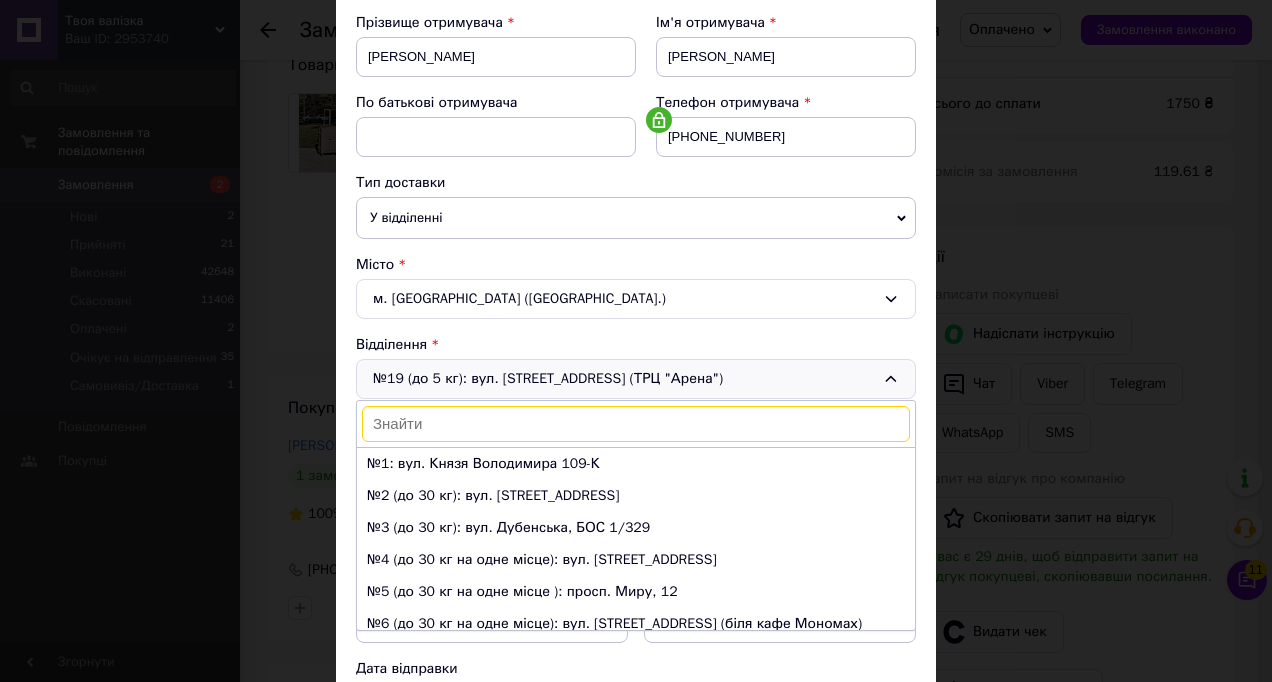 scroll, scrollTop: 576, scrollLeft: 0, axis: vertical 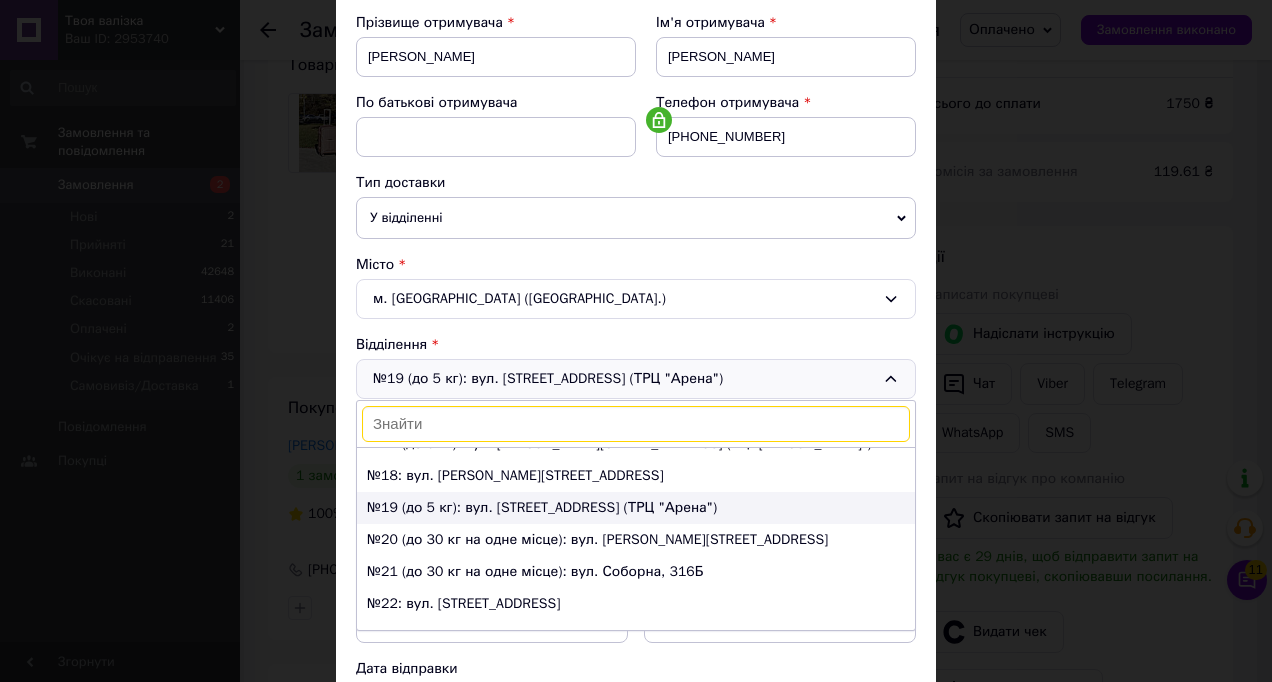 type on "8" 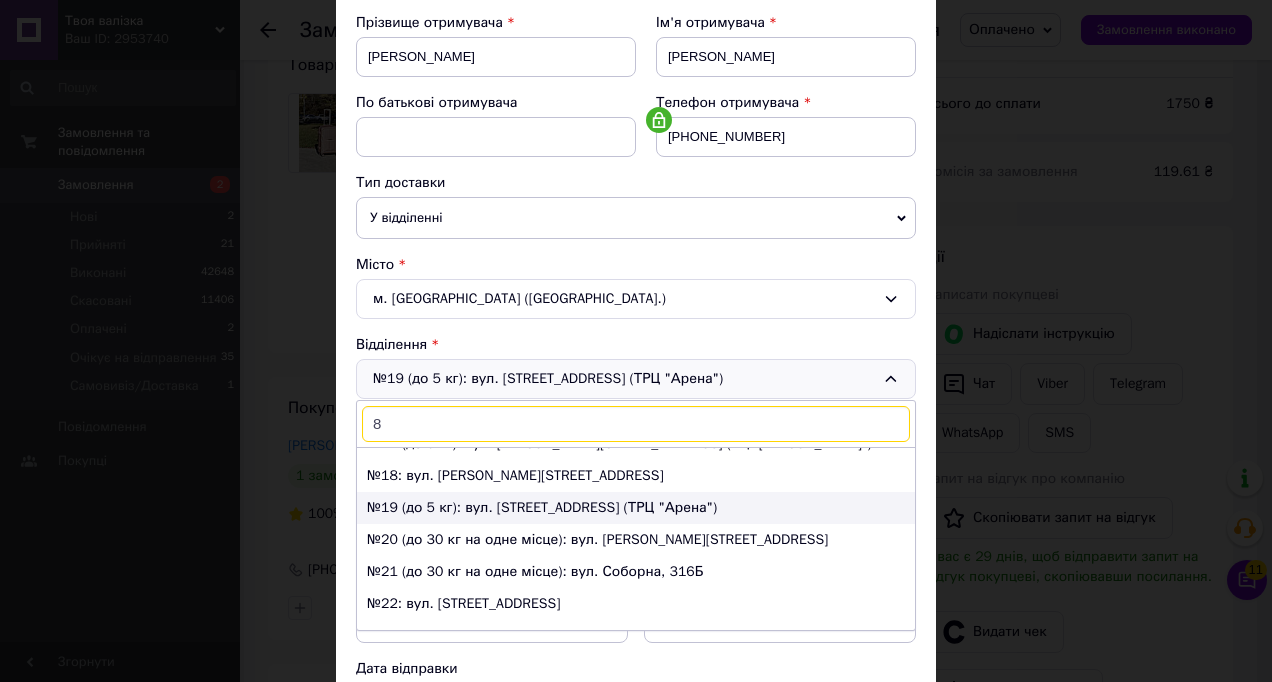 type 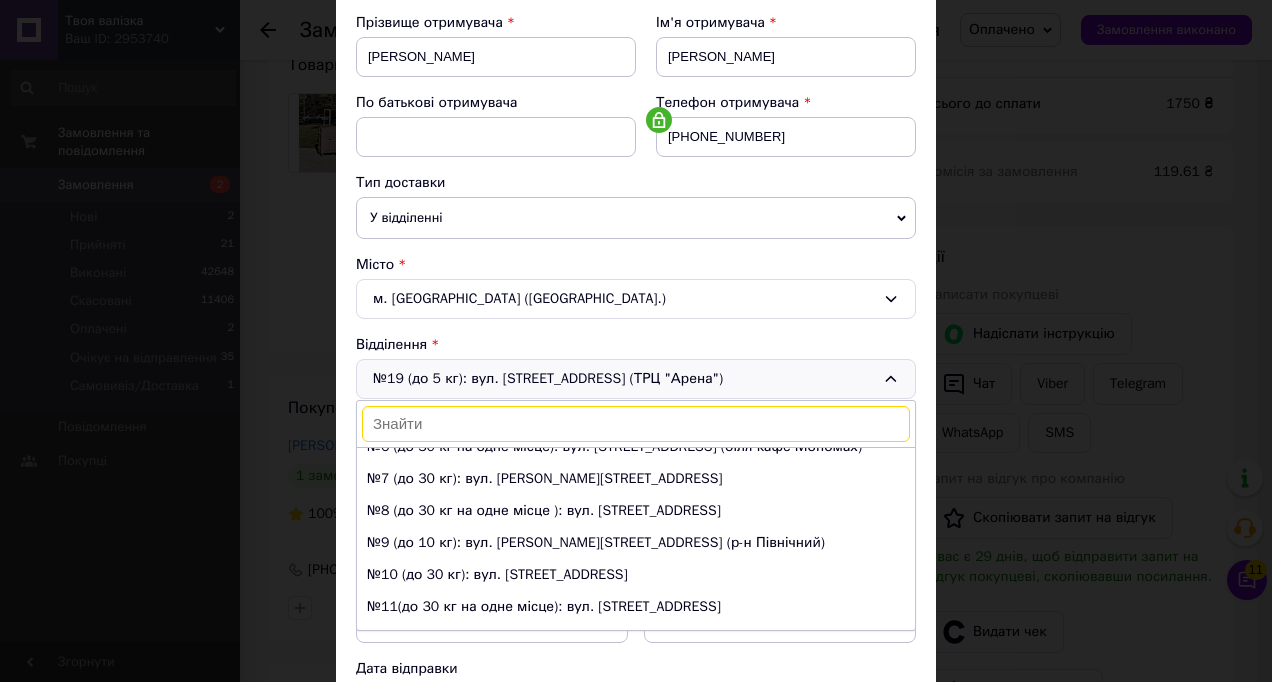 scroll, scrollTop: 176, scrollLeft: 0, axis: vertical 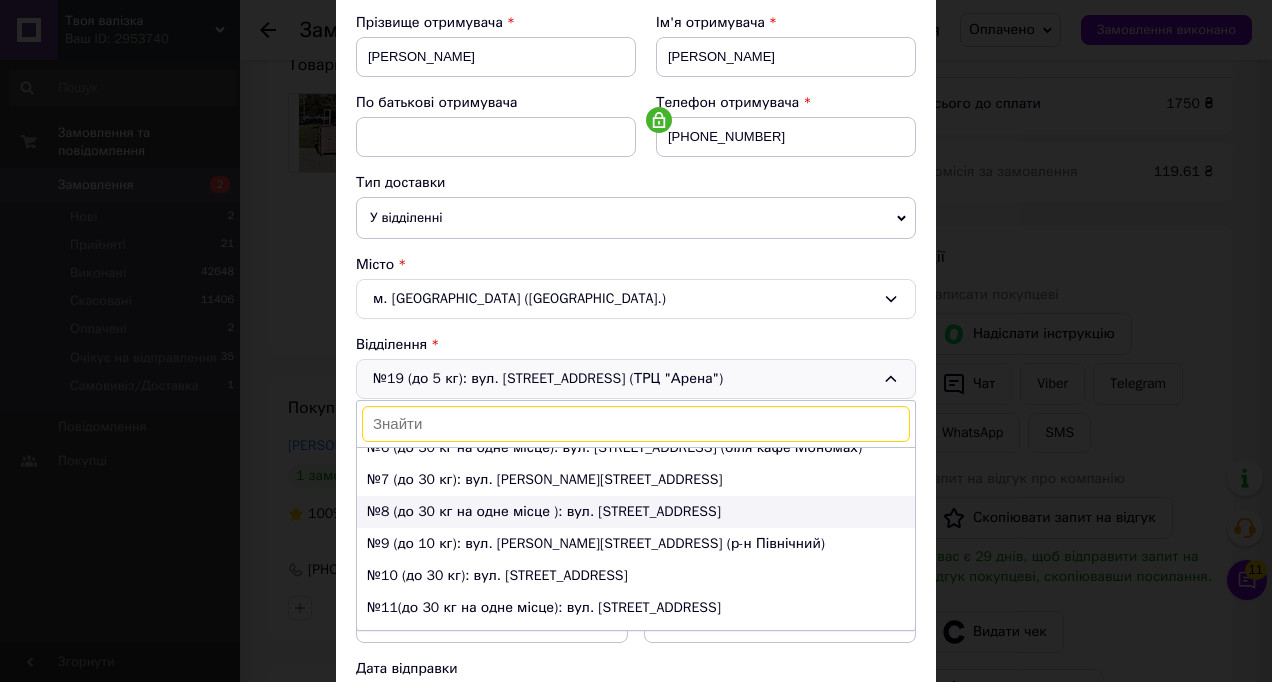 click on "№8 (до 30 кг на одне місце ): вул. [STREET_ADDRESS]" at bounding box center (636, 512) 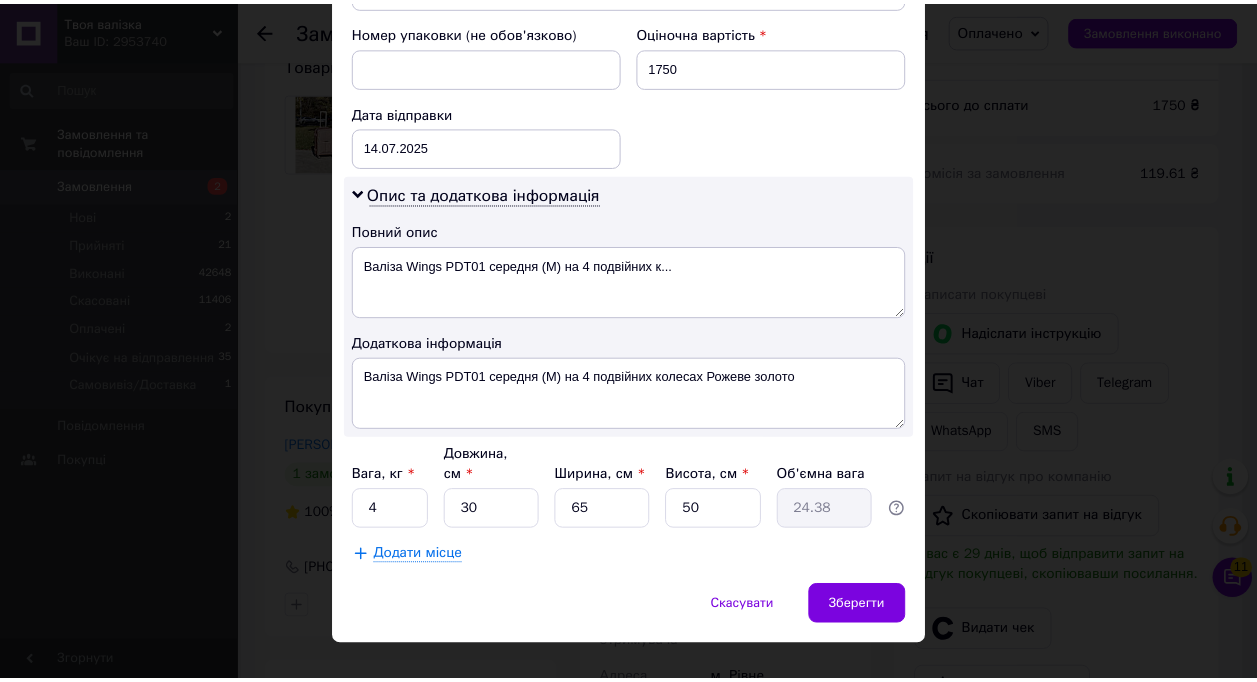 scroll, scrollTop: 870, scrollLeft: 0, axis: vertical 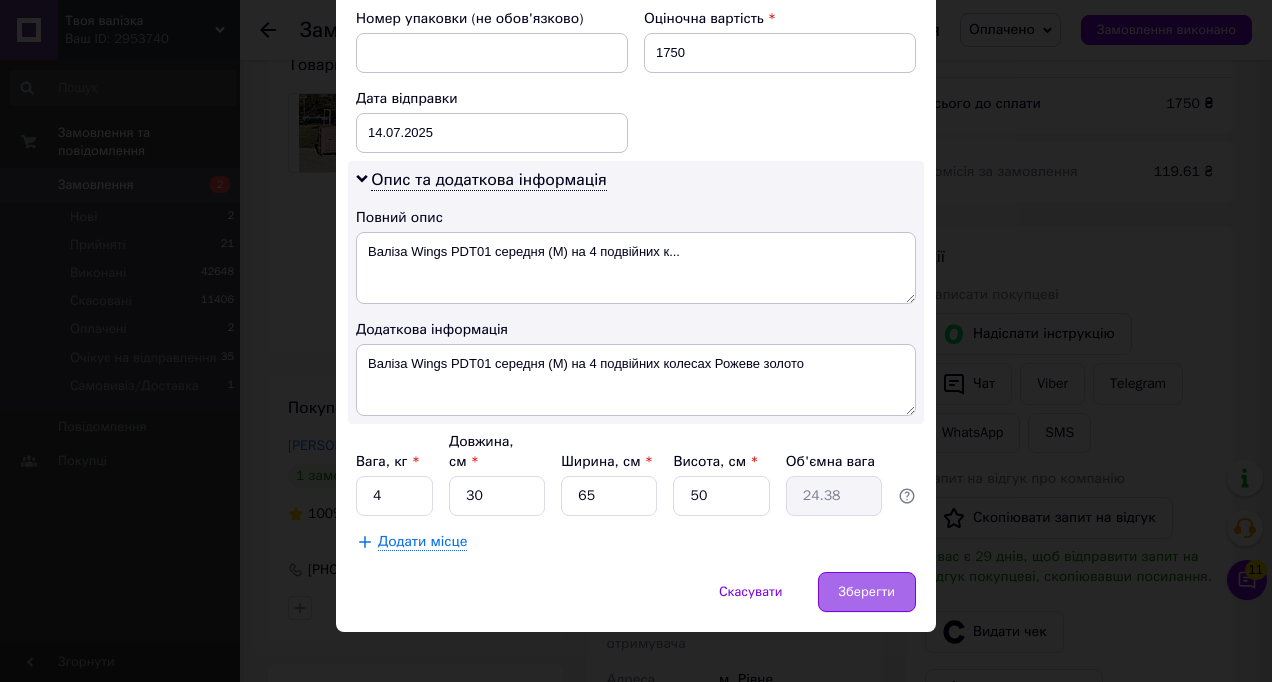 click on "Зберегти" at bounding box center (867, 592) 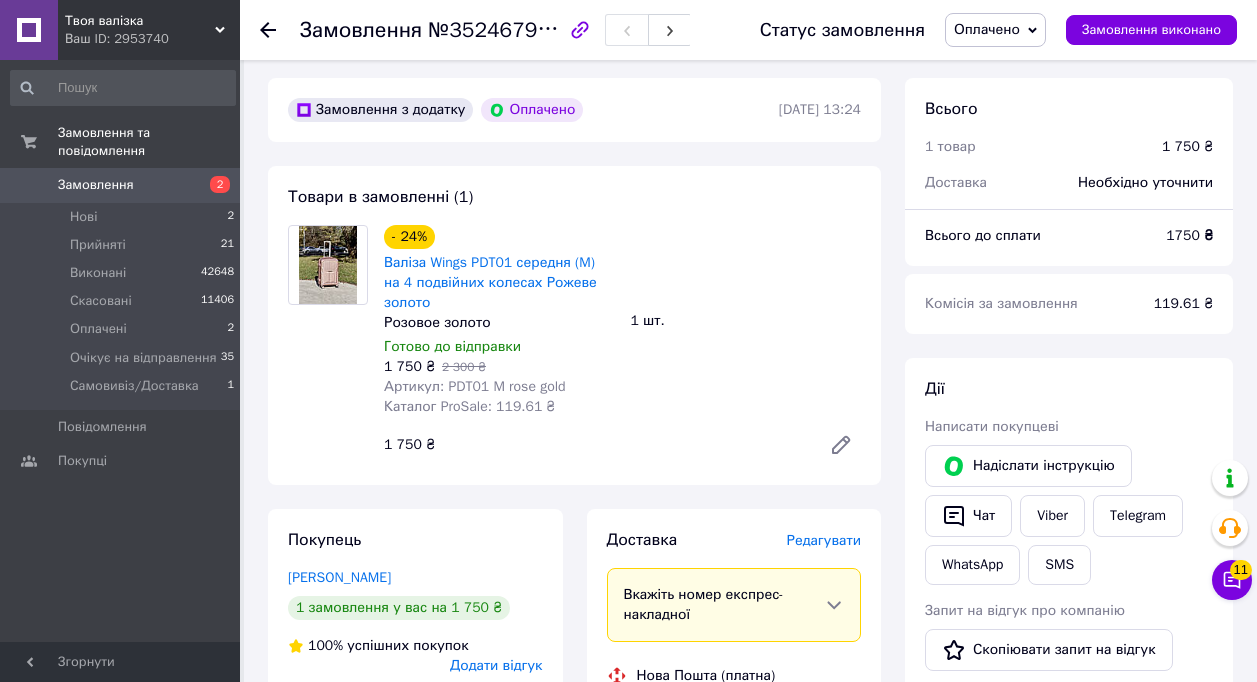 scroll, scrollTop: 200, scrollLeft: 0, axis: vertical 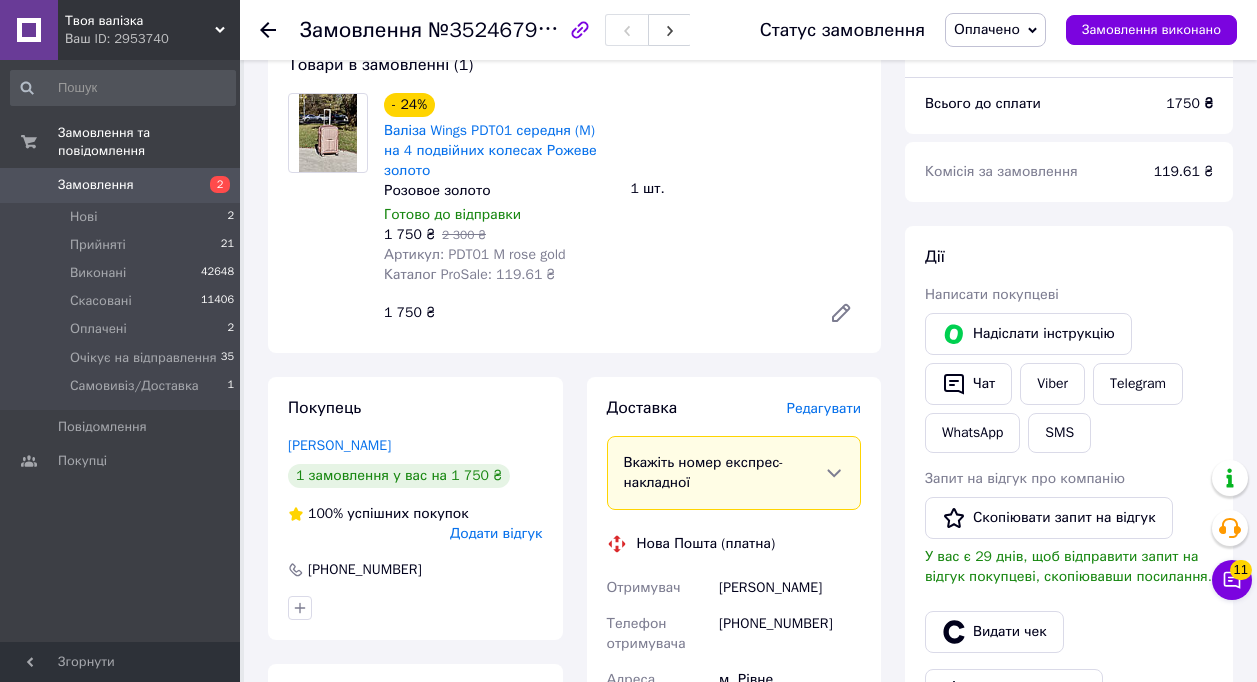 drag, startPoint x: 837, startPoint y: 584, endPoint x: 712, endPoint y: 589, distance: 125.09996 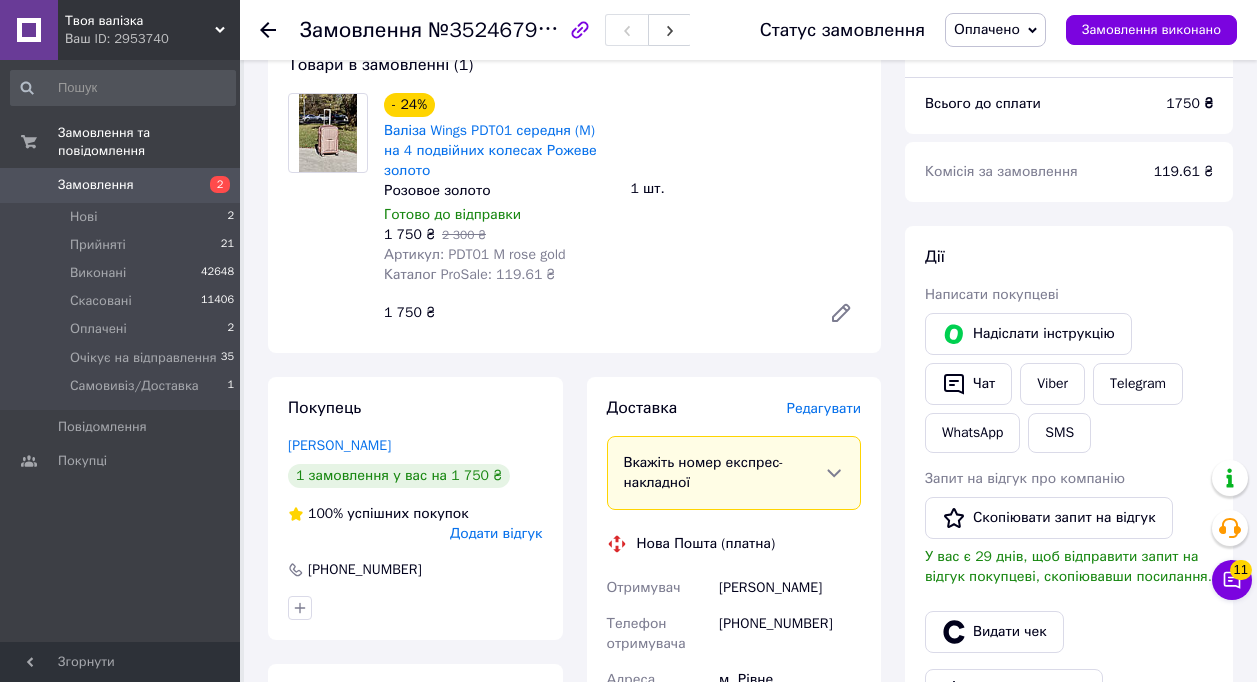 click on "Отримувач [PERSON_NAME] Телефон отримувача [PHONE_NUMBER] Адреса [PERSON_NAME]. Рівне ([GEOGRAPHIC_DATA].), №8 (до 30 кг на одне місце ): вул. [GEOGRAPHIC_DATA], 19 Дата відправки [DATE] Платник Отримувач Оціночна вартість 1 750 ₴" at bounding box center (734, 738) 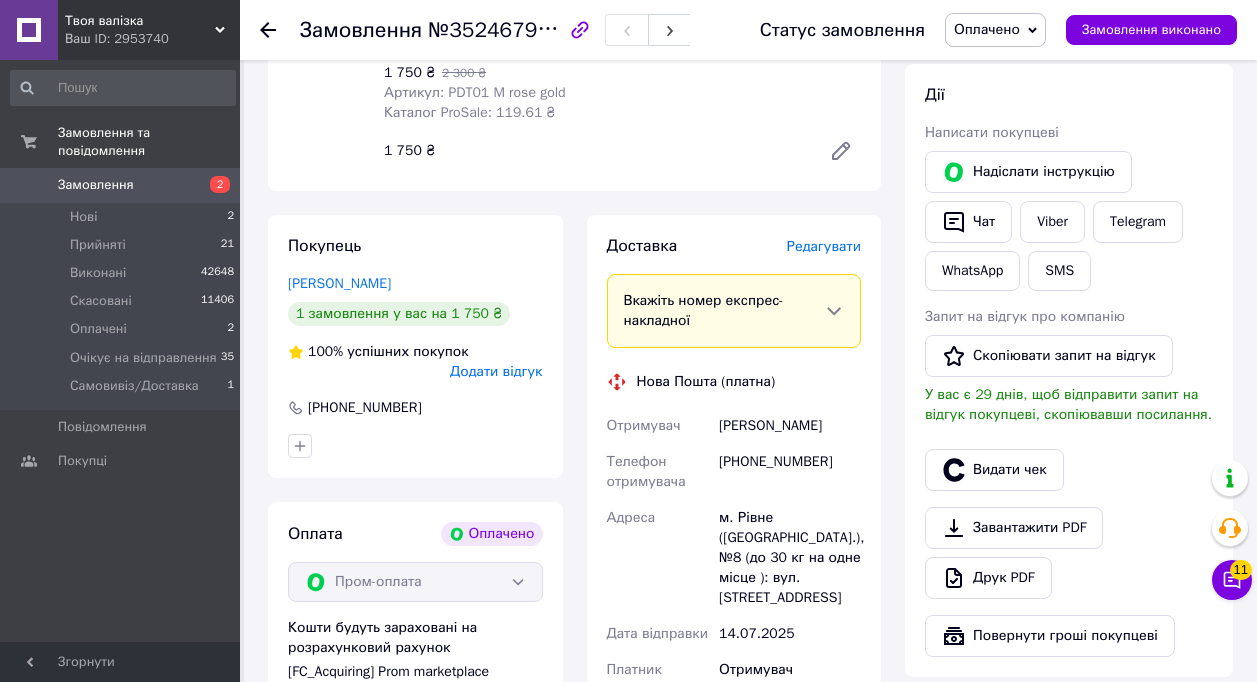 scroll, scrollTop: 400, scrollLeft: 0, axis: vertical 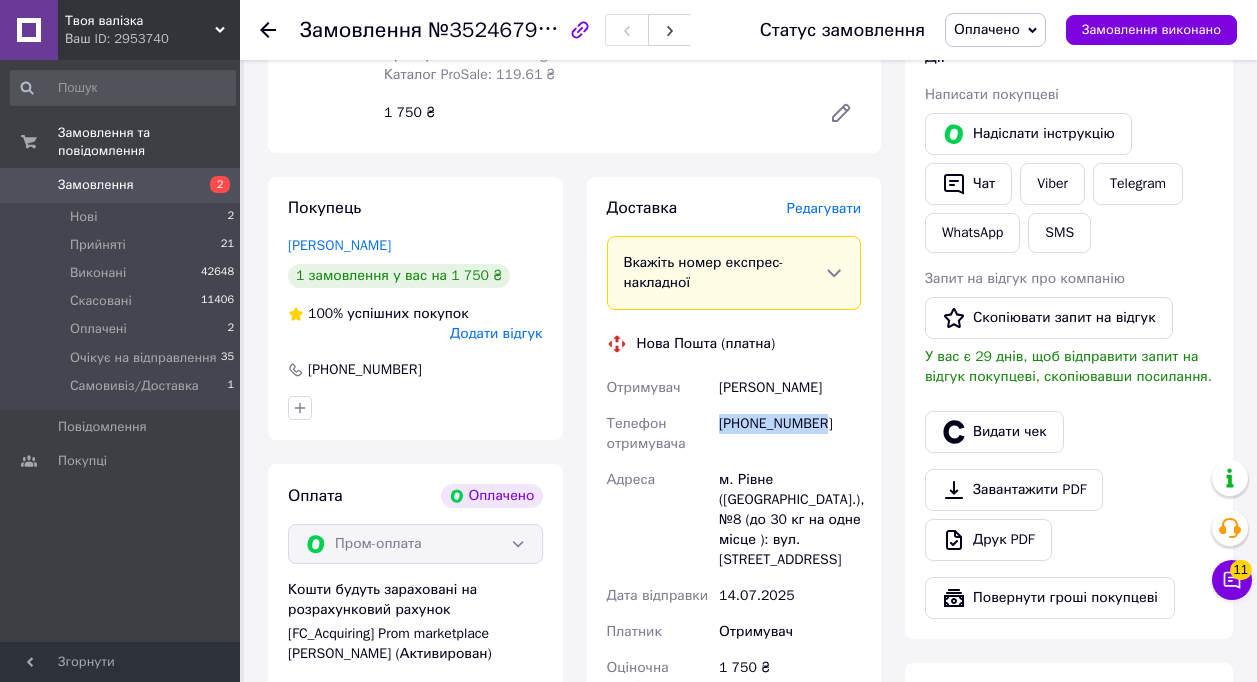 drag, startPoint x: 830, startPoint y: 417, endPoint x: 723, endPoint y: 431, distance: 107.912 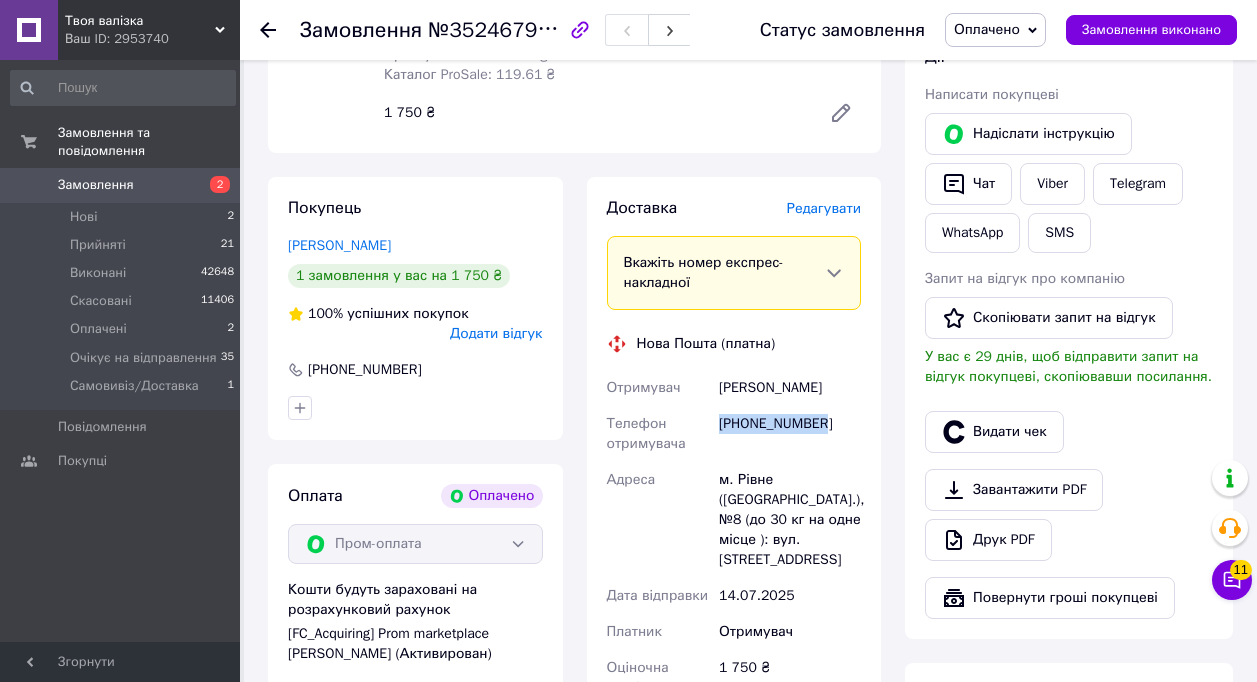 click on "[PHONE_NUMBER]" at bounding box center [790, 434] 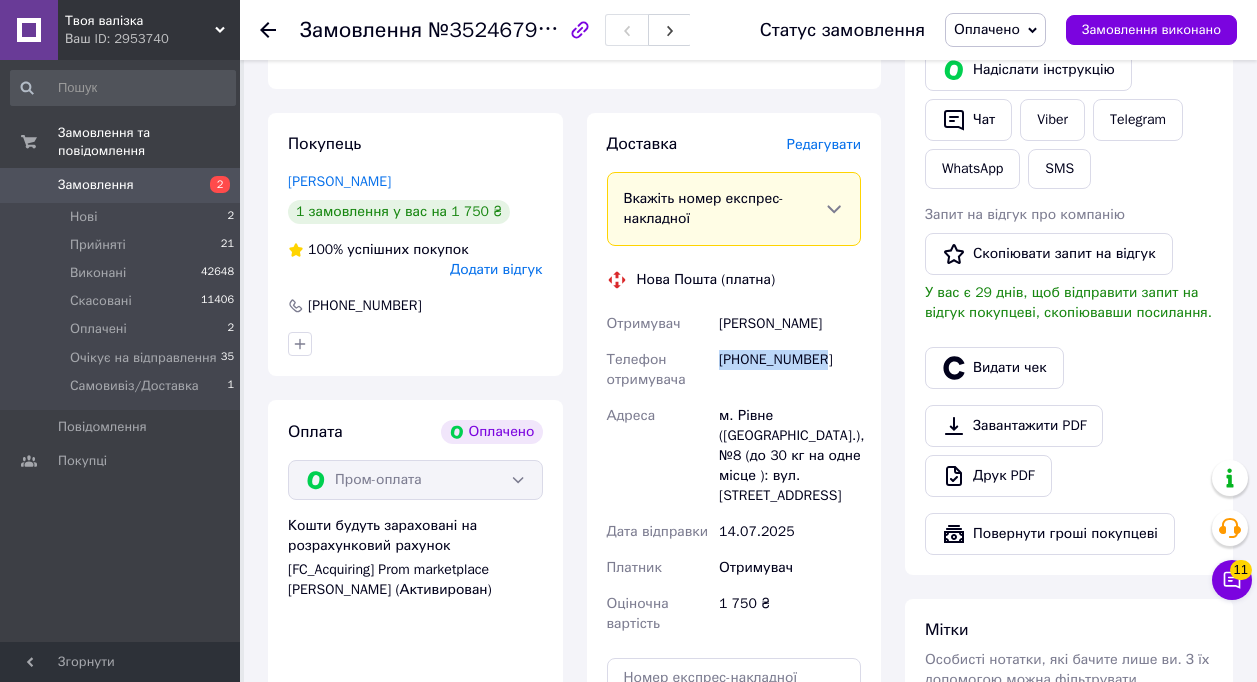 scroll, scrollTop: 500, scrollLeft: 0, axis: vertical 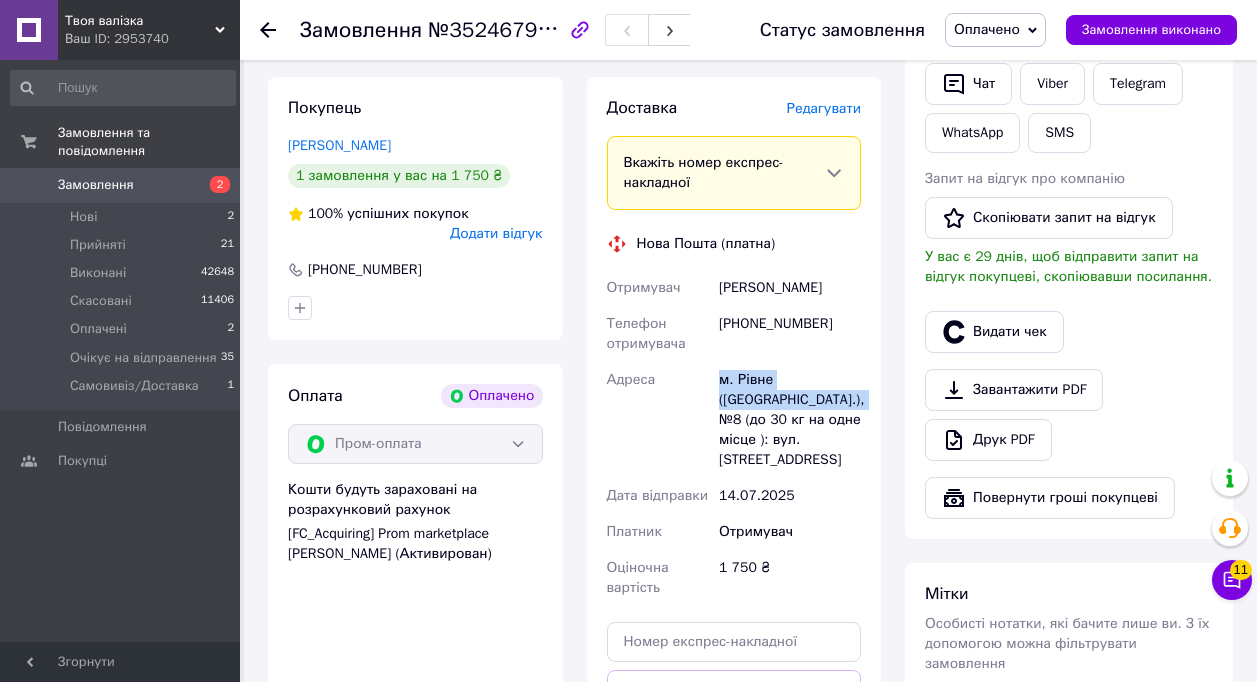 drag, startPoint x: 783, startPoint y: 405, endPoint x: 721, endPoint y: 380, distance: 66.85058 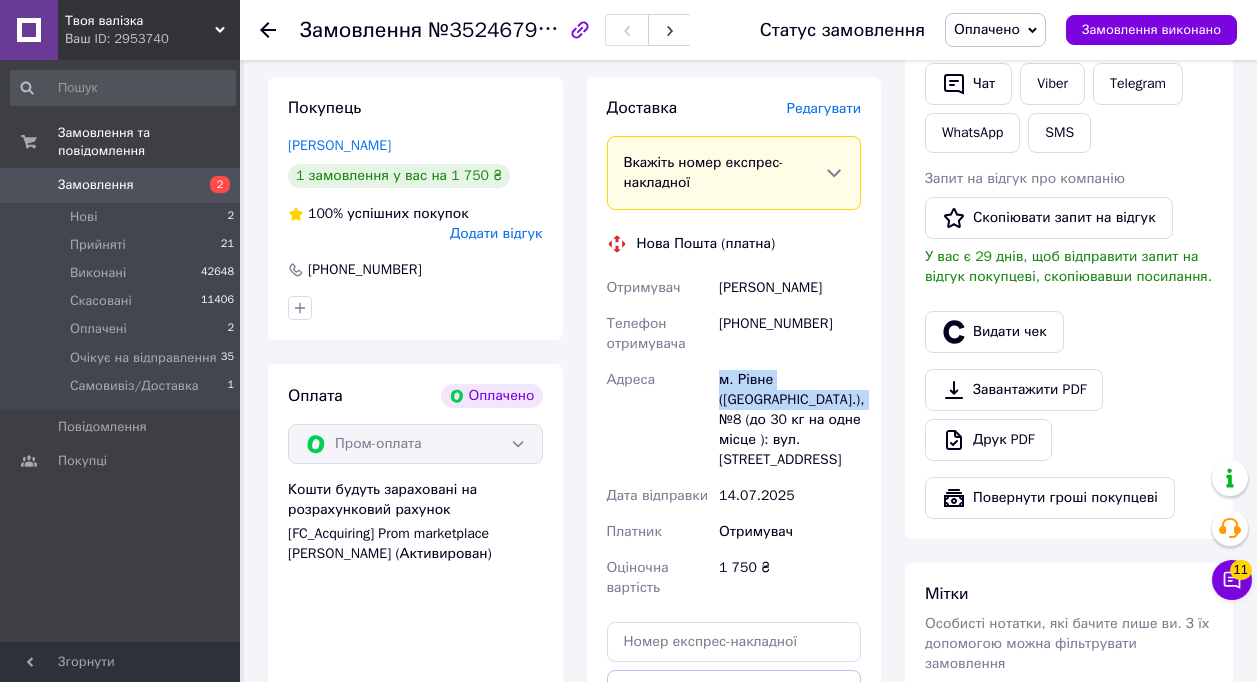 click on "м. Рівне ([GEOGRAPHIC_DATA].), №8 (до 30 кг на одне місце ): вул. [STREET_ADDRESS]" at bounding box center [790, 420] 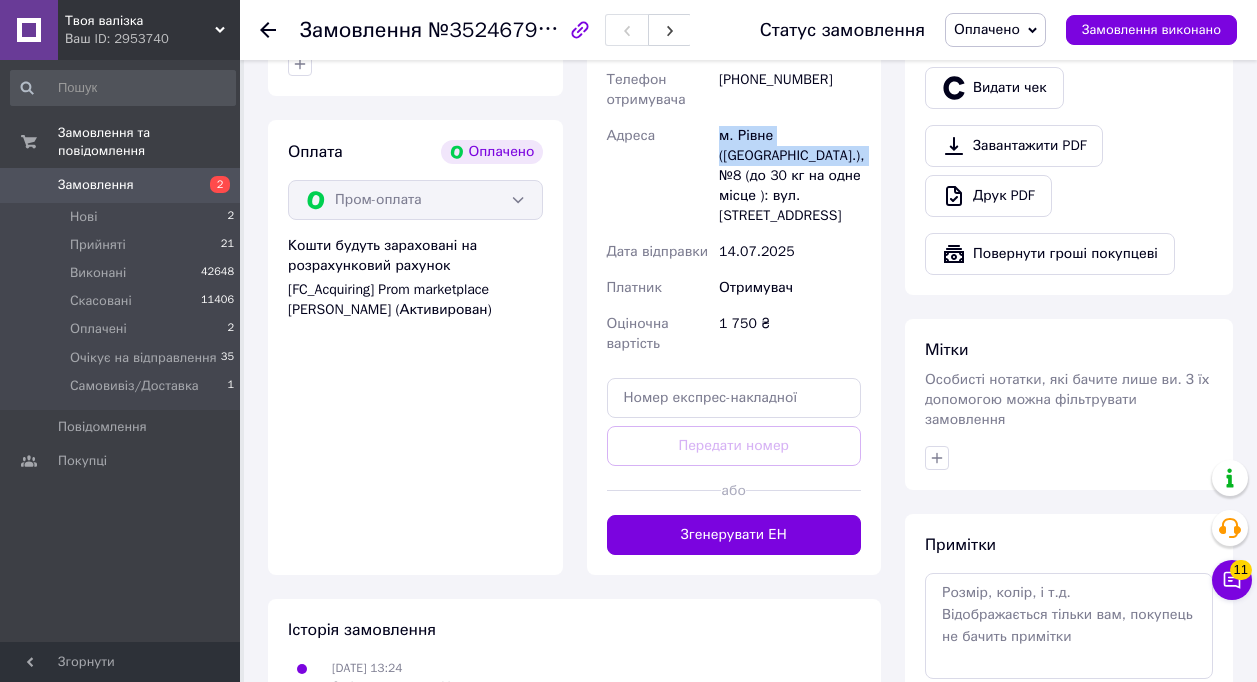 scroll, scrollTop: 800, scrollLeft: 0, axis: vertical 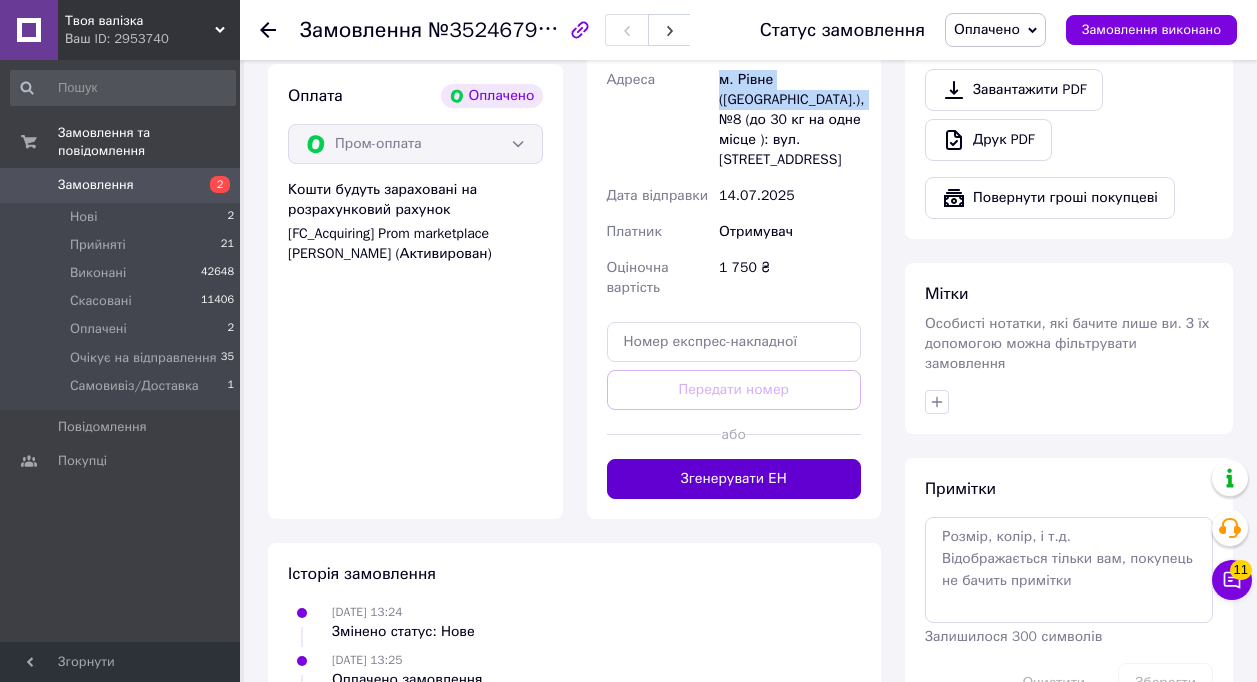 click on "Згенерувати ЕН" at bounding box center [734, 479] 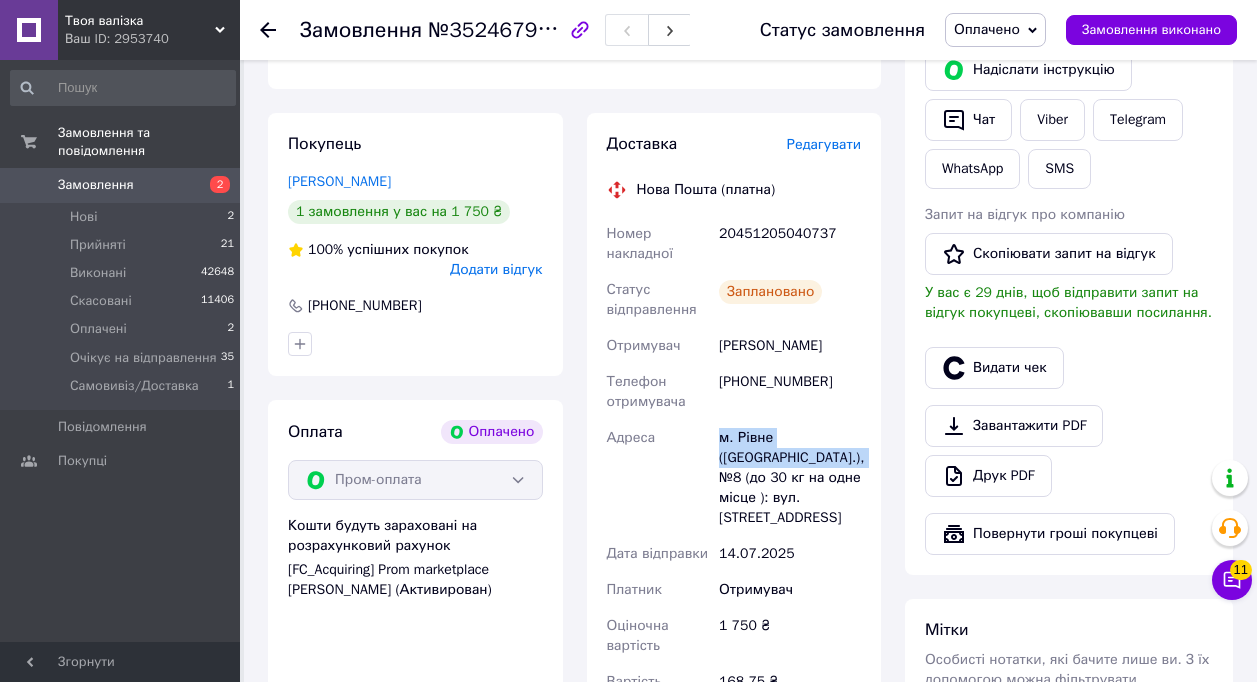 scroll, scrollTop: 400, scrollLeft: 0, axis: vertical 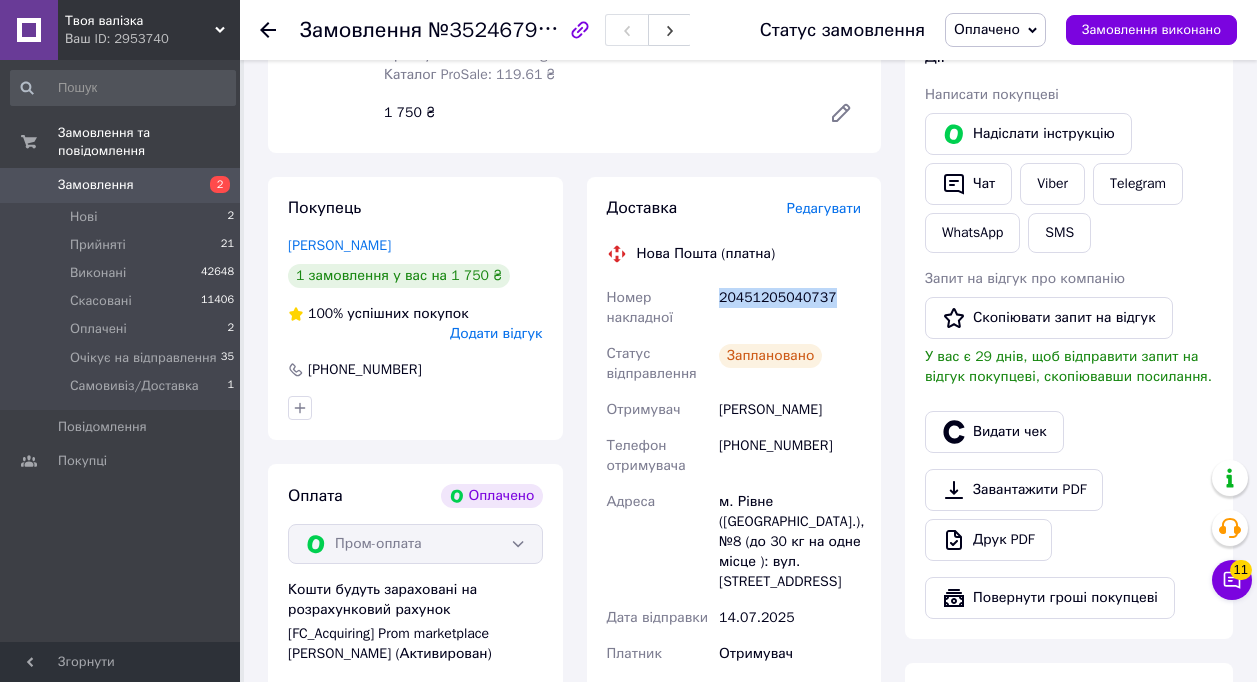 drag, startPoint x: 835, startPoint y: 287, endPoint x: 722, endPoint y: 297, distance: 113.44161 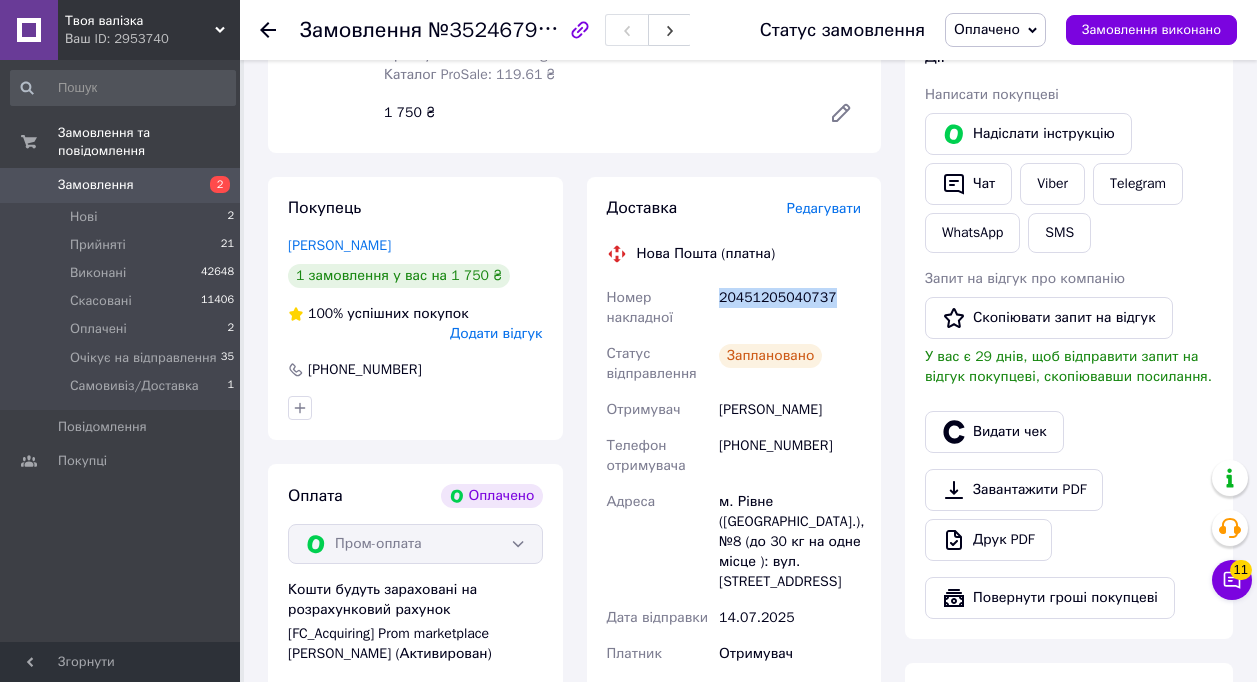 click on "20451205040737" at bounding box center (790, 308) 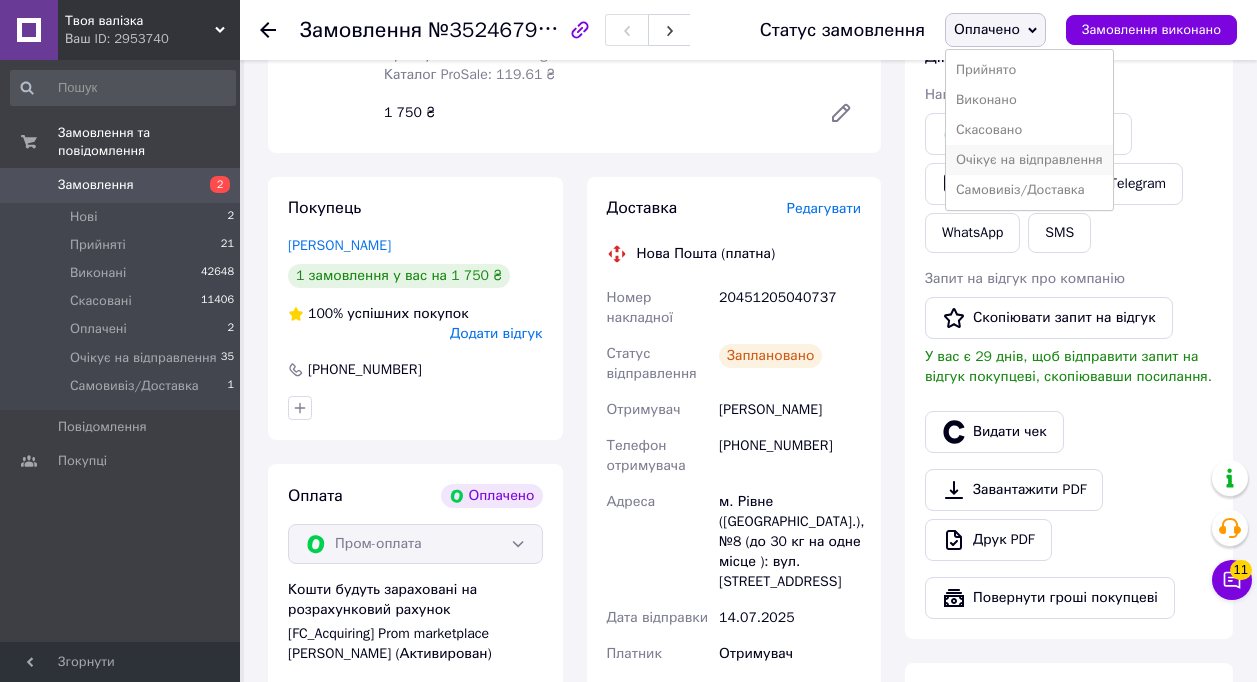 click on "Очікує на відправлення" at bounding box center [1029, 160] 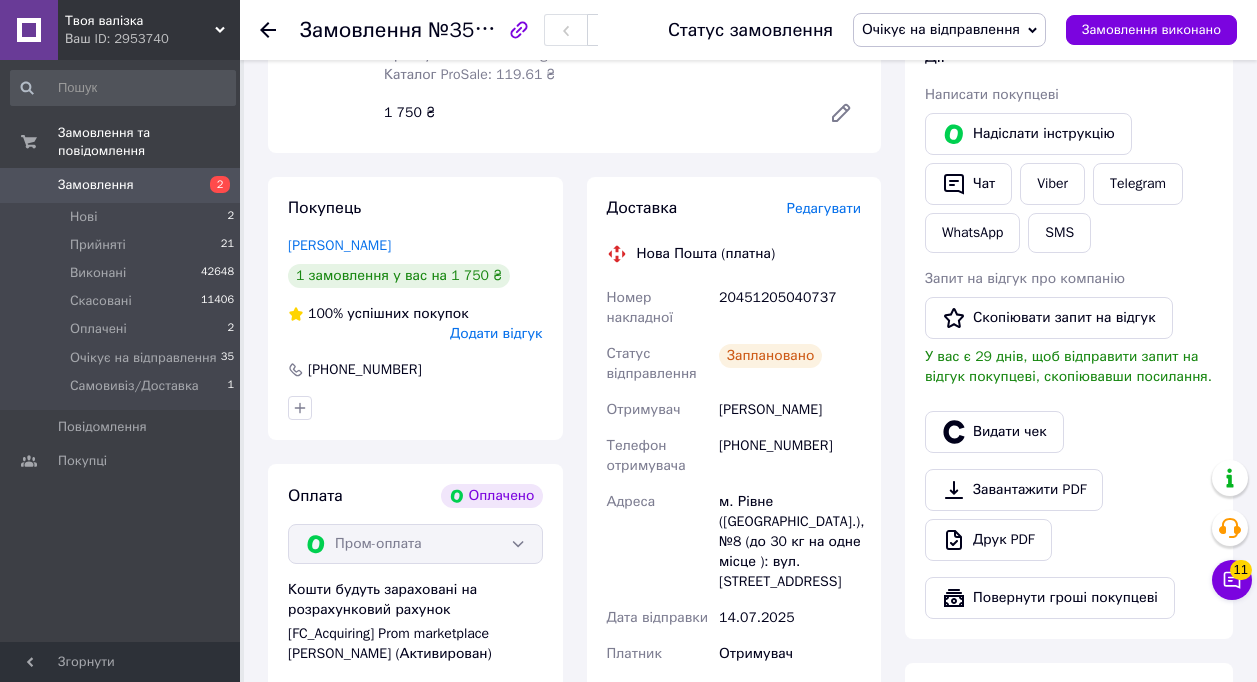 click on "Замовлення" at bounding box center [96, 185] 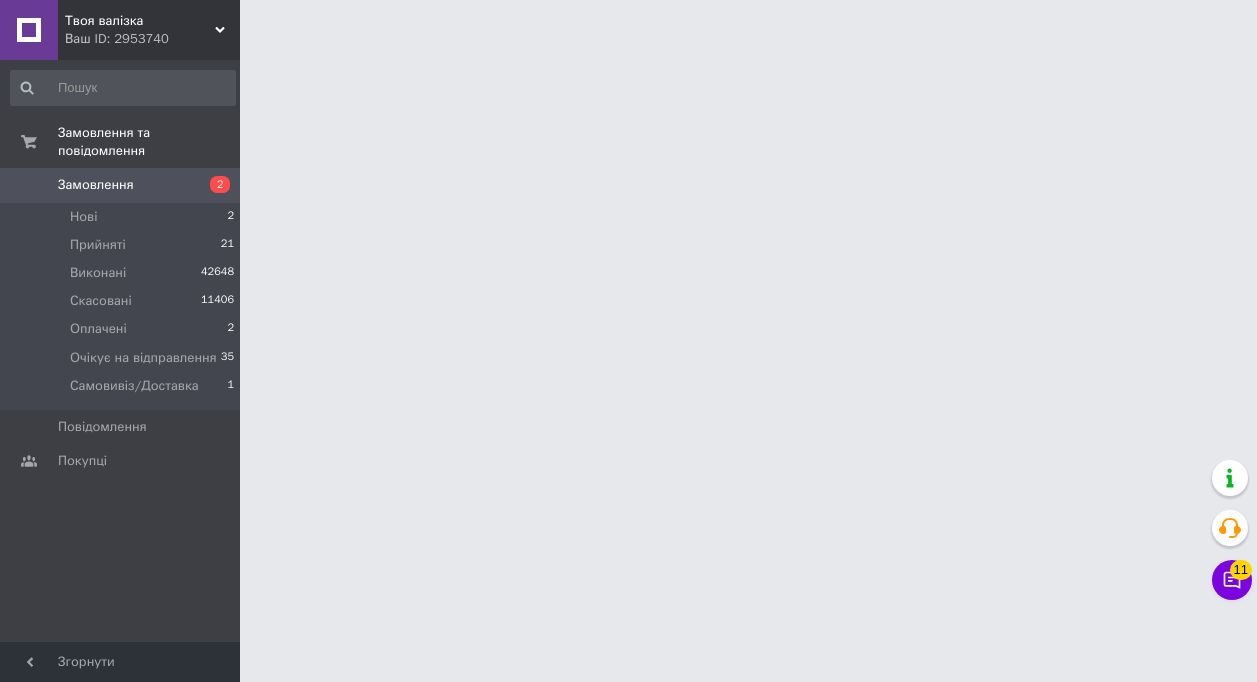 scroll, scrollTop: 0, scrollLeft: 0, axis: both 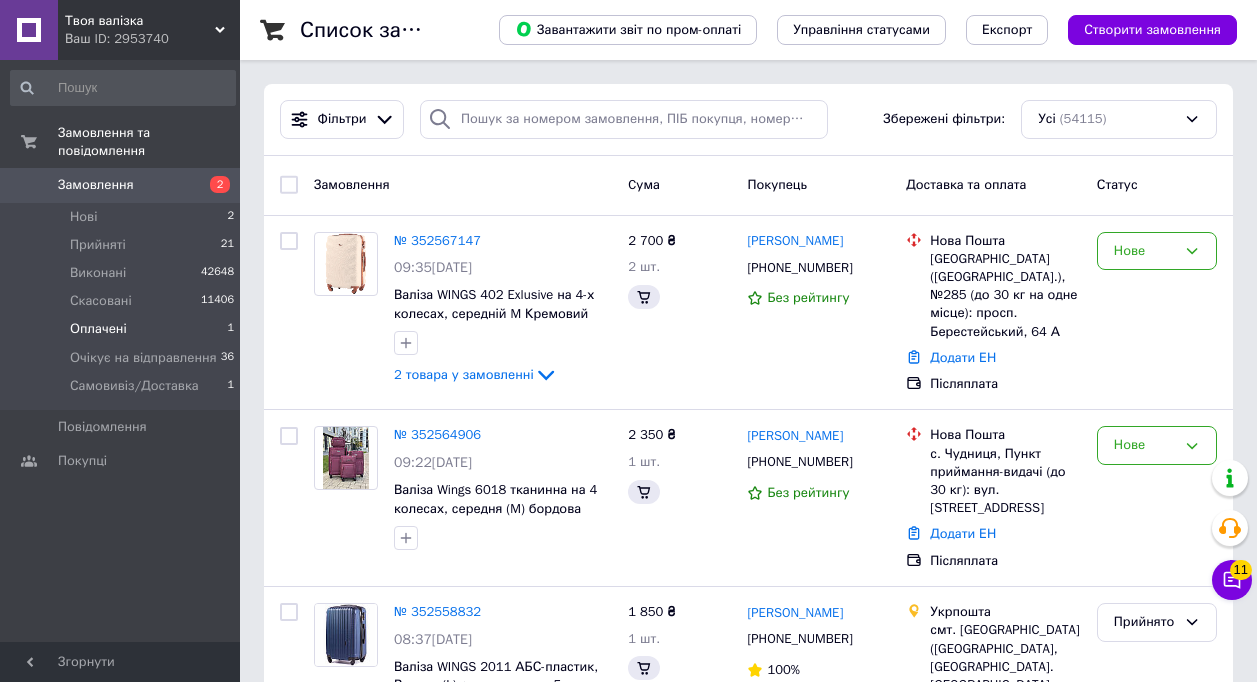 click on "Оплачені" at bounding box center [98, 329] 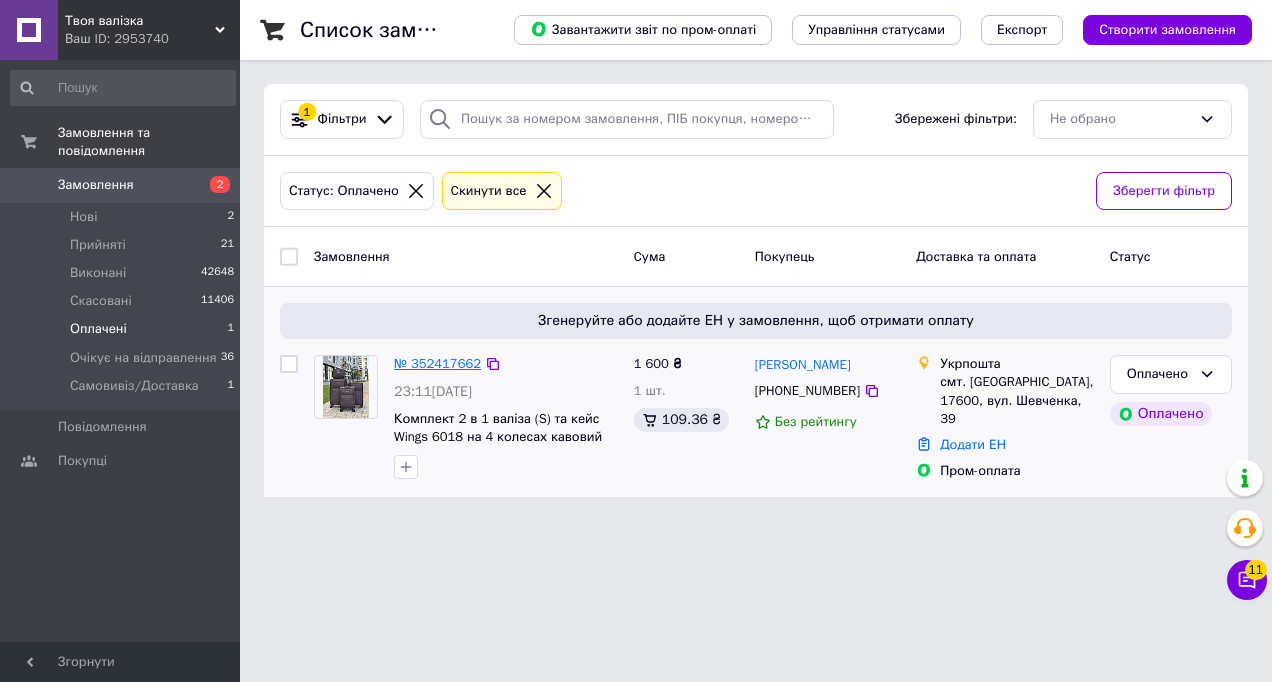 click on "№ 352417662" at bounding box center (437, 363) 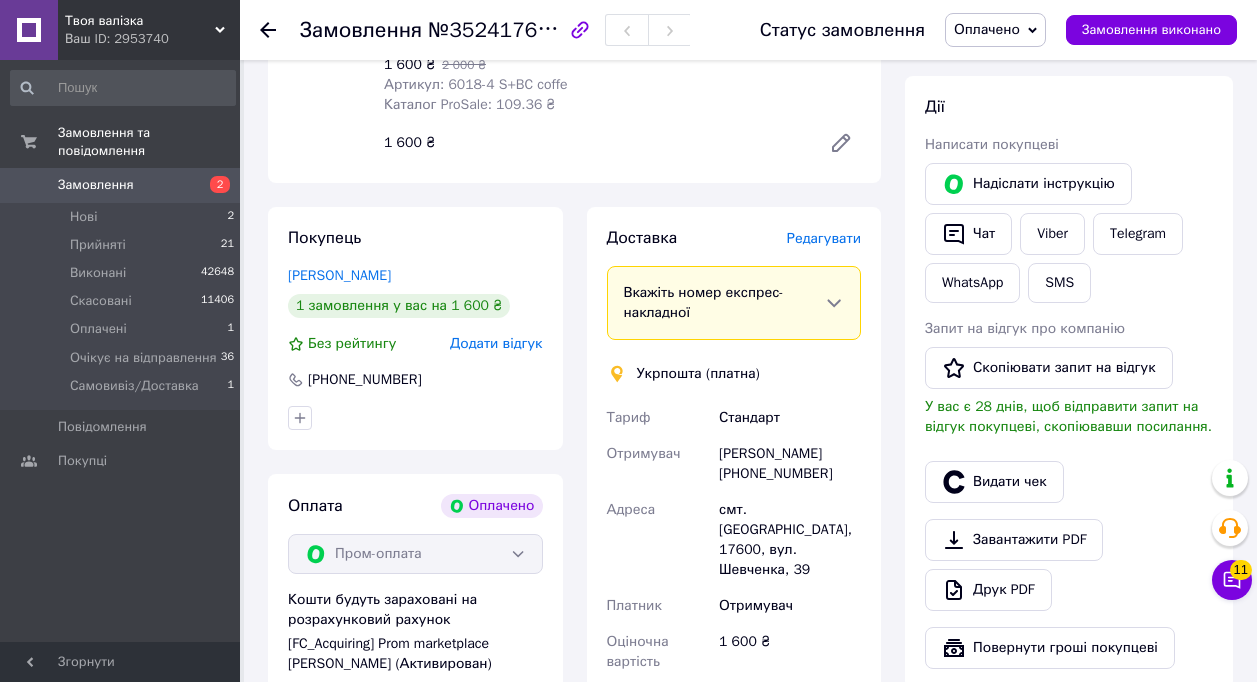 scroll, scrollTop: 400, scrollLeft: 0, axis: vertical 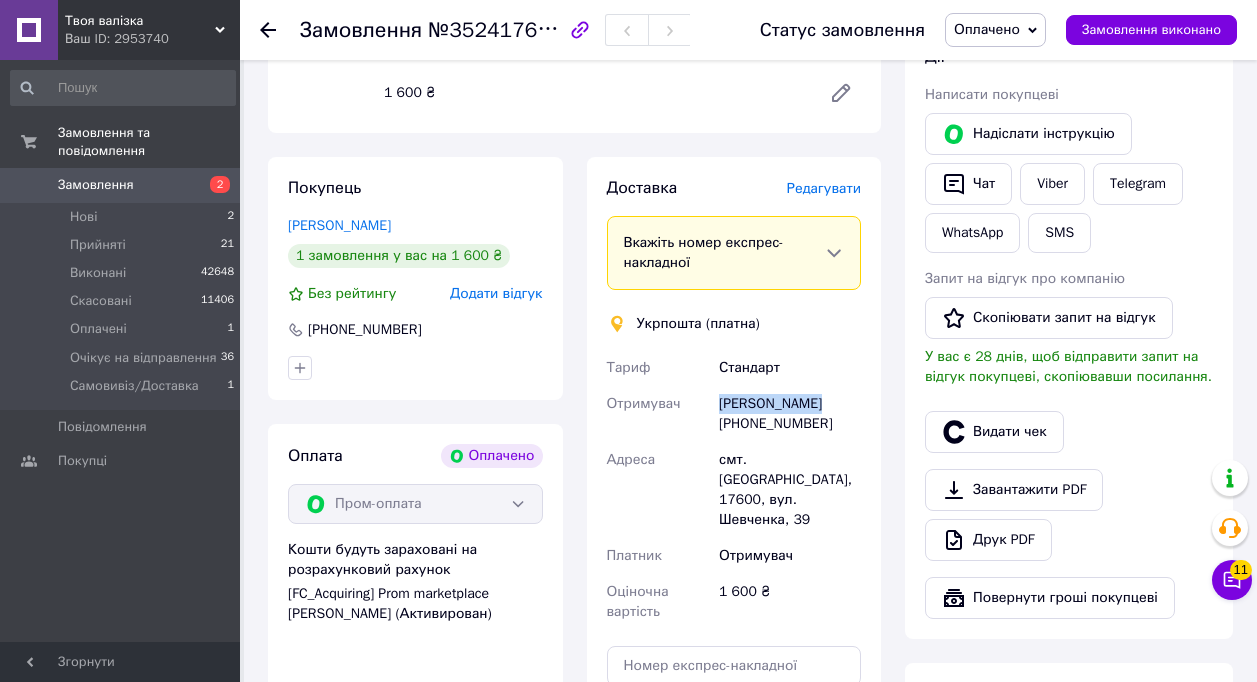drag, startPoint x: 839, startPoint y: 410, endPoint x: 715, endPoint y: 410, distance: 124 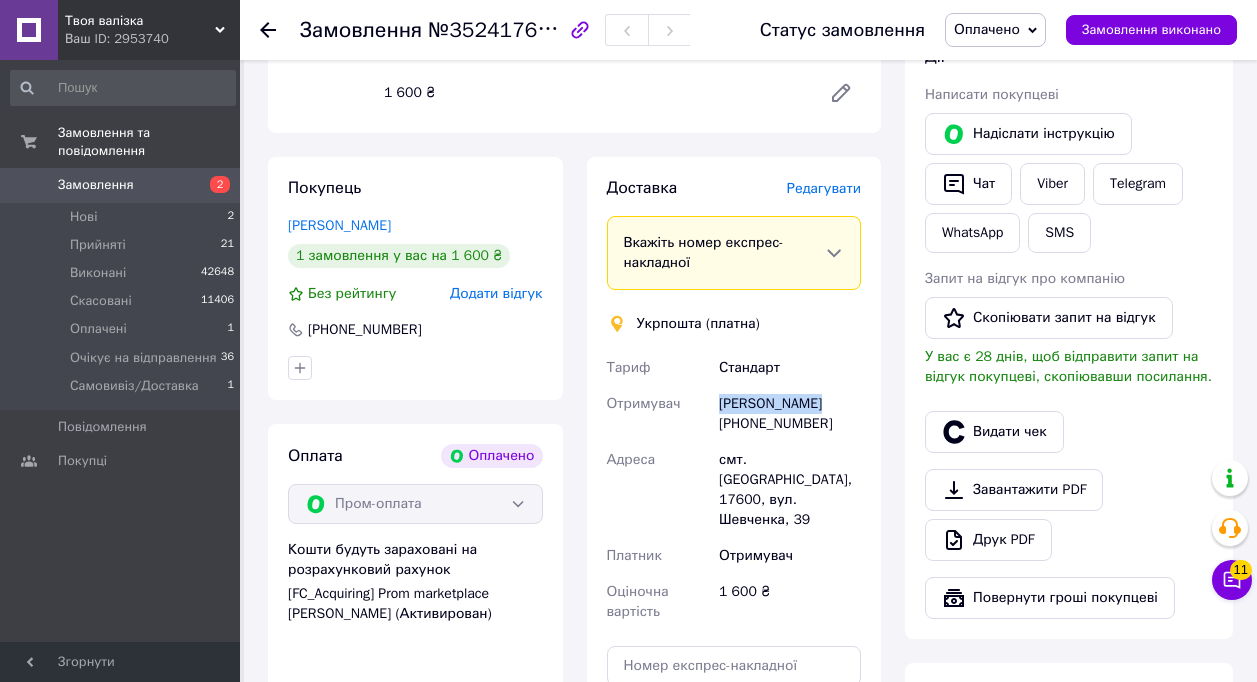 click on "[PERSON_NAME] [PHONE_NUMBER]" at bounding box center [790, 414] 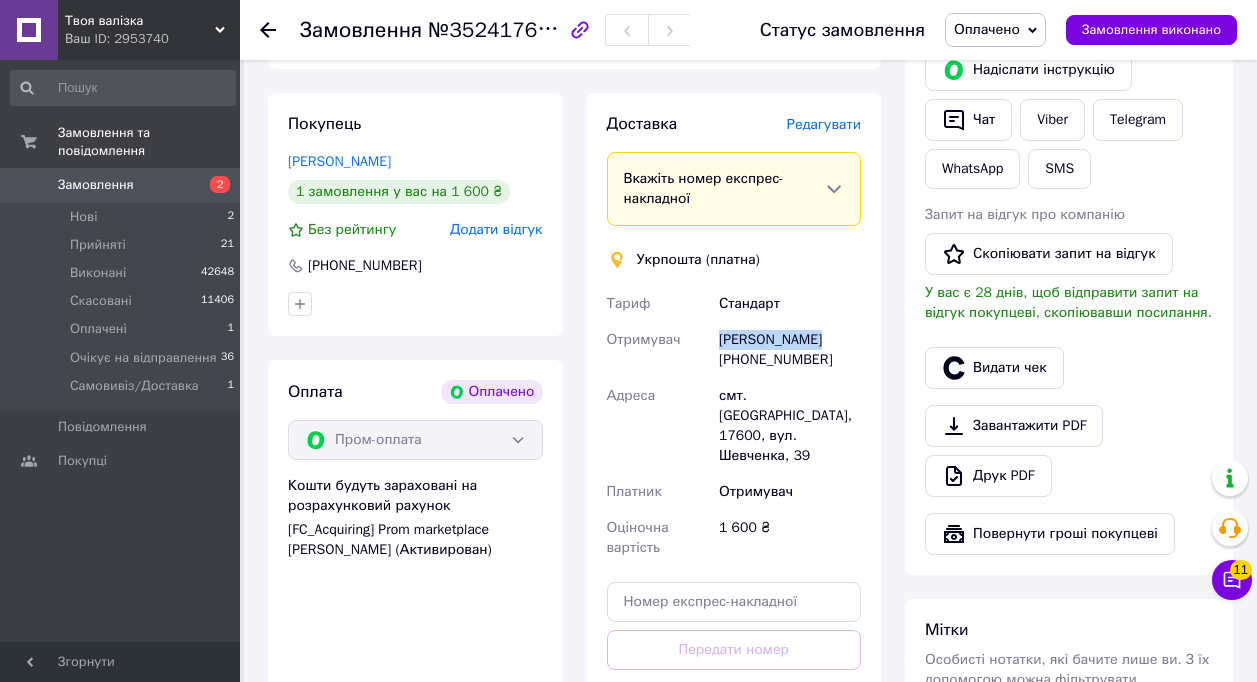 scroll, scrollTop: 500, scrollLeft: 0, axis: vertical 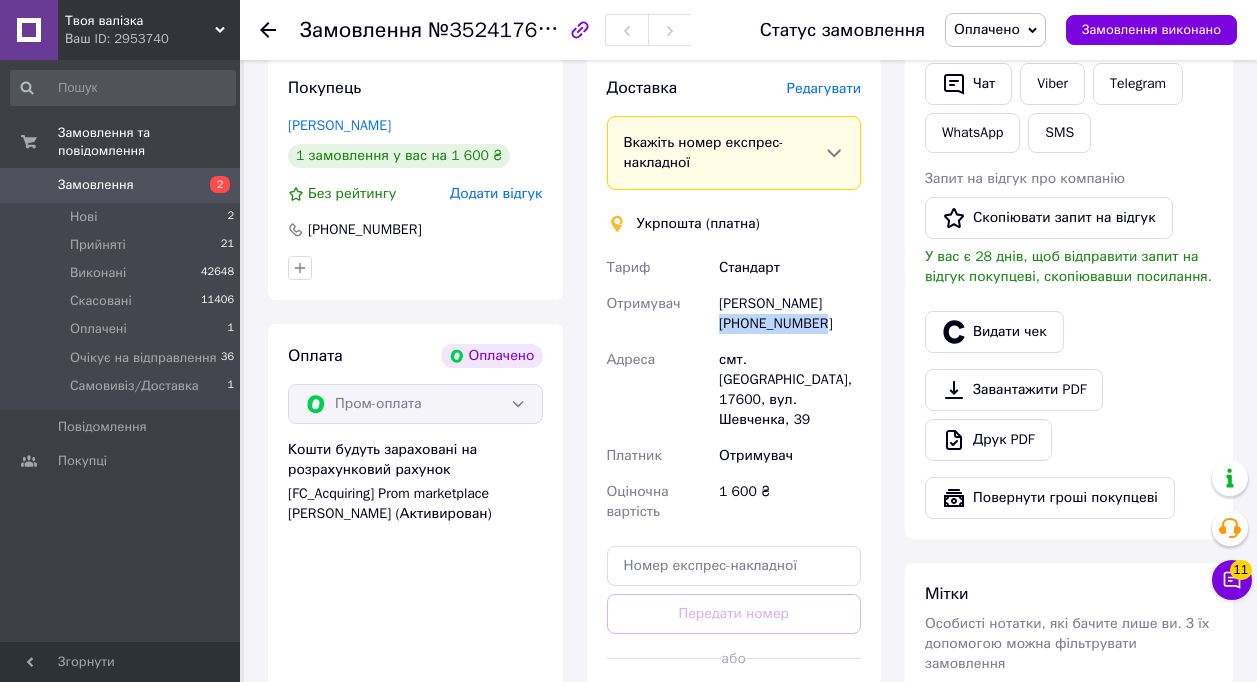 drag, startPoint x: 847, startPoint y: 320, endPoint x: 720, endPoint y: 323, distance: 127.03543 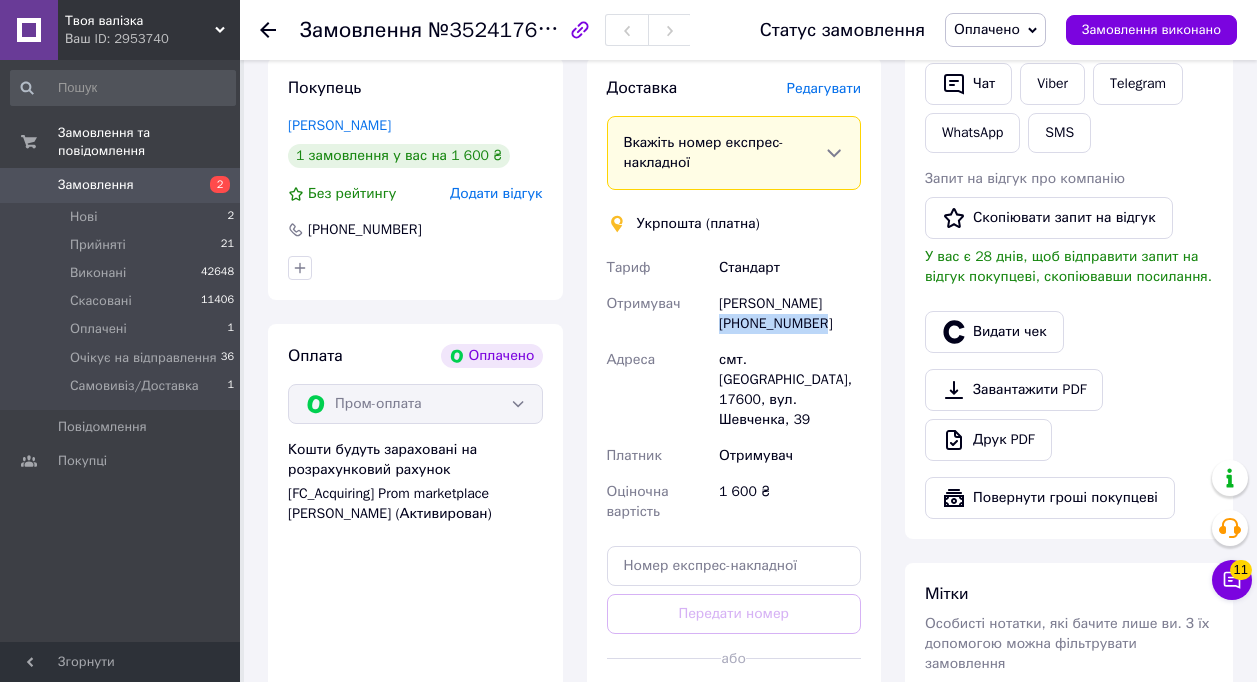 click on "[PERSON_NAME] [PHONE_NUMBER]" at bounding box center [790, 314] 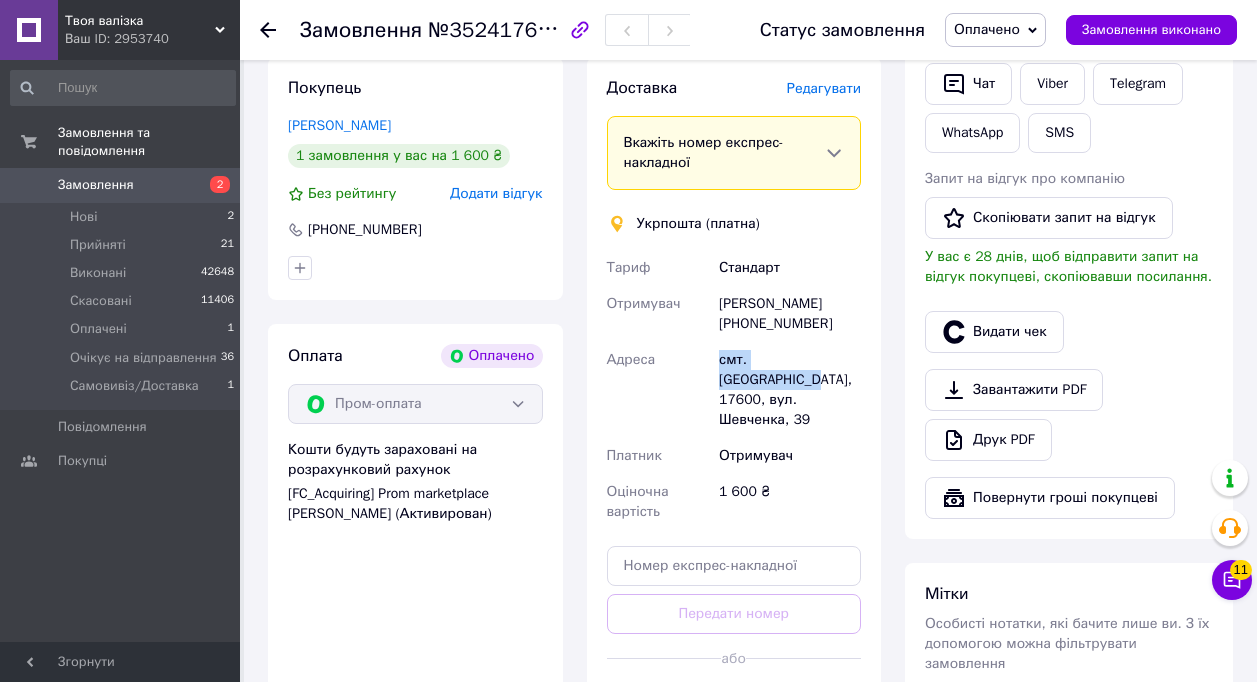 drag, startPoint x: 838, startPoint y: 356, endPoint x: 713, endPoint y: 357, distance: 125.004 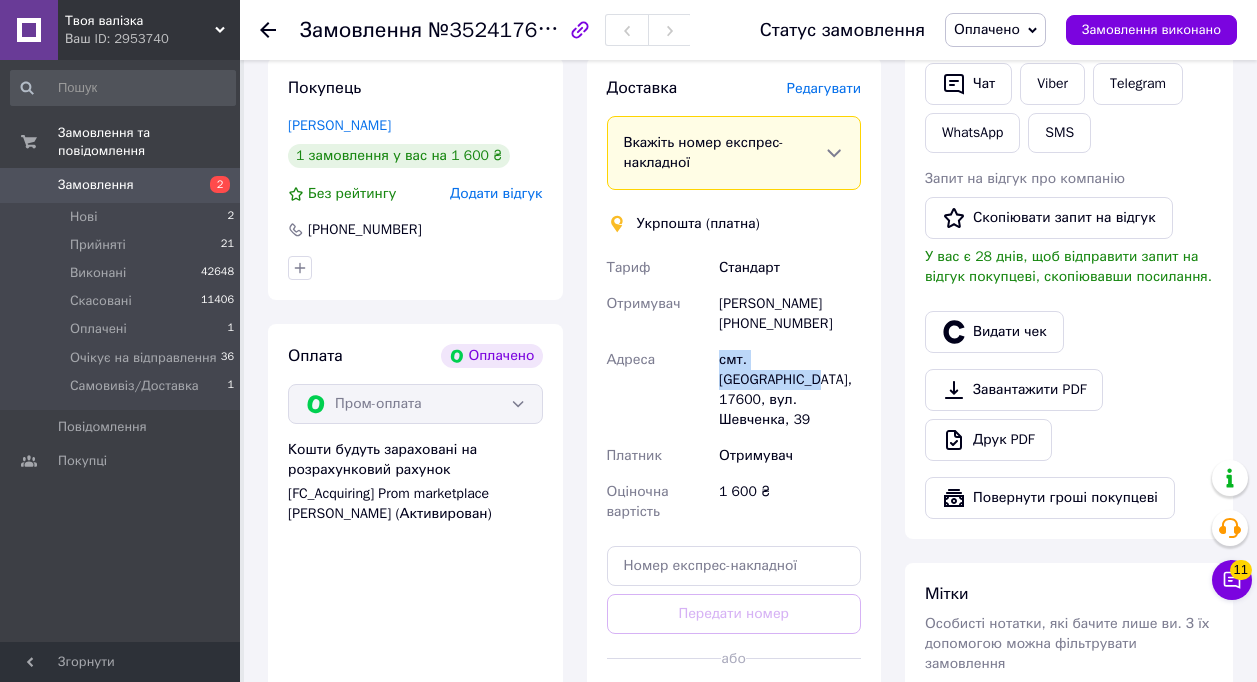 click on "[PERSON_NAME] Отримувач [PERSON_NAME] [PHONE_NUMBER] [GEOGRAPHIC_DATA] смт. [GEOGRAPHIC_DATA], 17600, вул. Шевченка, 39 Платник Отримувач Оціночна вартість 1 600 ₴" at bounding box center [734, 390] 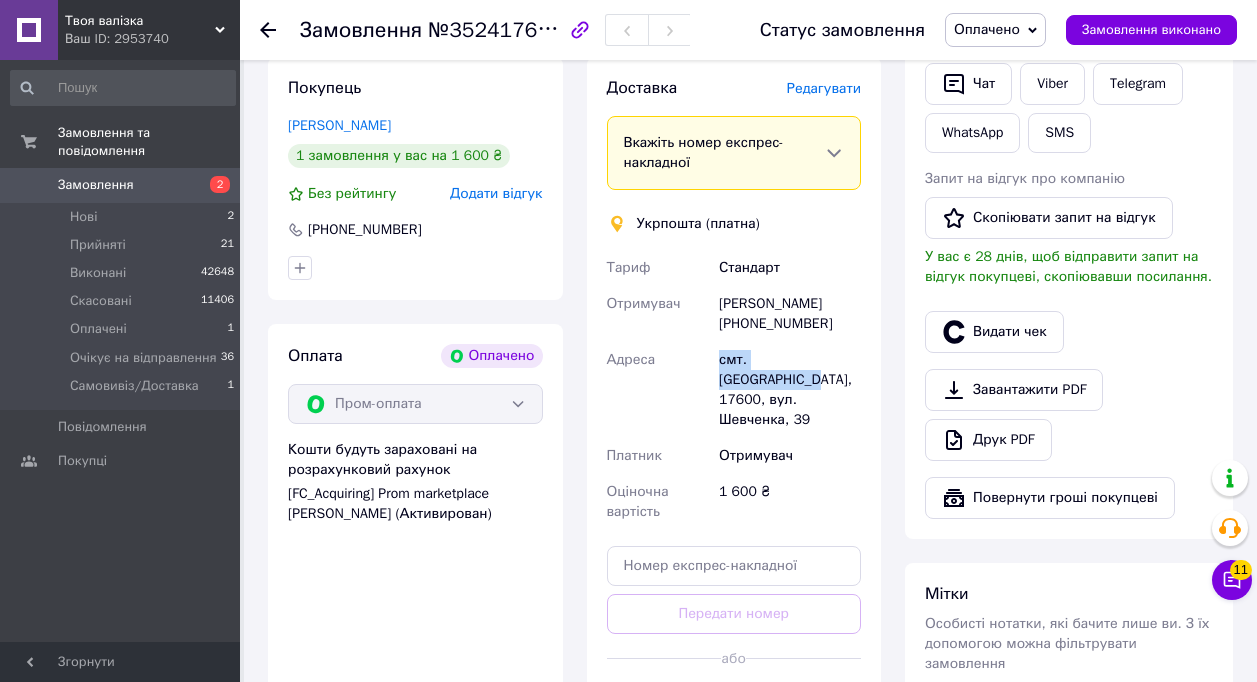 click on "Створити ярлик" at bounding box center [734, 703] 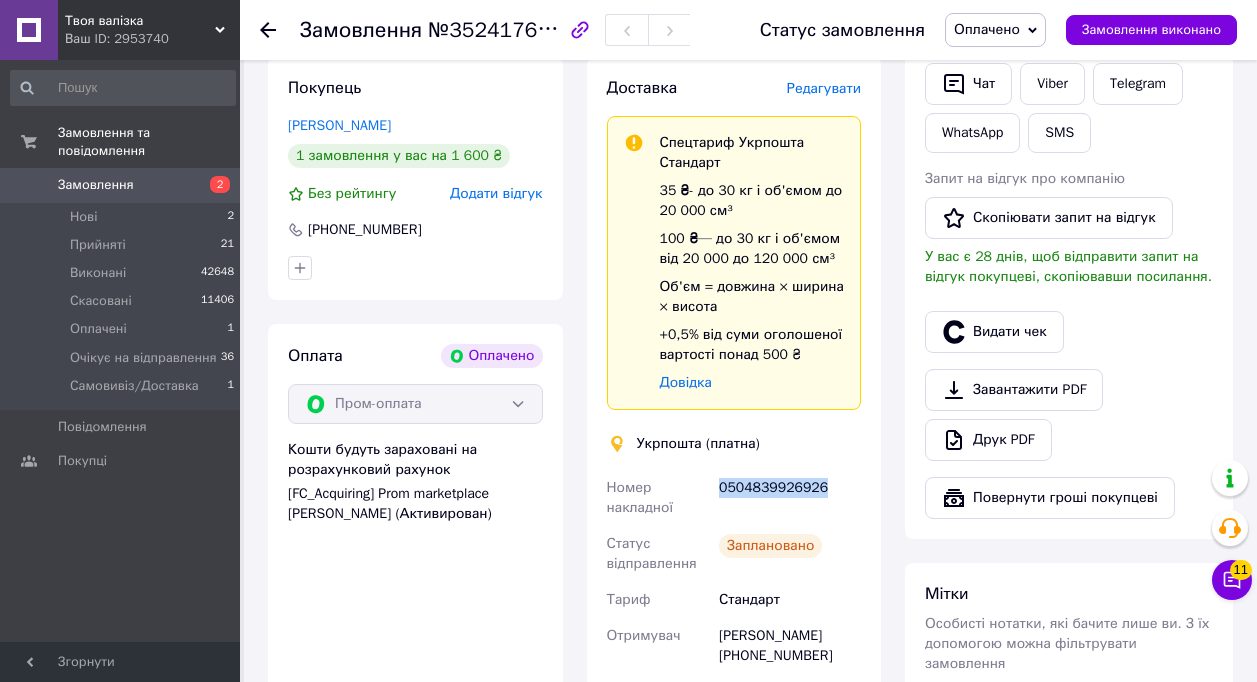 drag, startPoint x: 817, startPoint y: 476, endPoint x: 720, endPoint y: 499, distance: 99.68952 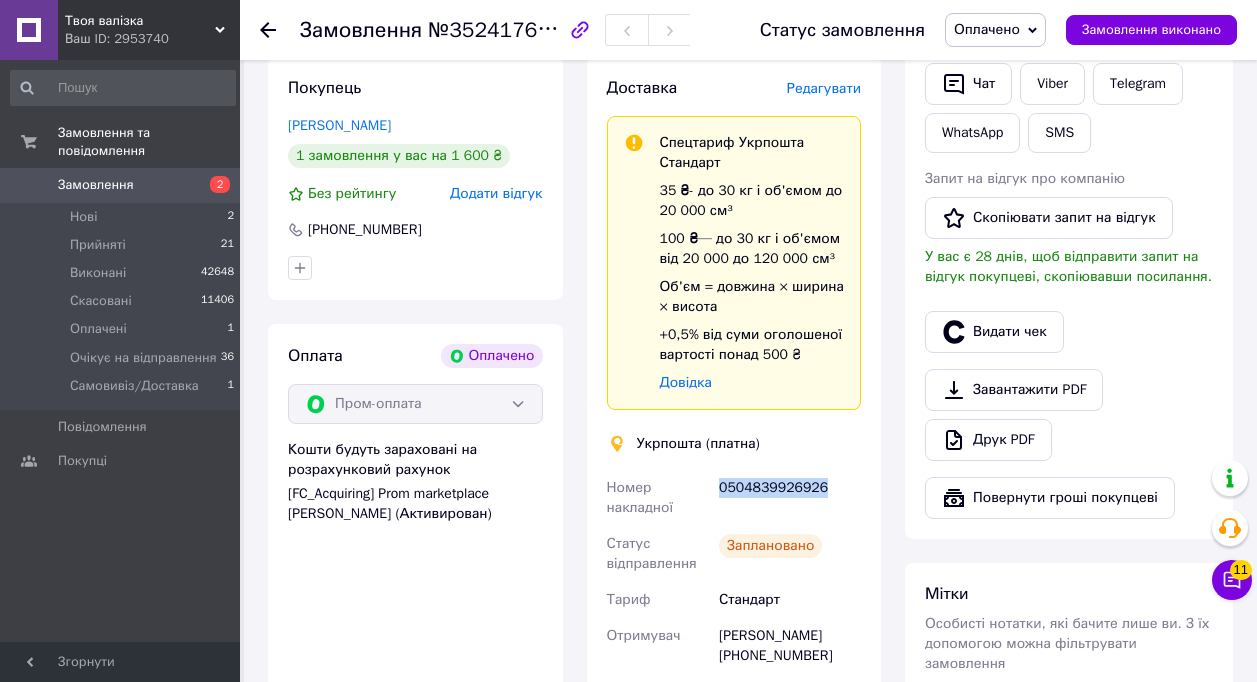 click on "0504839926926" at bounding box center [790, 498] 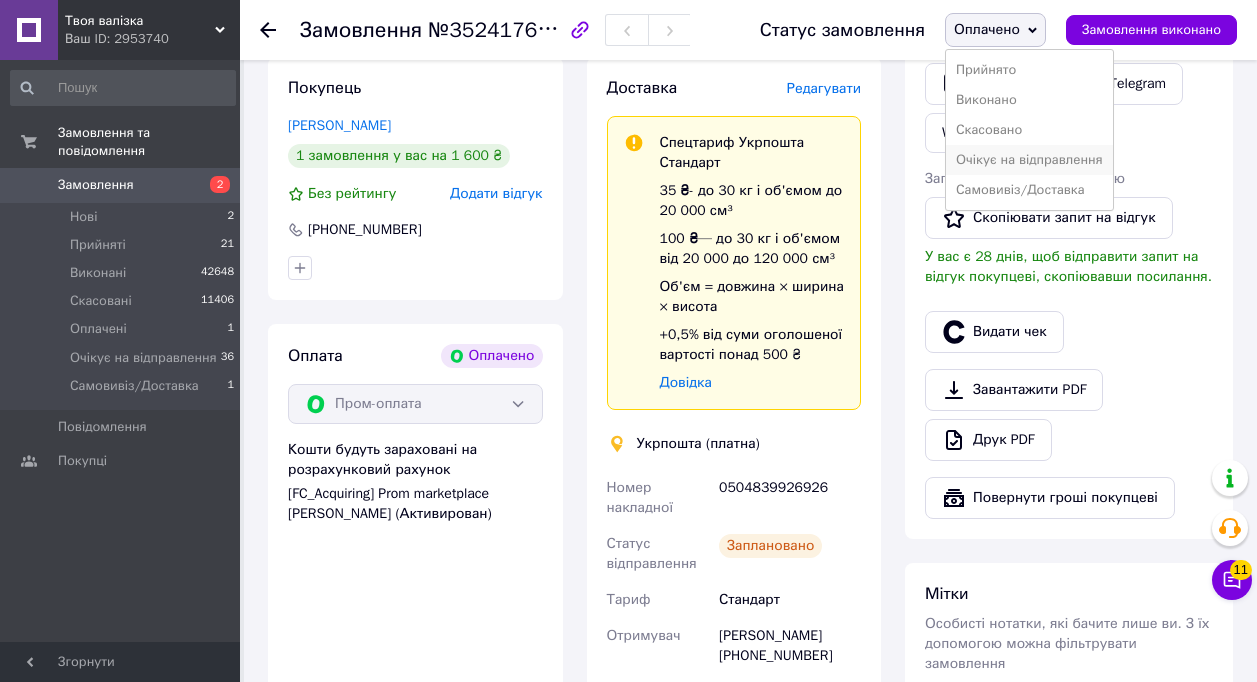 click on "Очікує на відправлення" at bounding box center [1029, 160] 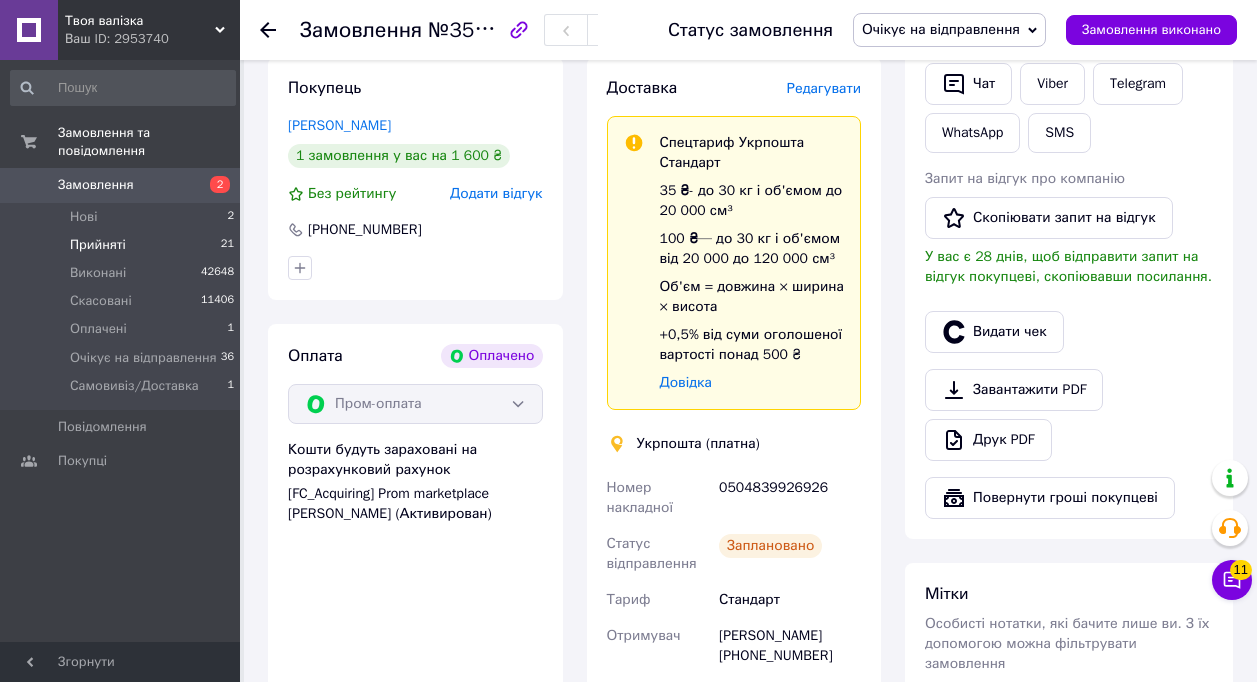 click on "Прийняті" at bounding box center [98, 245] 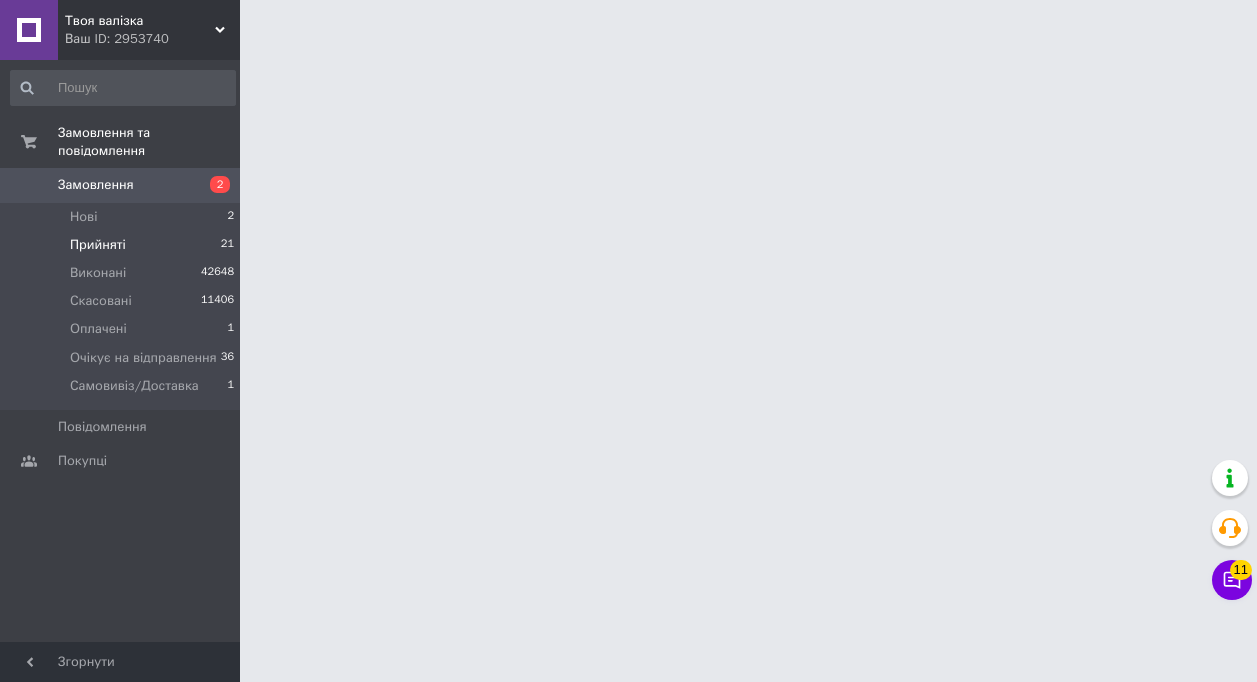 scroll, scrollTop: 0, scrollLeft: 0, axis: both 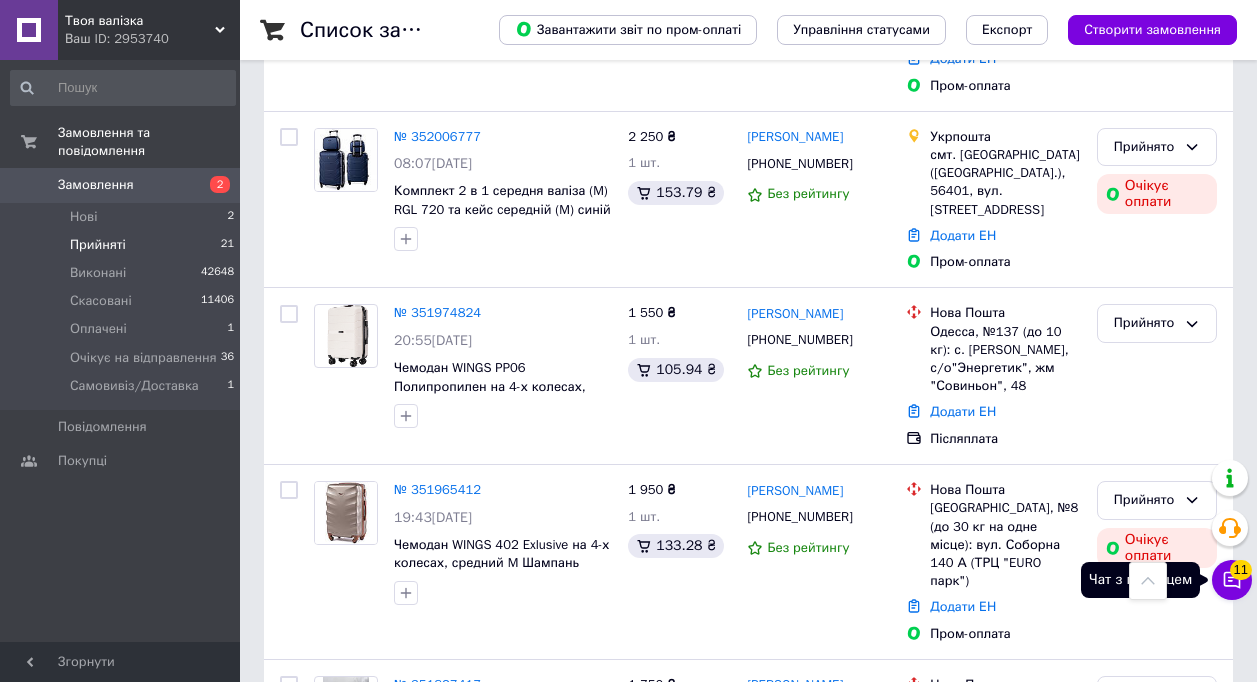 click on "11" at bounding box center [1241, 570] 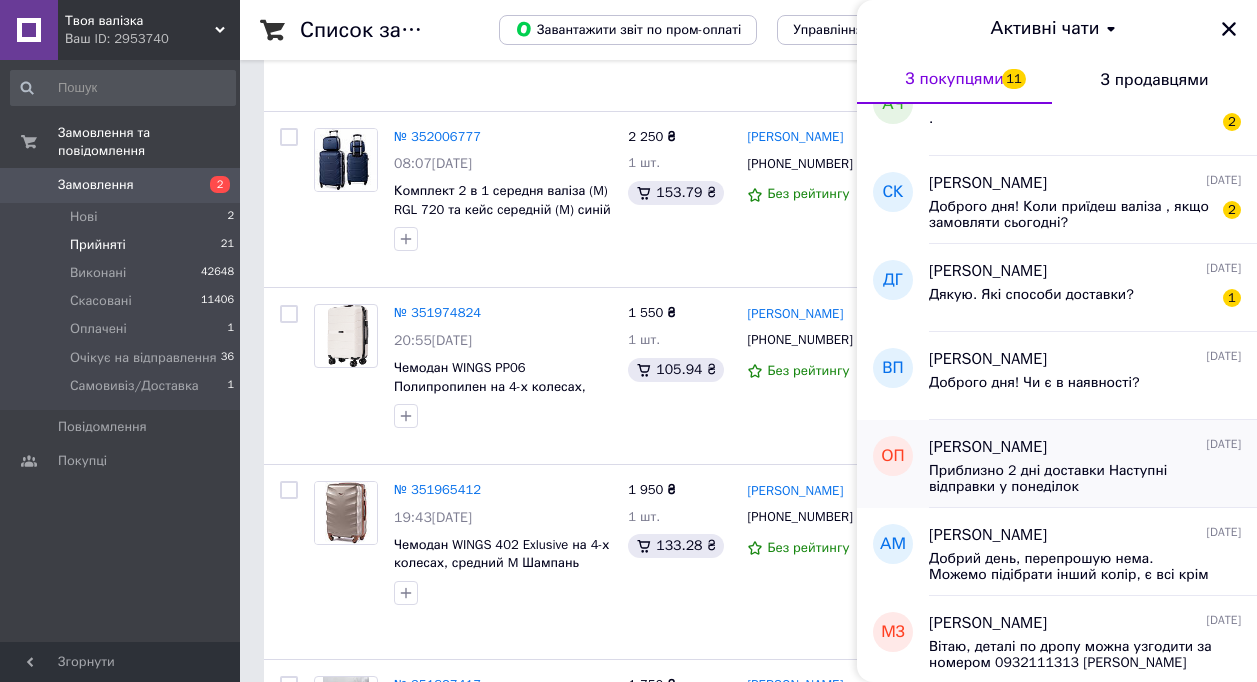 scroll, scrollTop: 200, scrollLeft: 0, axis: vertical 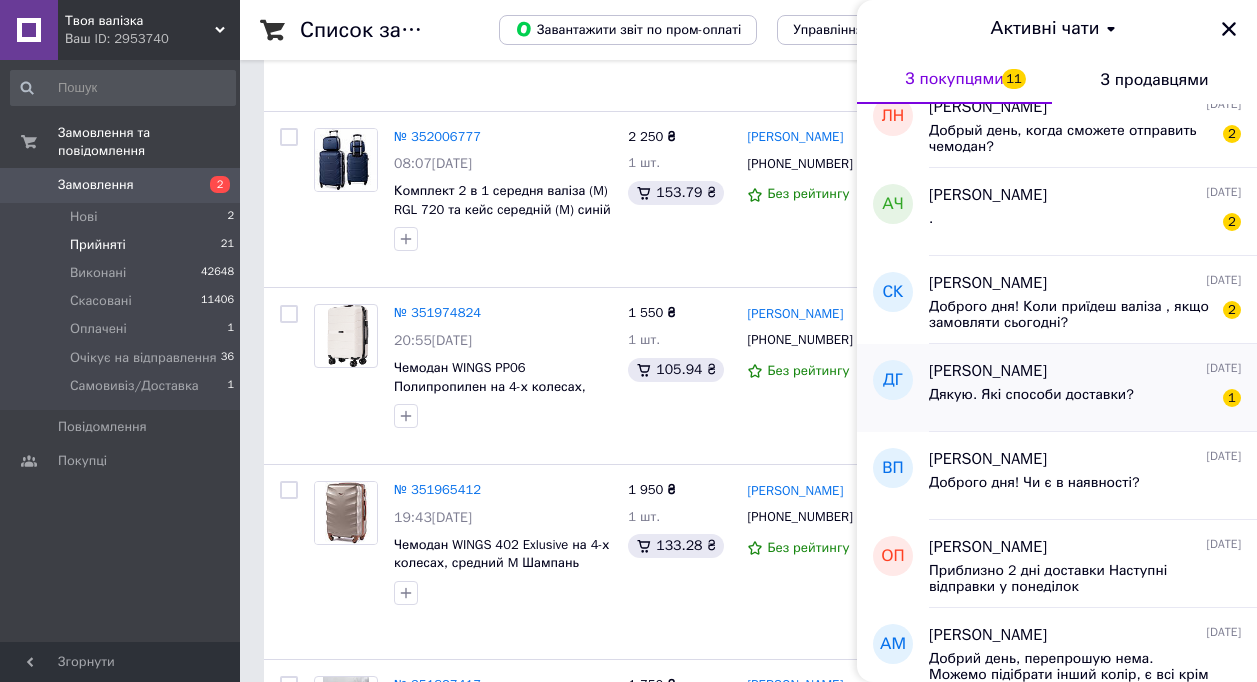 click on "Дякую. Які способи доставки? 1" at bounding box center [1085, 399] 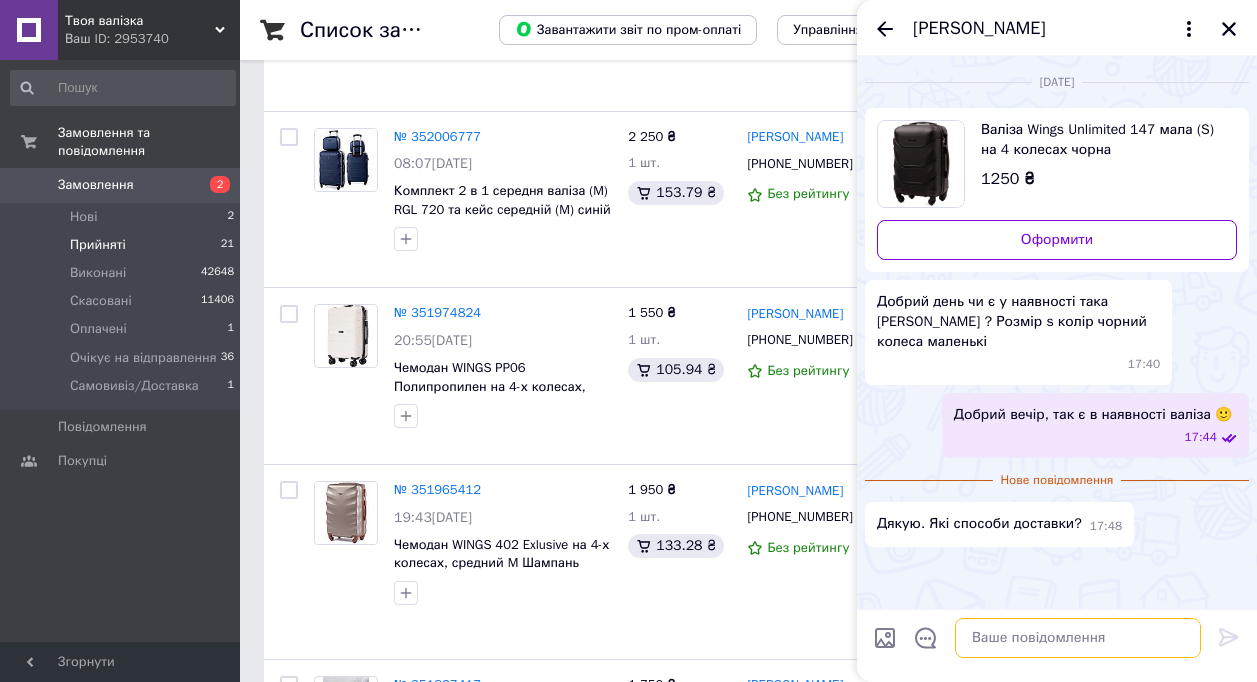 click at bounding box center [1078, 638] 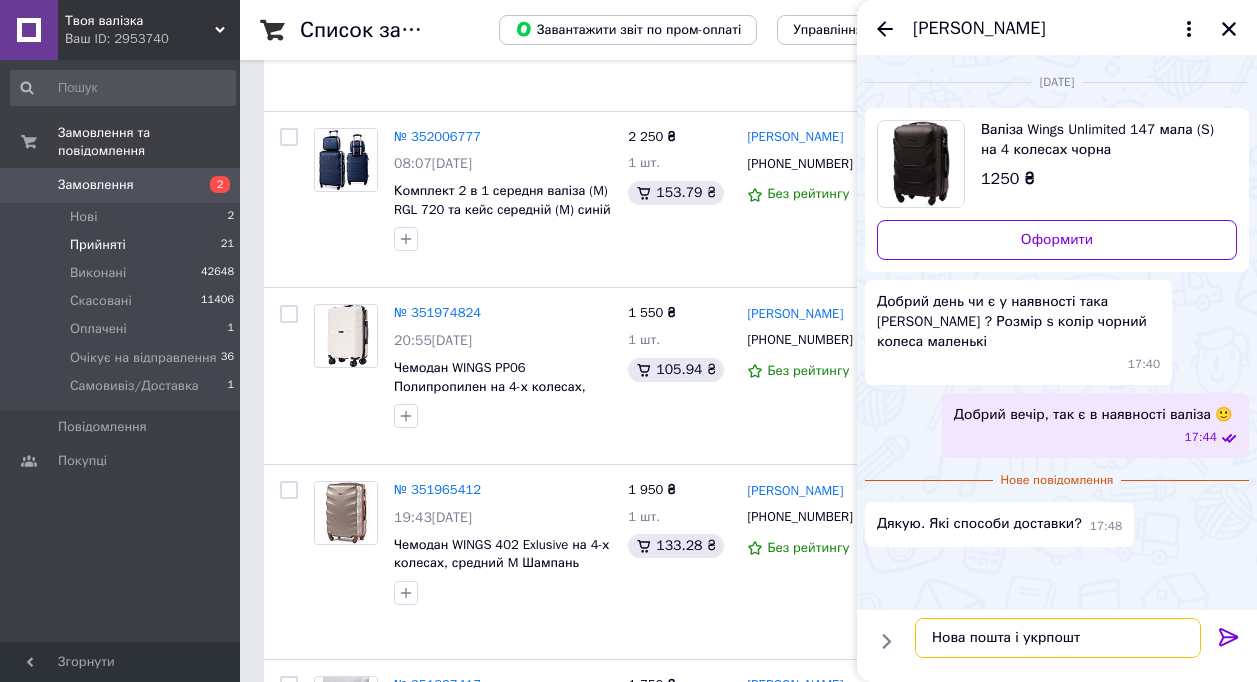 type on "Нова пошта і укрпошта" 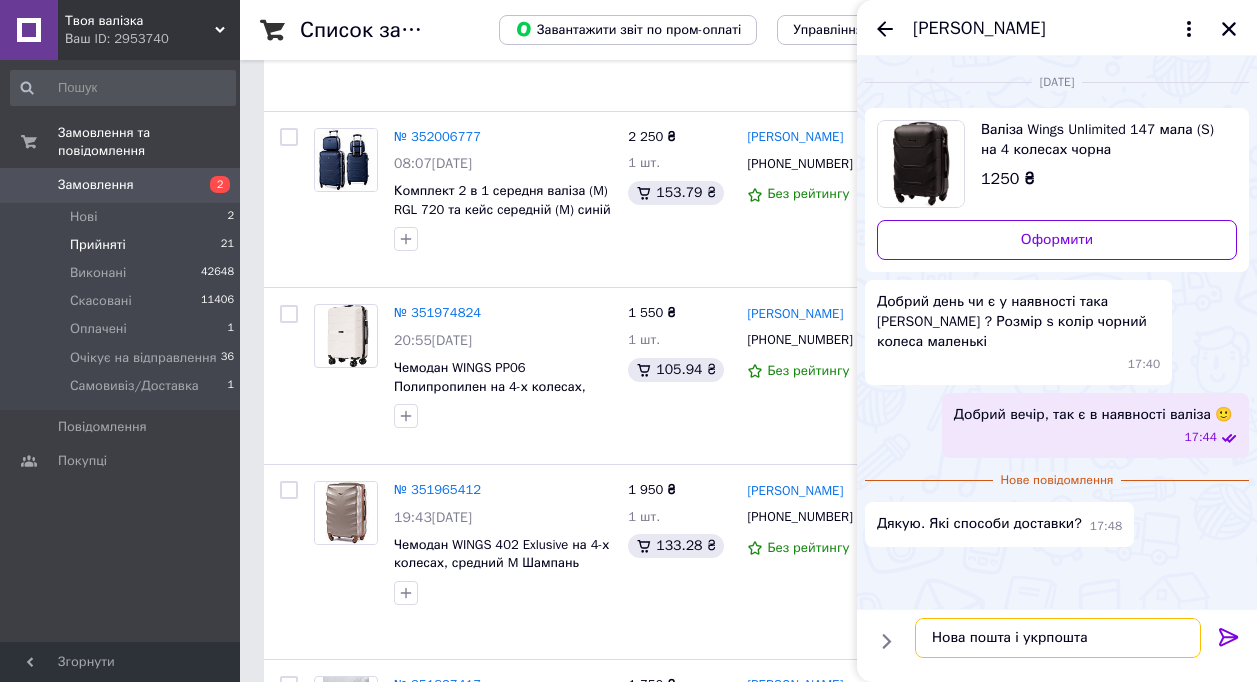 type 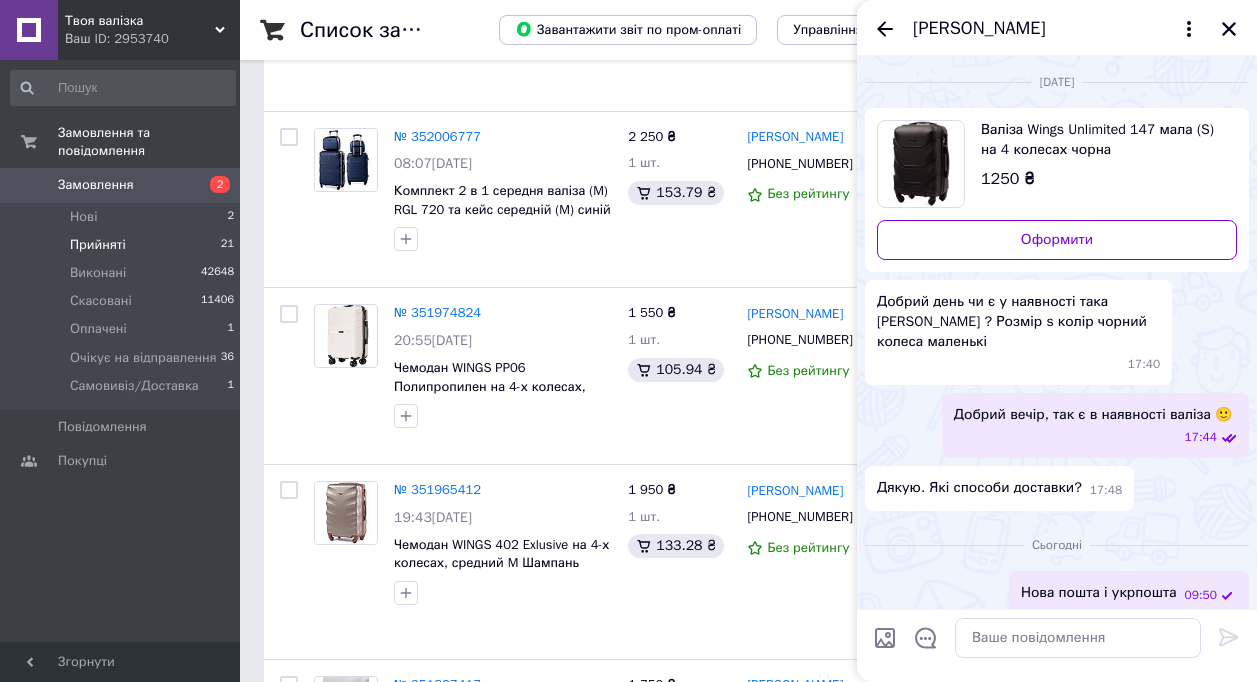 click 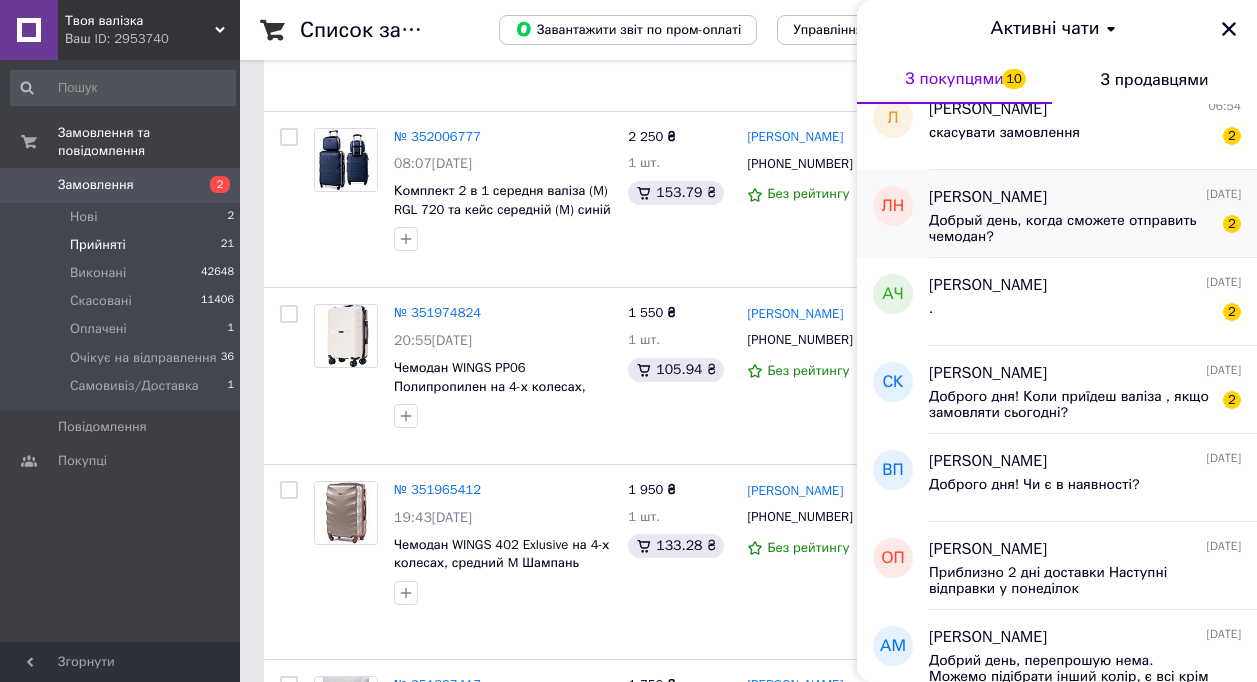 scroll, scrollTop: 200, scrollLeft: 0, axis: vertical 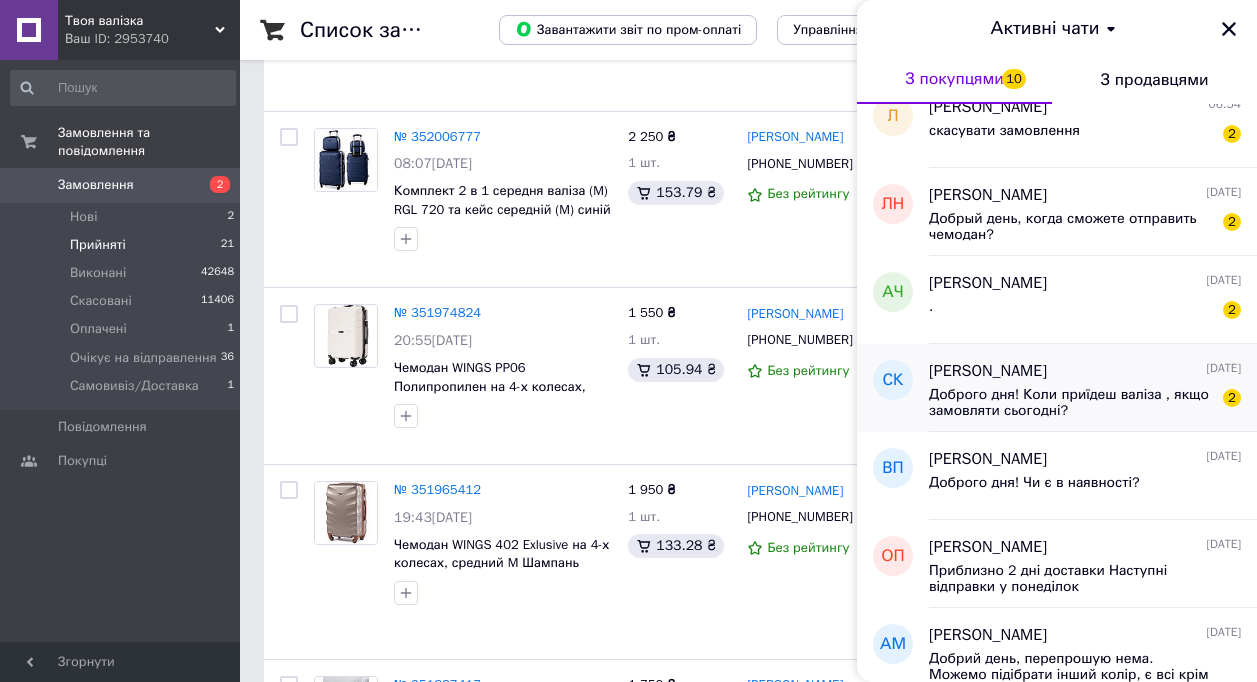 click on "Доброго дня! Коли приїдеш валіза , якщо замовляти сьогодні?" at bounding box center (1071, 403) 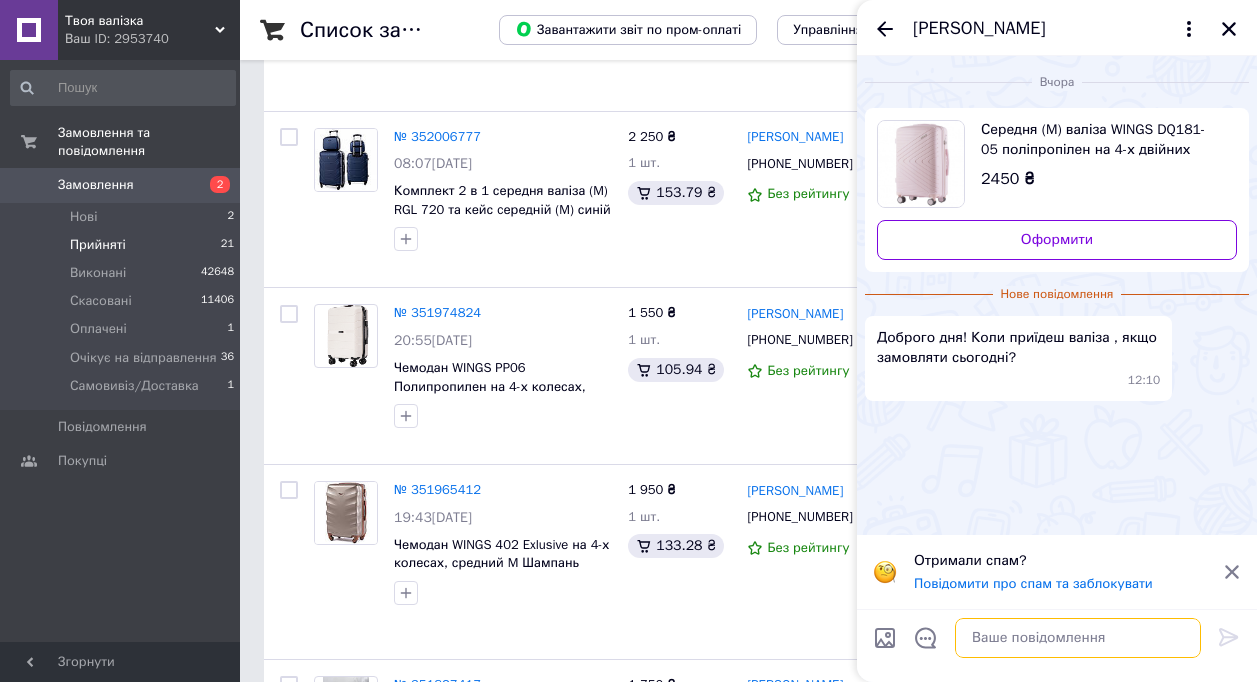click at bounding box center [1078, 638] 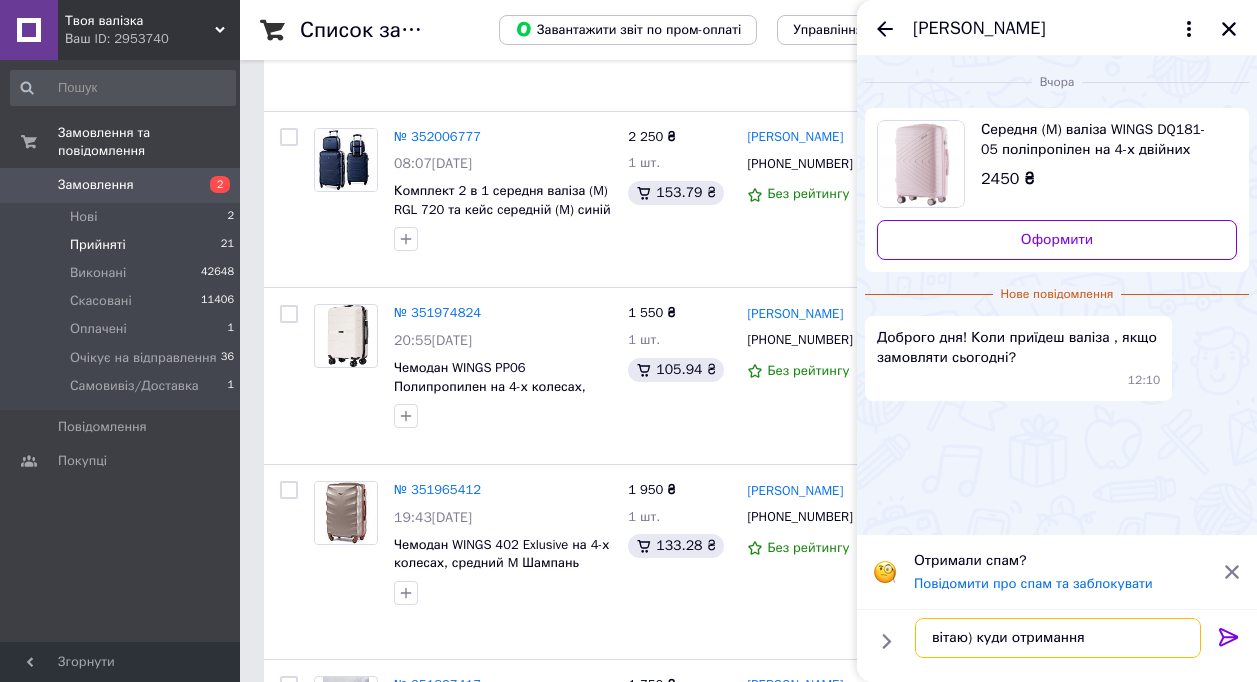 type on "вітаю) куди отримання?" 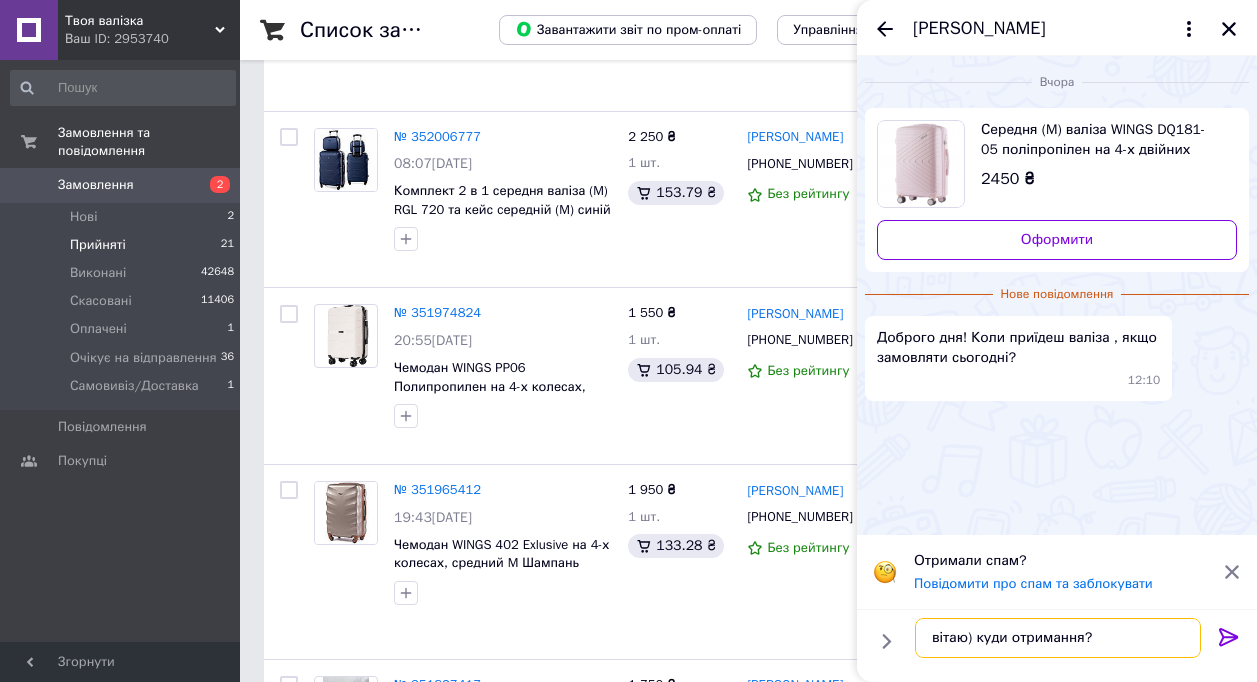 type 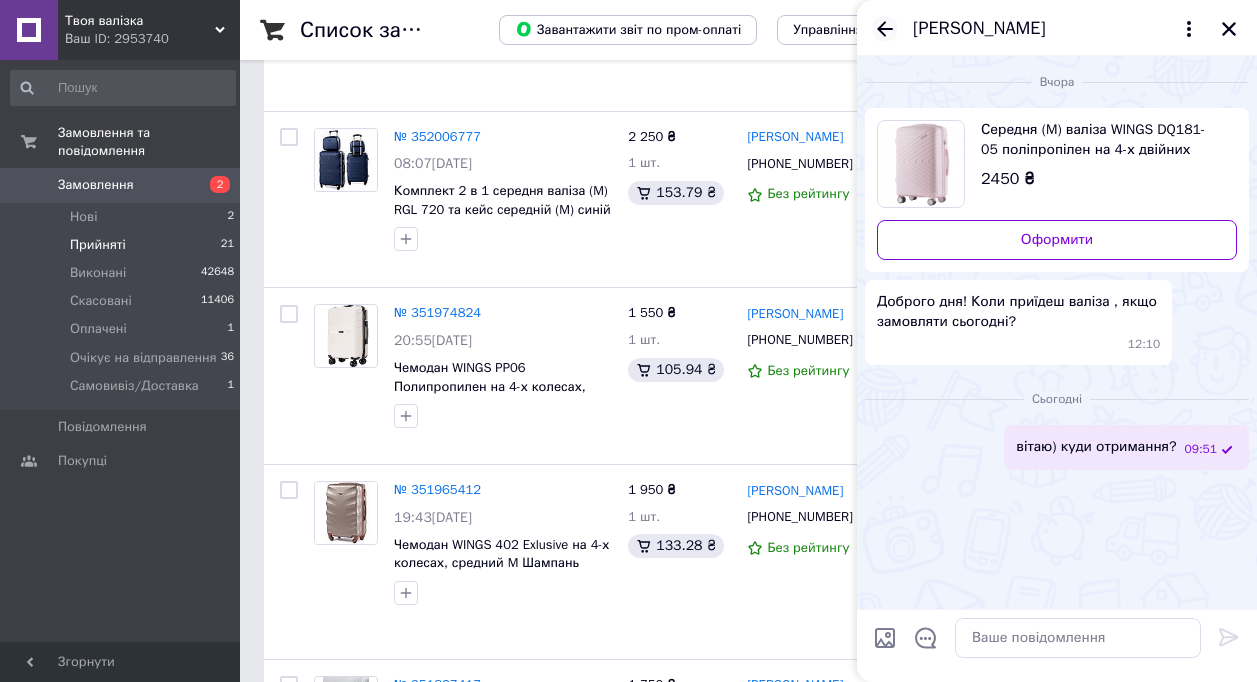 click 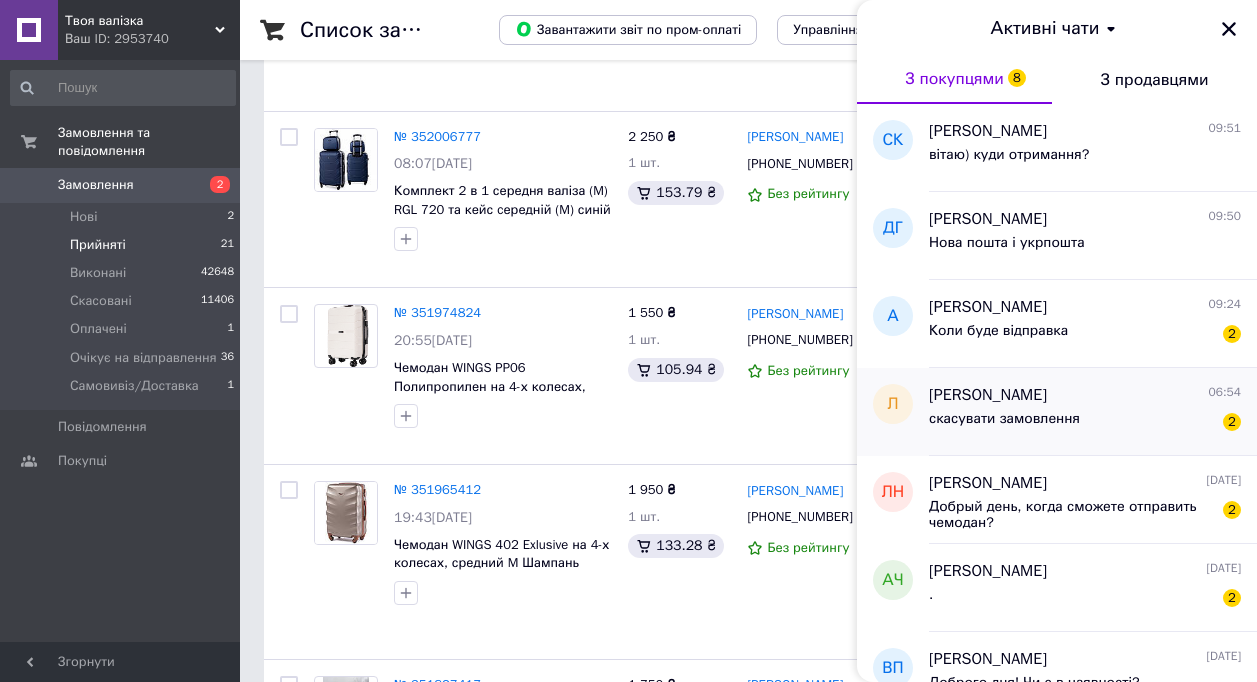 scroll, scrollTop: 100, scrollLeft: 0, axis: vertical 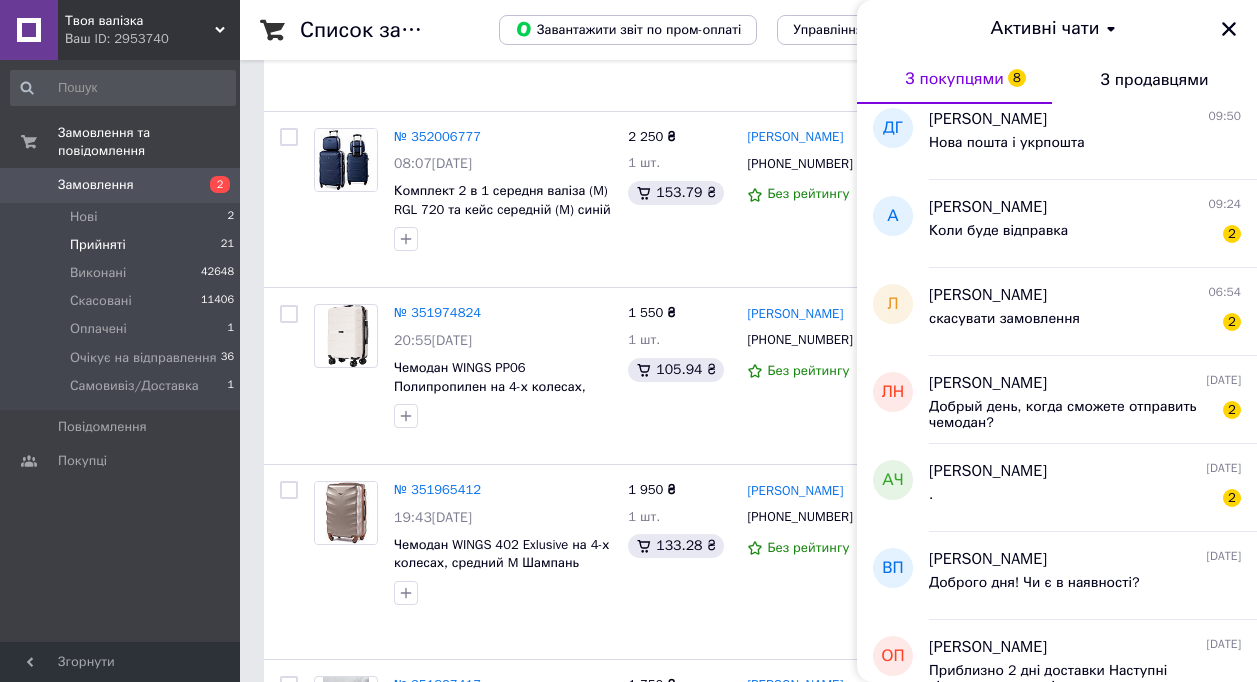 click on "Прийняті" at bounding box center (98, 245) 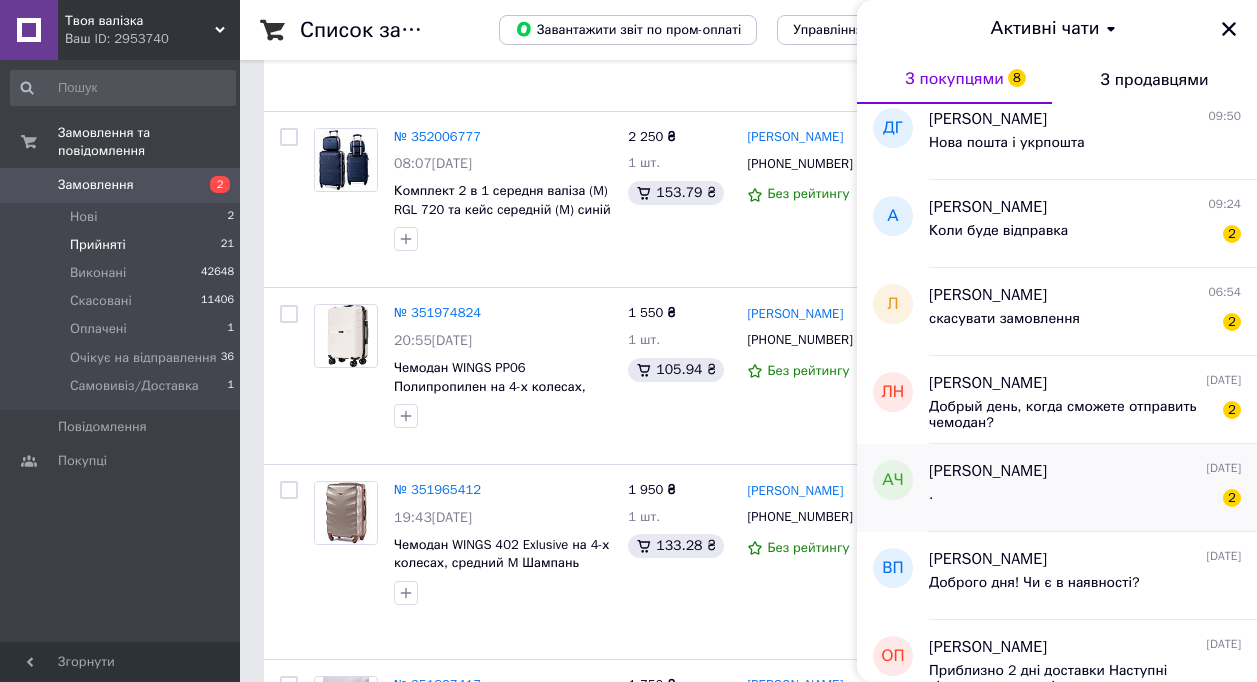click on "[PERSON_NAME] [DATE]" at bounding box center (1085, 471) 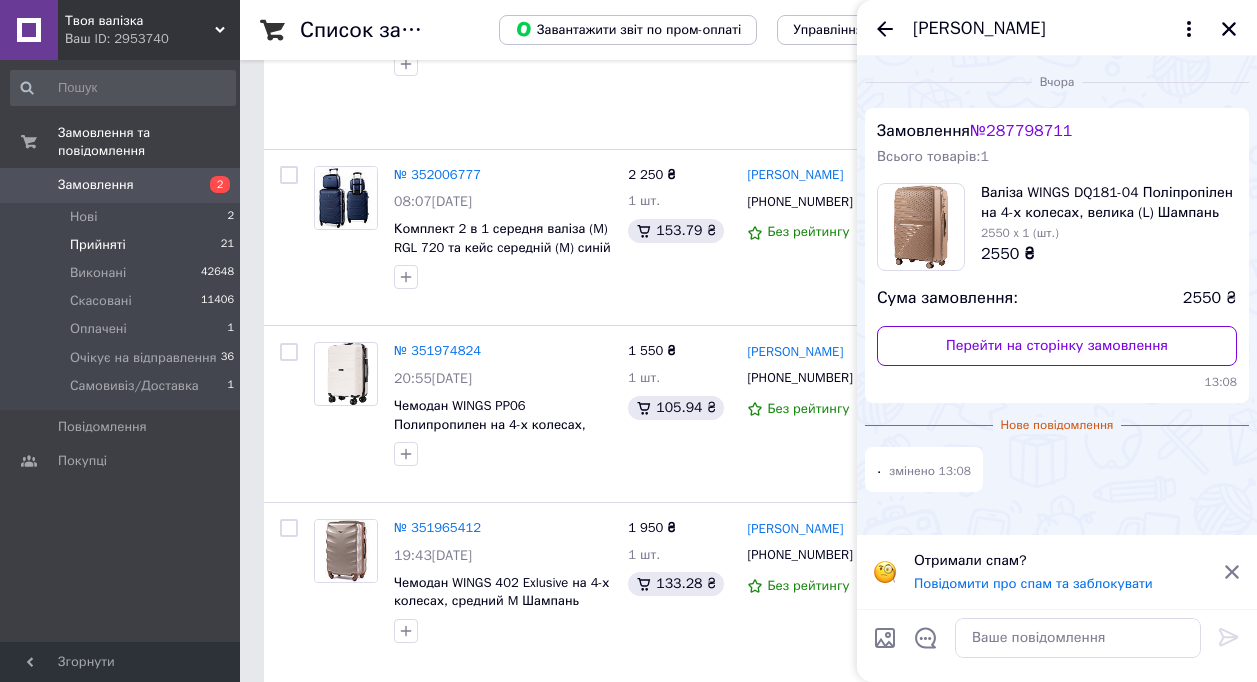 scroll, scrollTop: 3070, scrollLeft: 0, axis: vertical 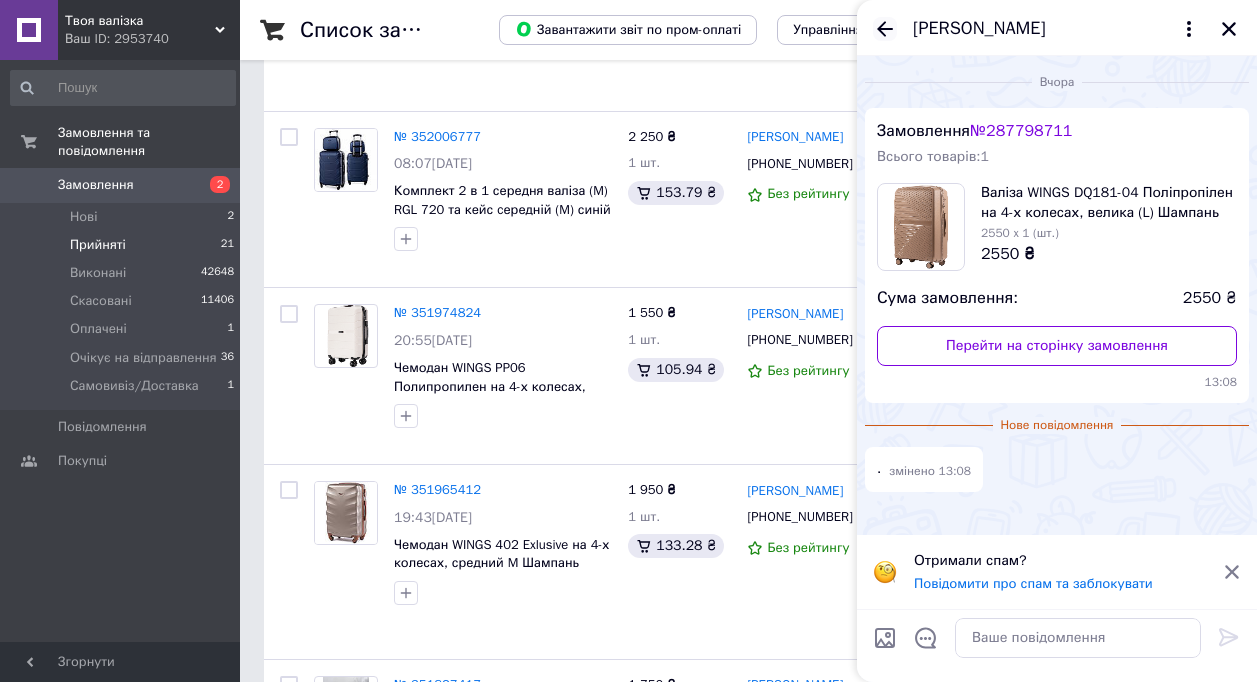 click 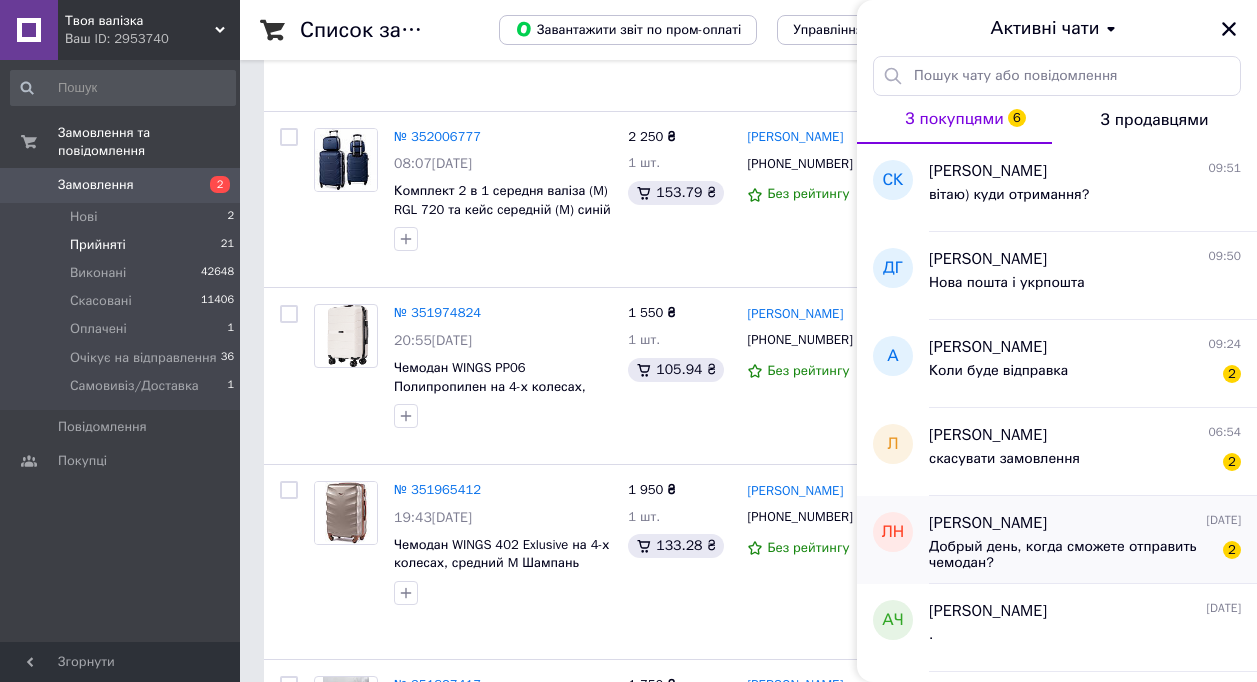 click on "Добрый день, когда сможете отправить чемодан?" at bounding box center (1071, 555) 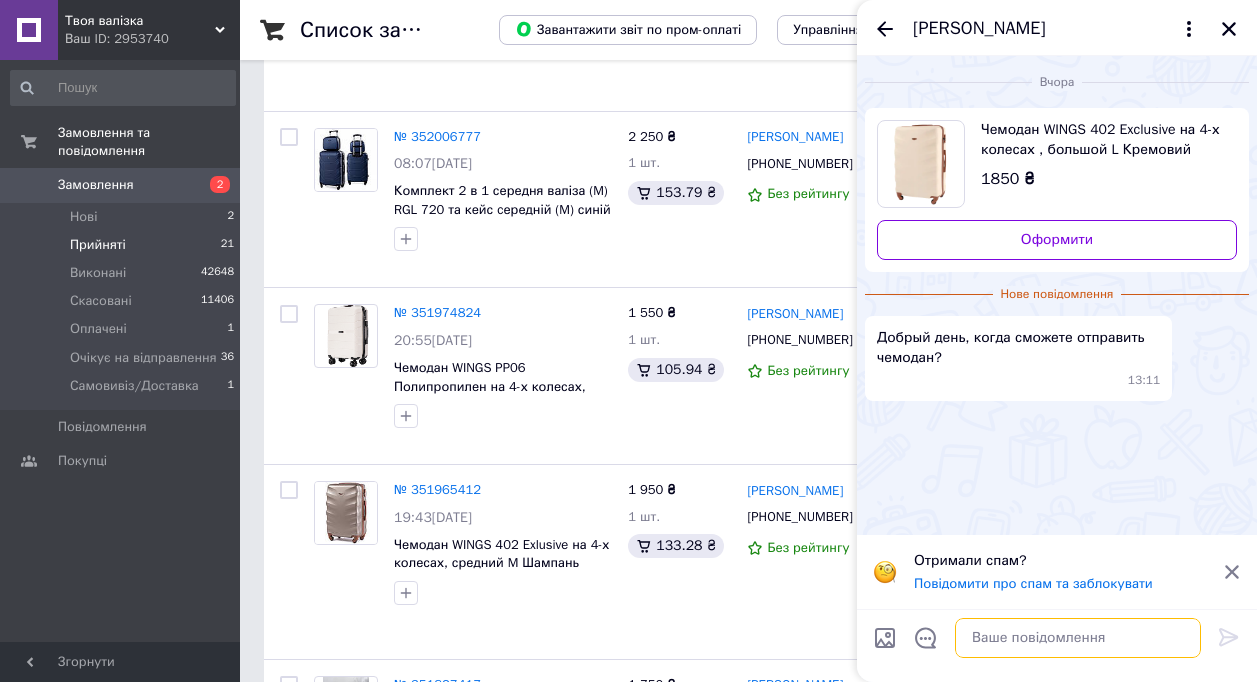 click at bounding box center [1078, 638] 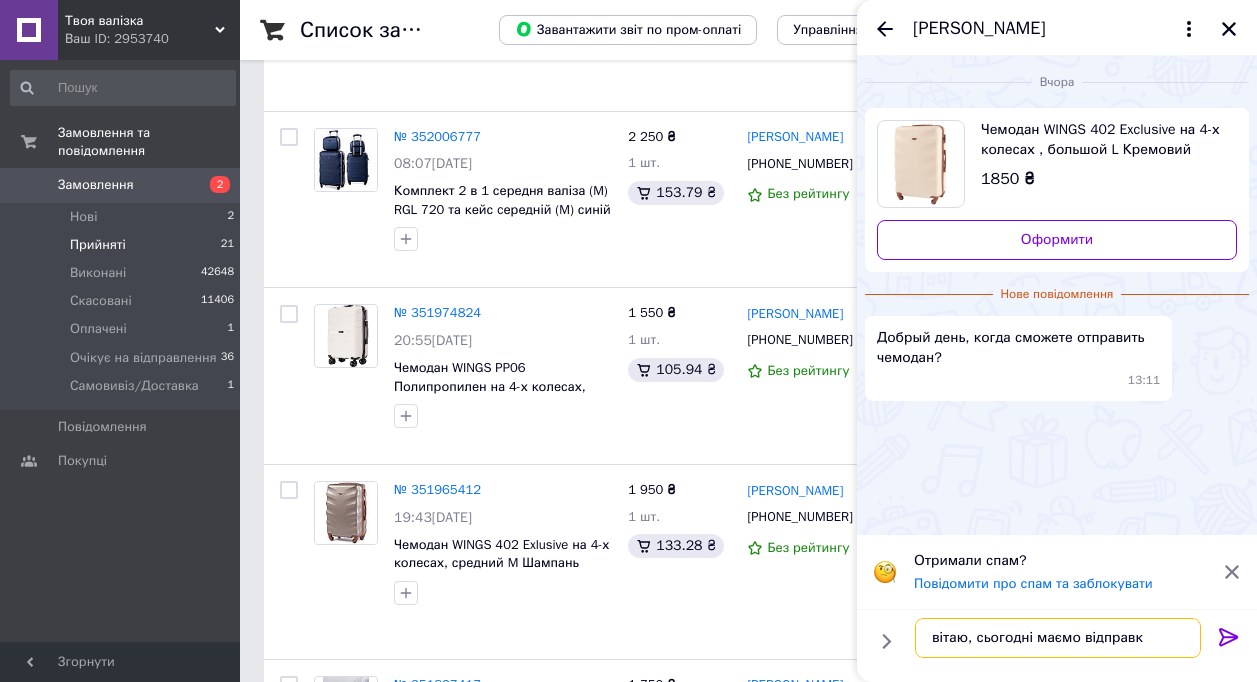 type on "вітаю, сьогодні маємо відправки" 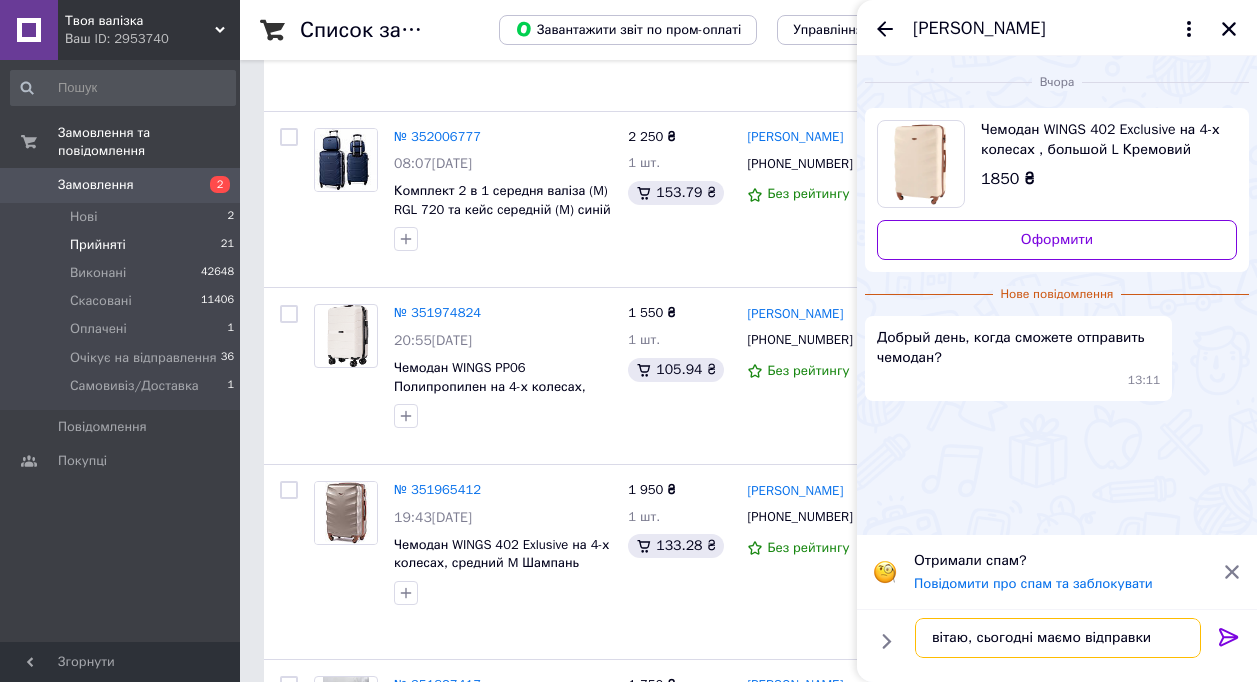 type 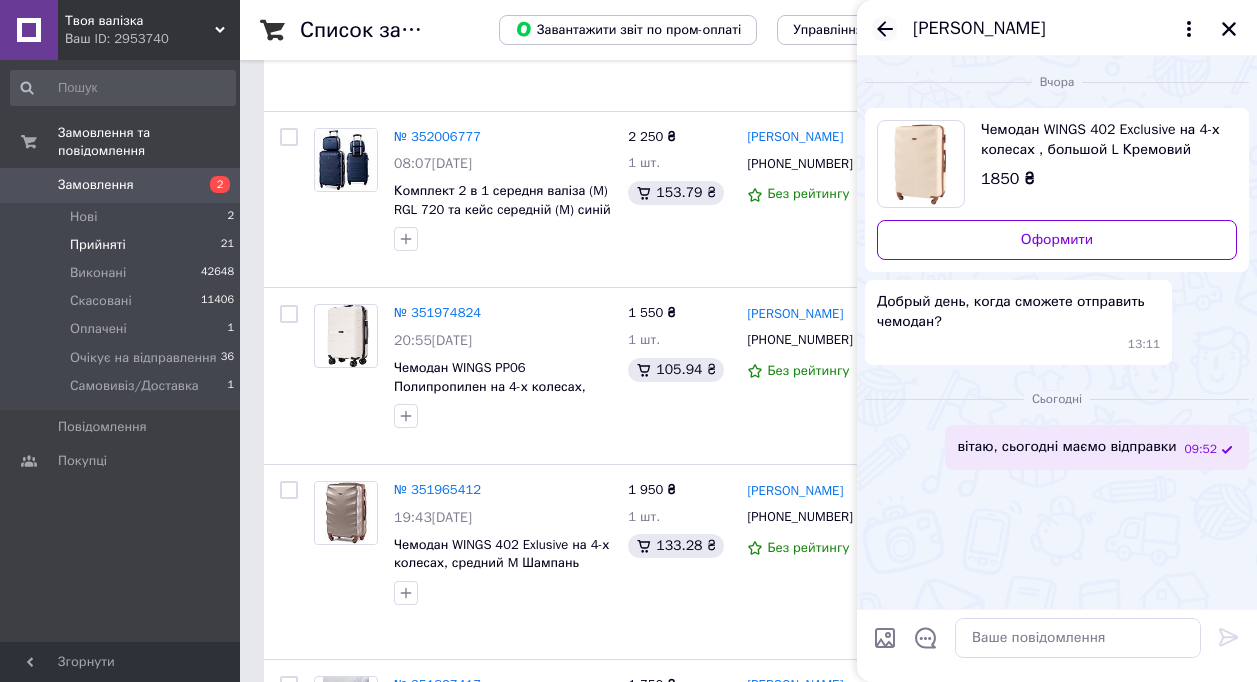 click 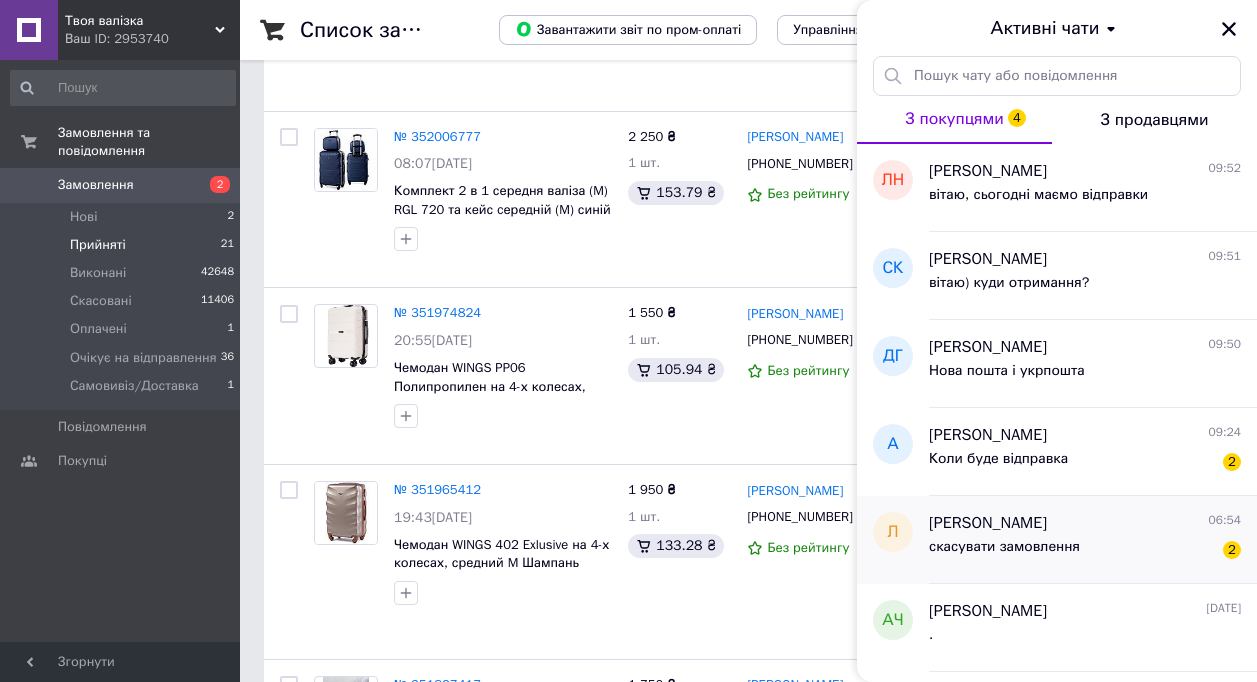 click on "скасувати замовлення 2" at bounding box center [1085, 551] 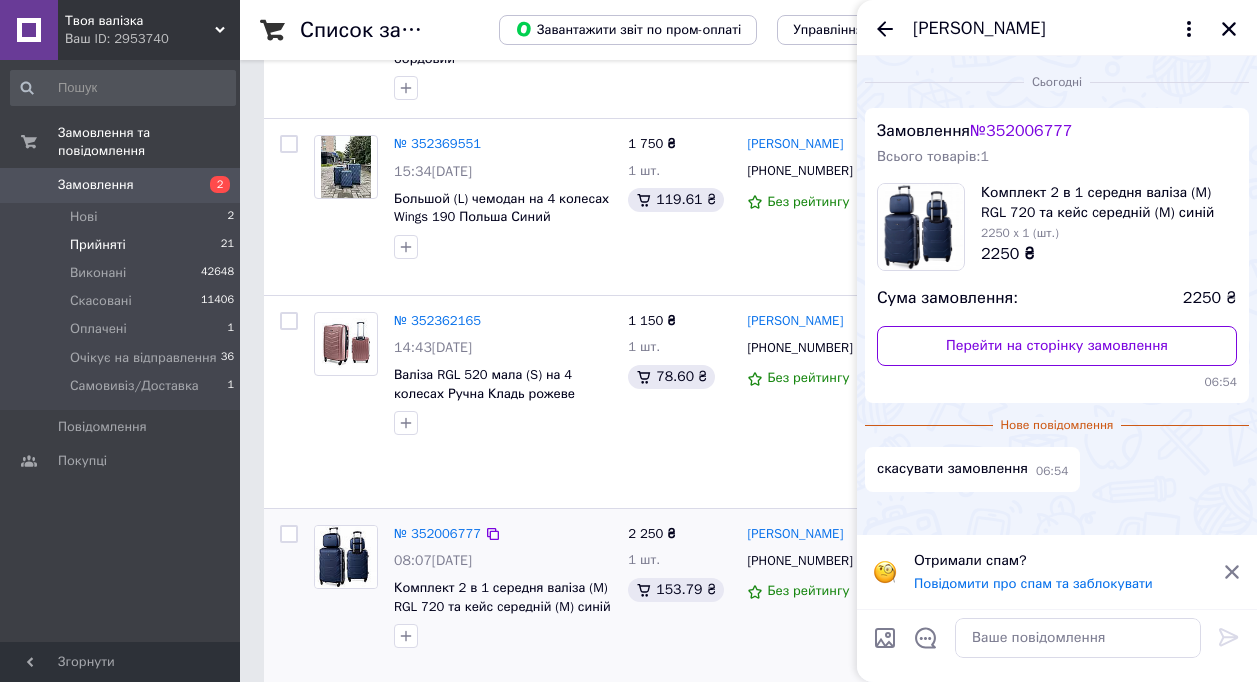 scroll, scrollTop: 2670, scrollLeft: 0, axis: vertical 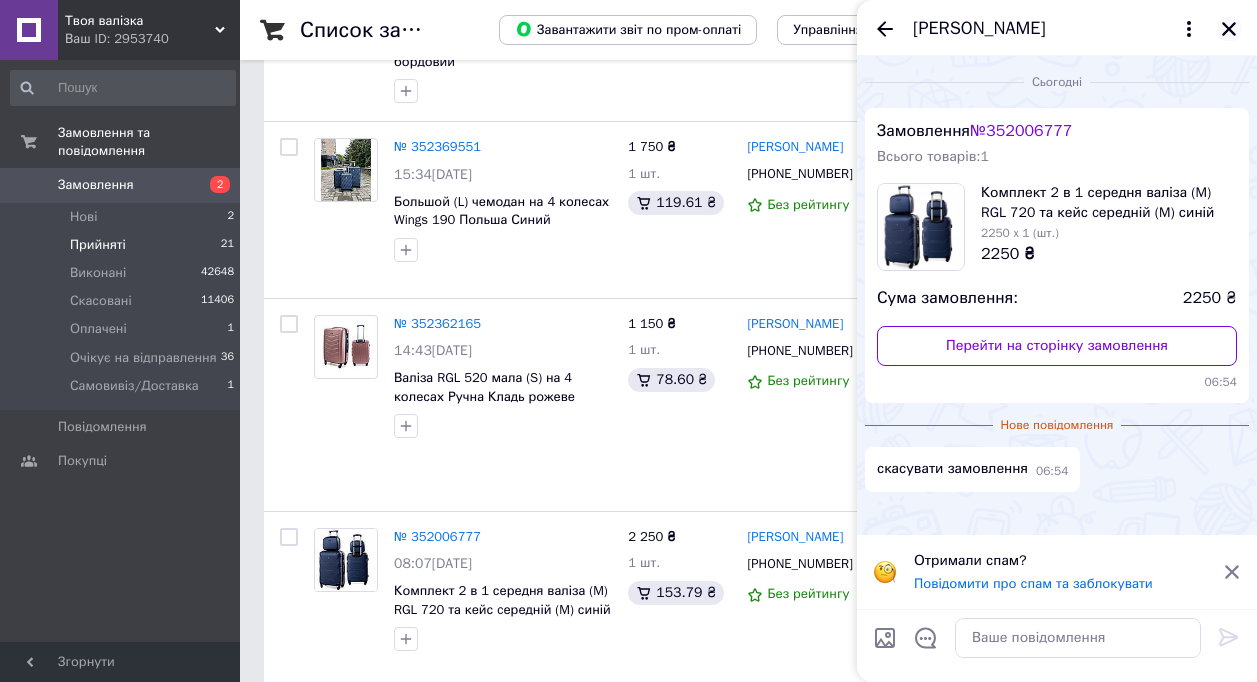 click 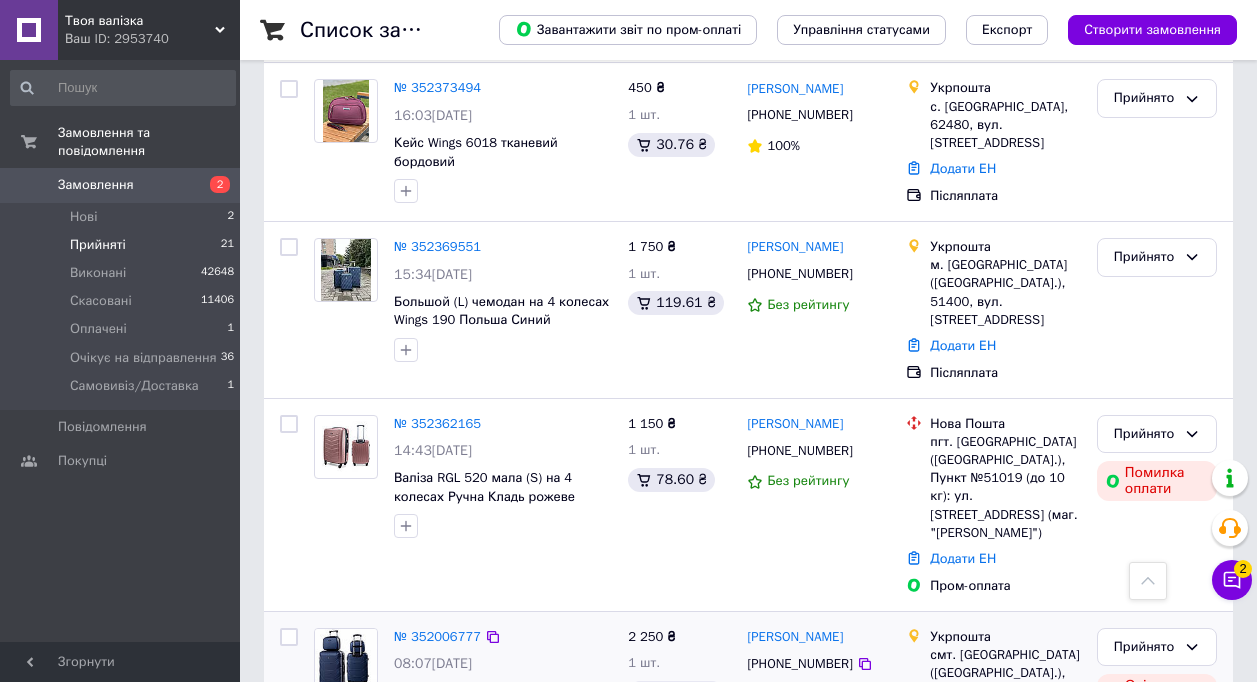 scroll, scrollTop: 2670, scrollLeft: 0, axis: vertical 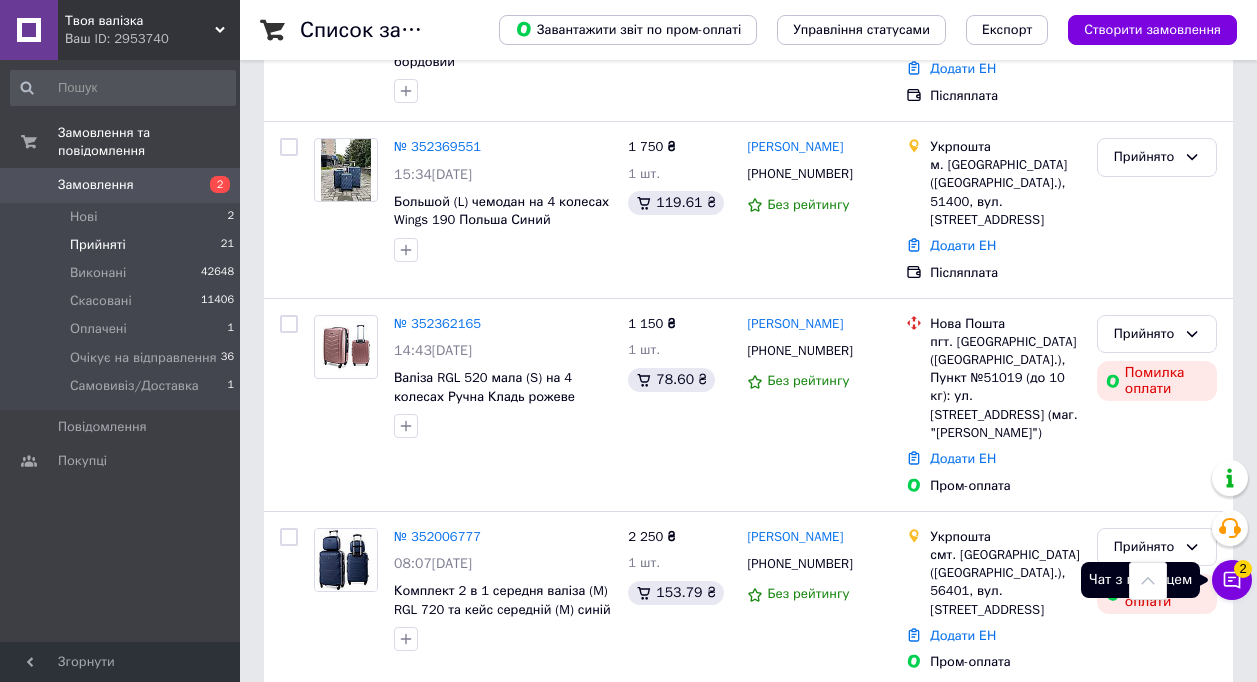 click 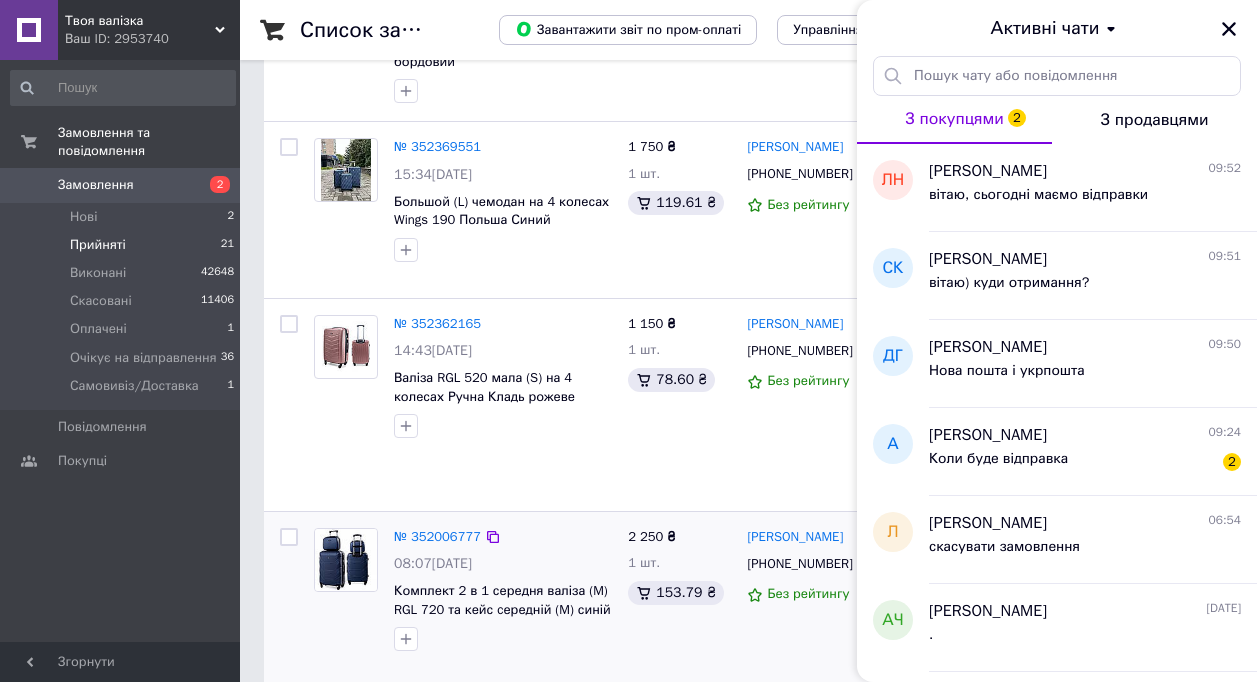 click on "2 250 ₴ 1 шт. 153.79 ₴" at bounding box center [679, 600] 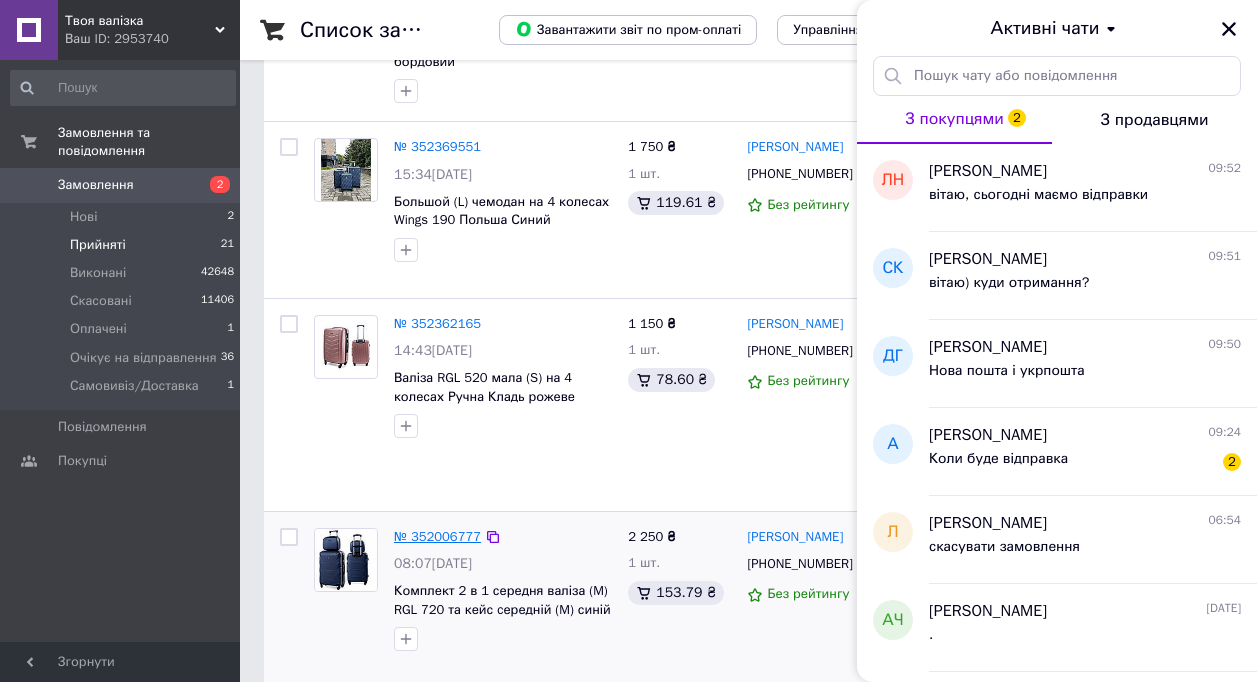click on "№ 352006777" at bounding box center [437, 536] 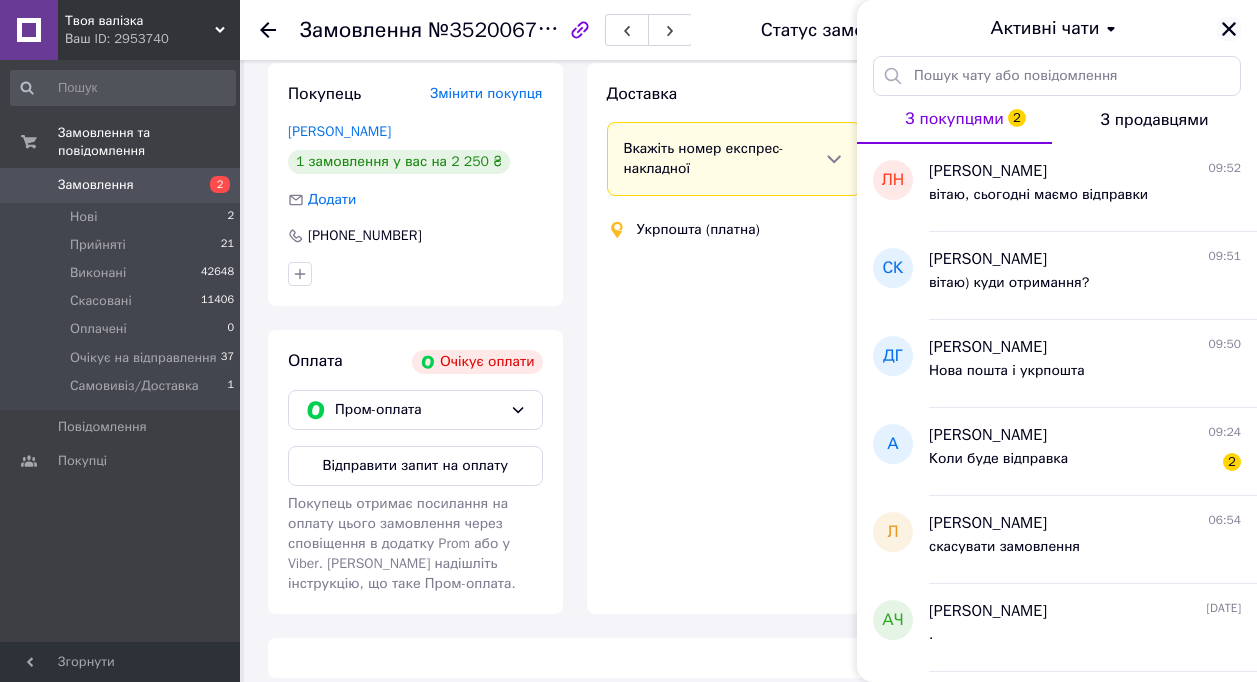 scroll, scrollTop: 761, scrollLeft: 0, axis: vertical 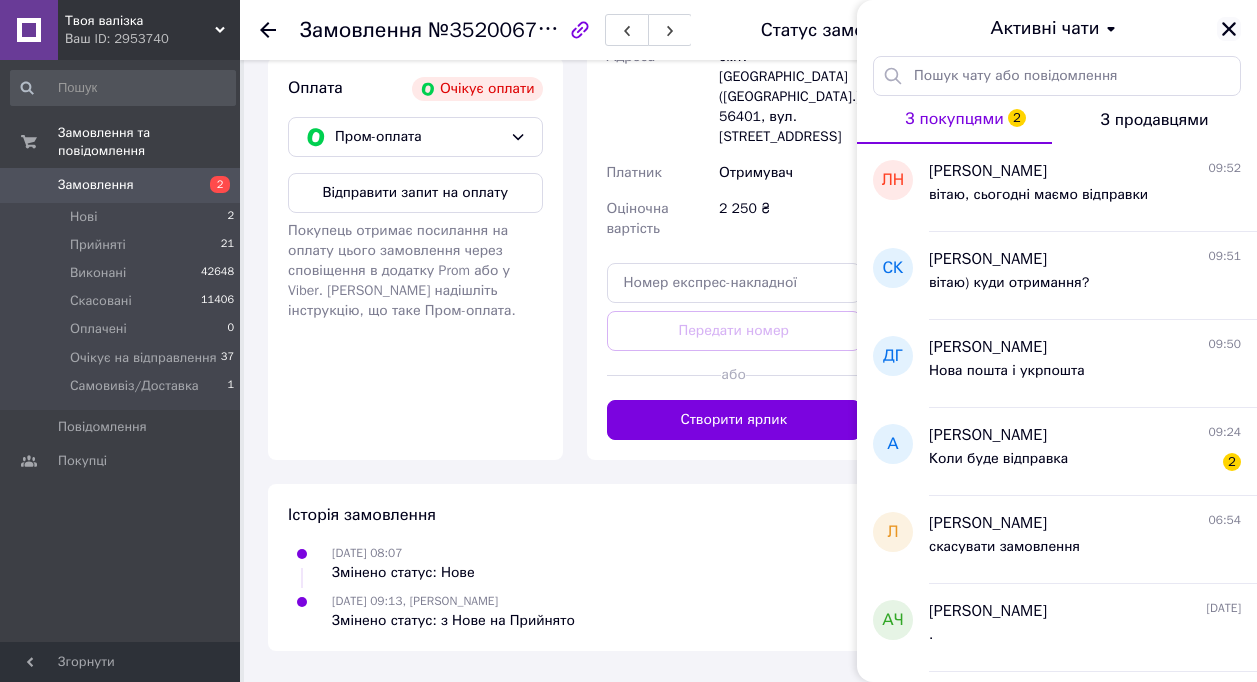 click 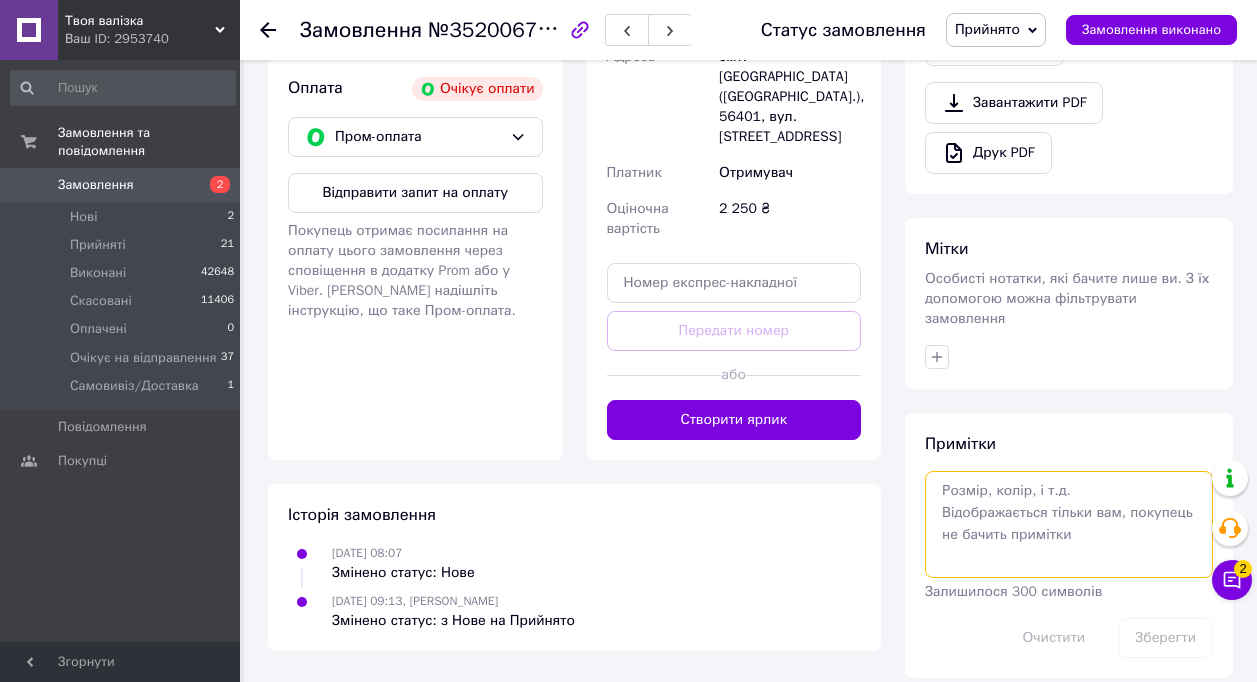 click at bounding box center (1069, 524) 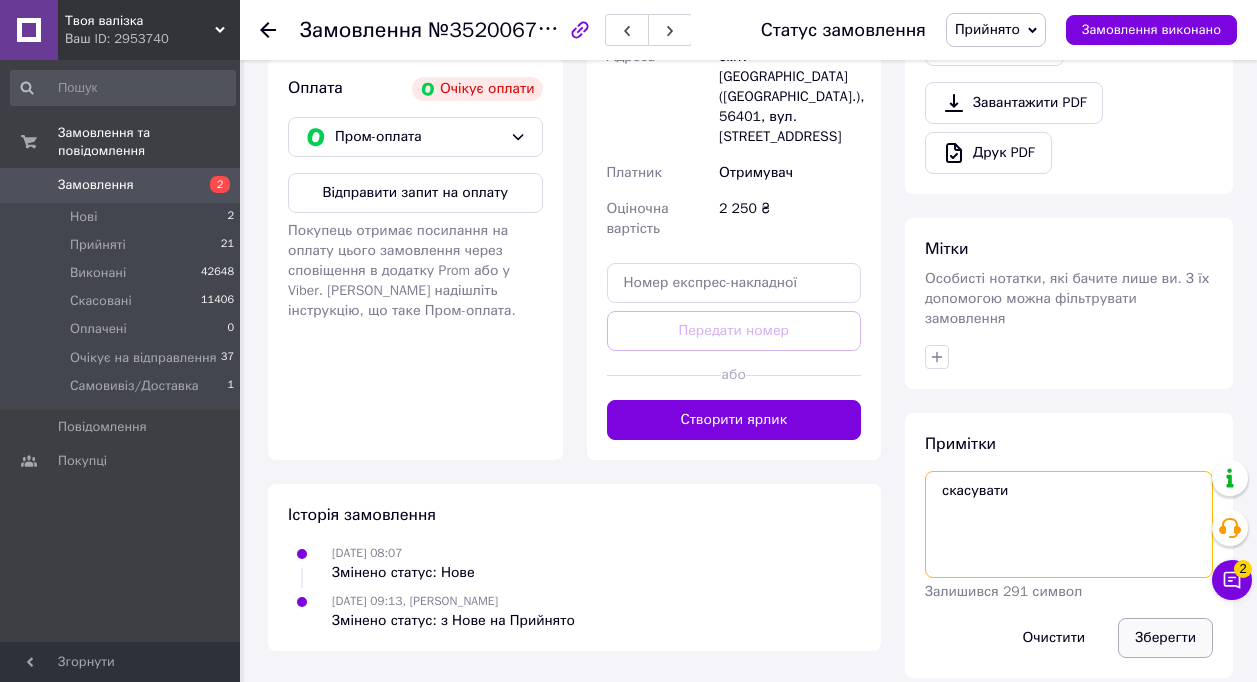 type on "скасувати" 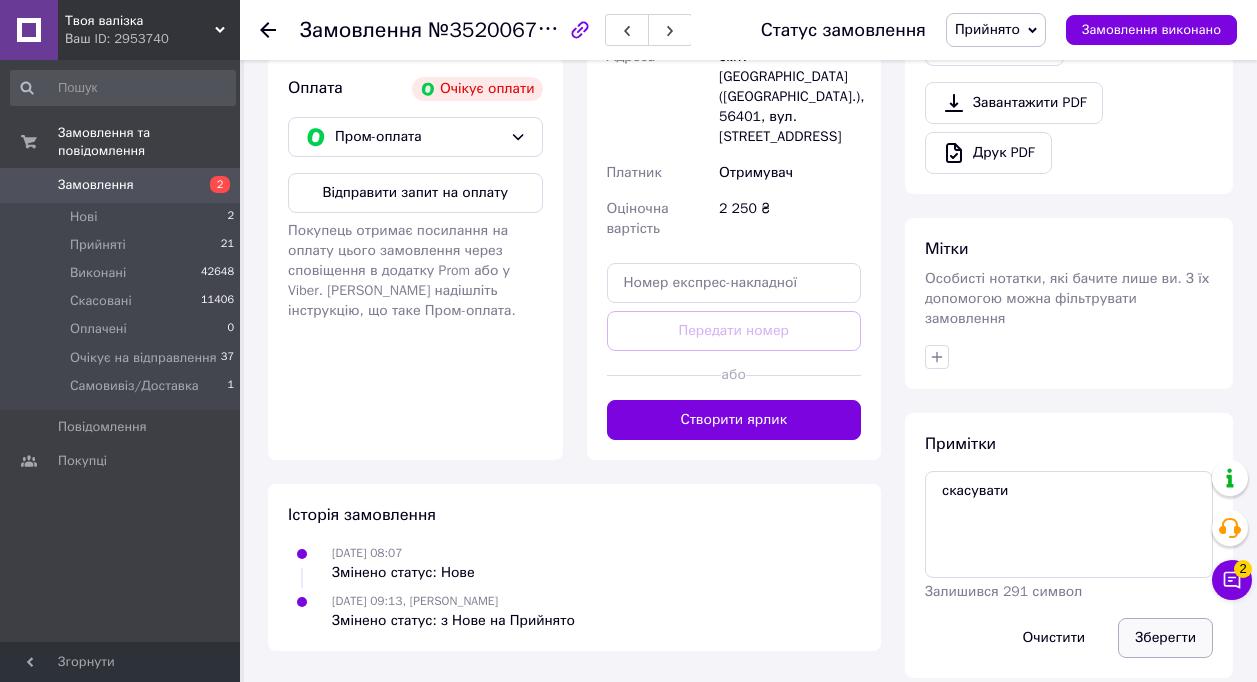 click on "Зберегти" at bounding box center (1165, 638) 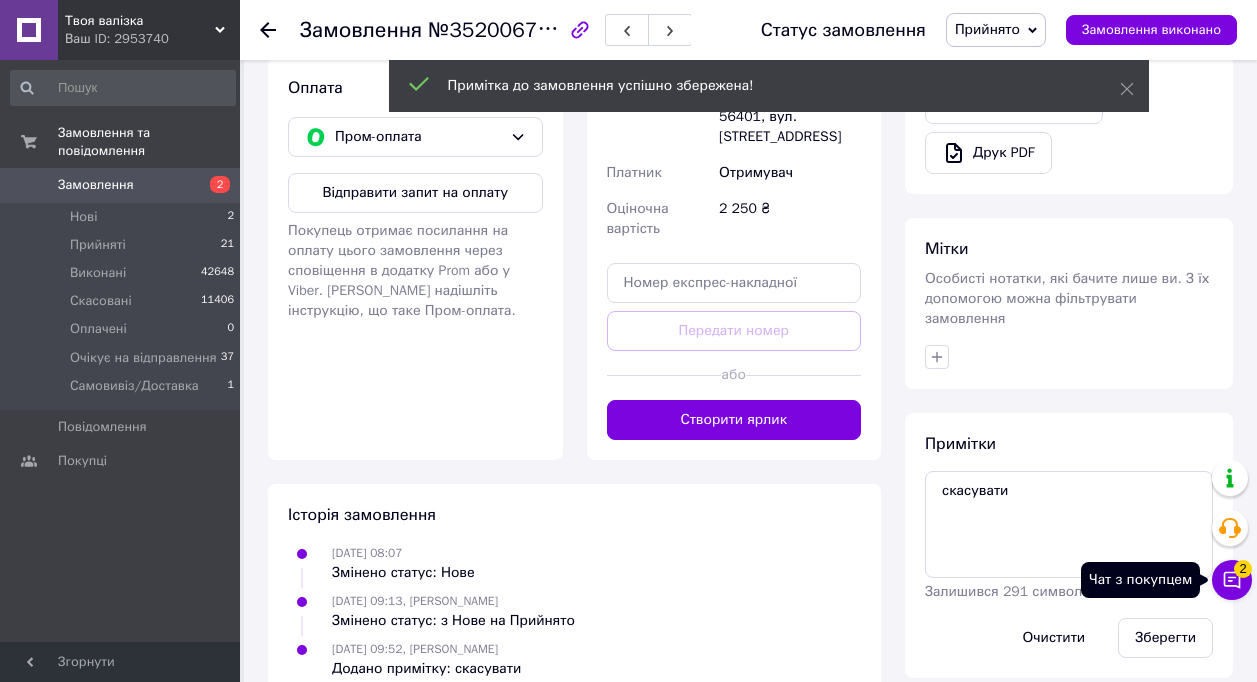 click 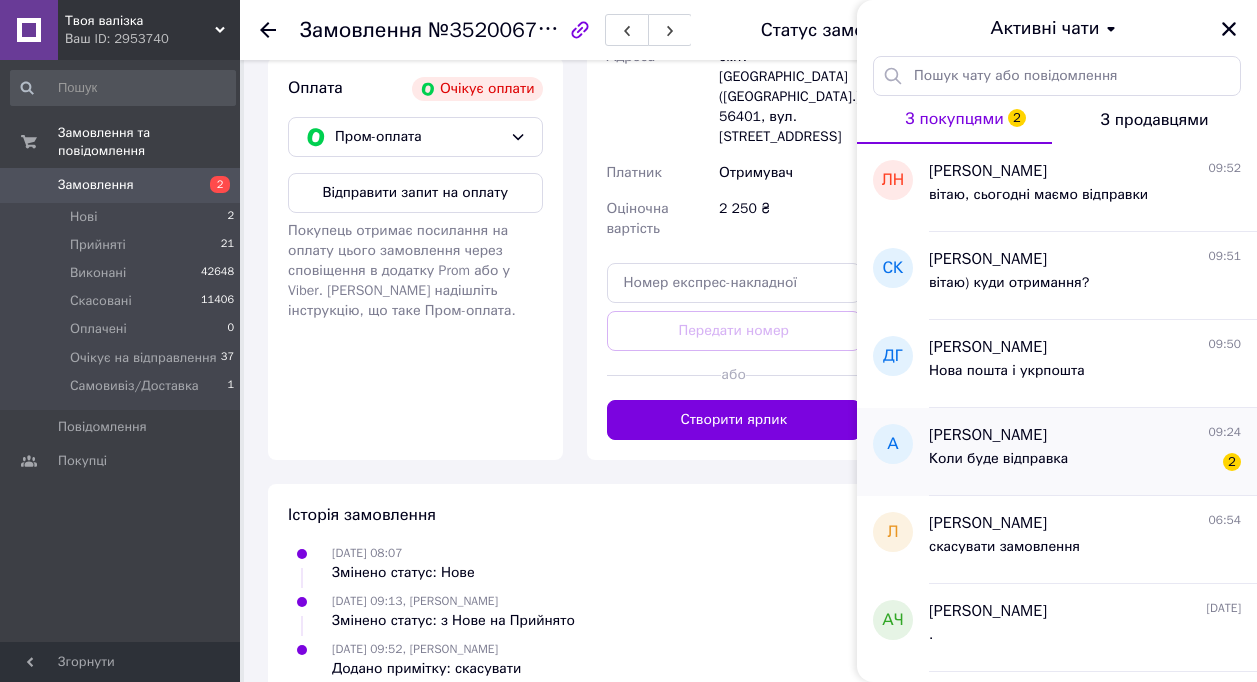 click on "Коли буде відправка 2" at bounding box center (1085, 463) 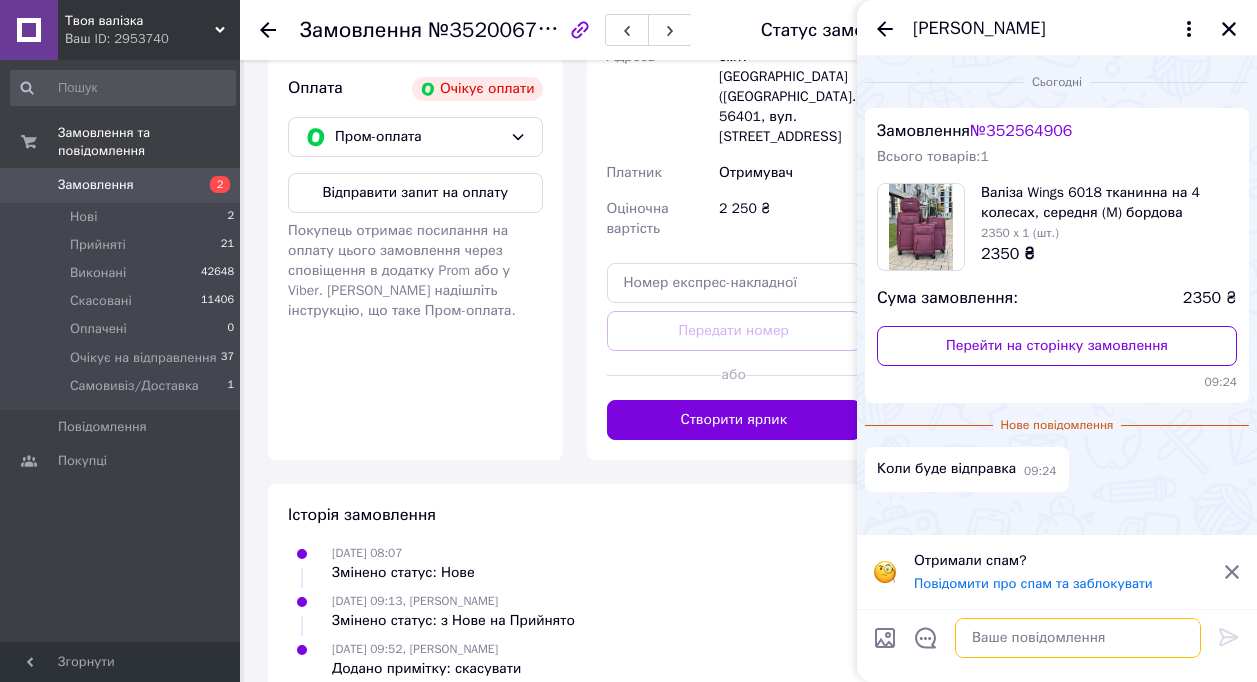 click at bounding box center (1078, 638) 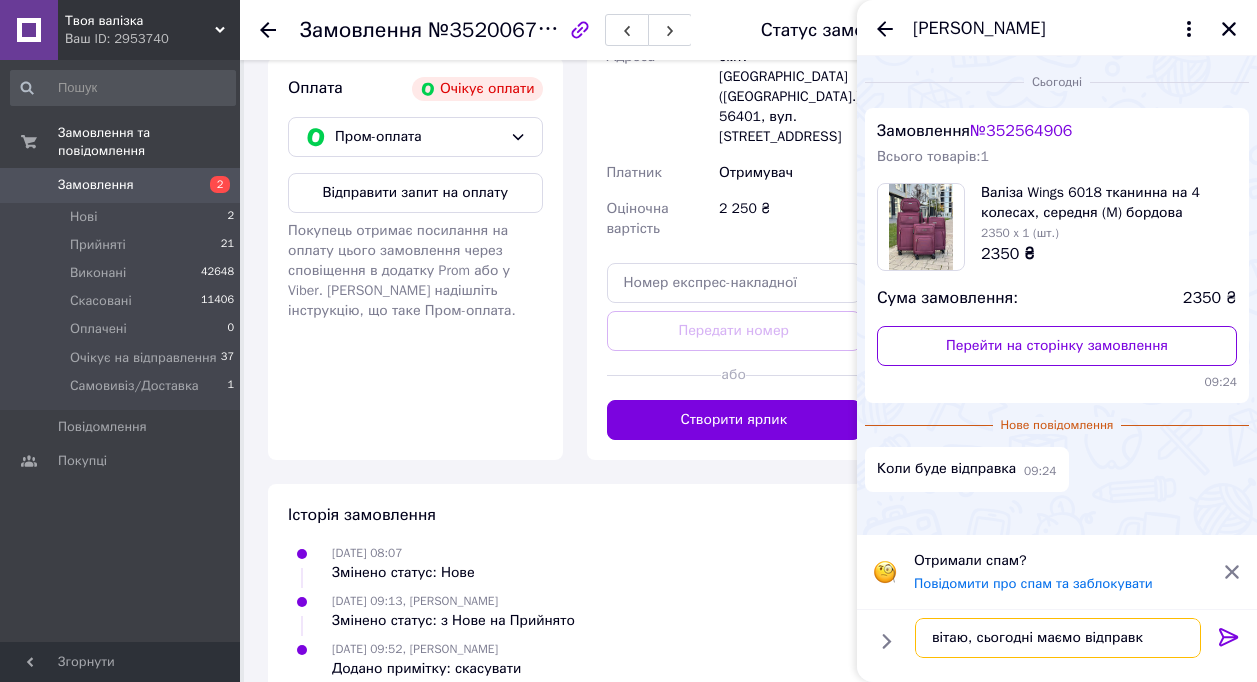type on "вітаю, сьогодні маємо відправки" 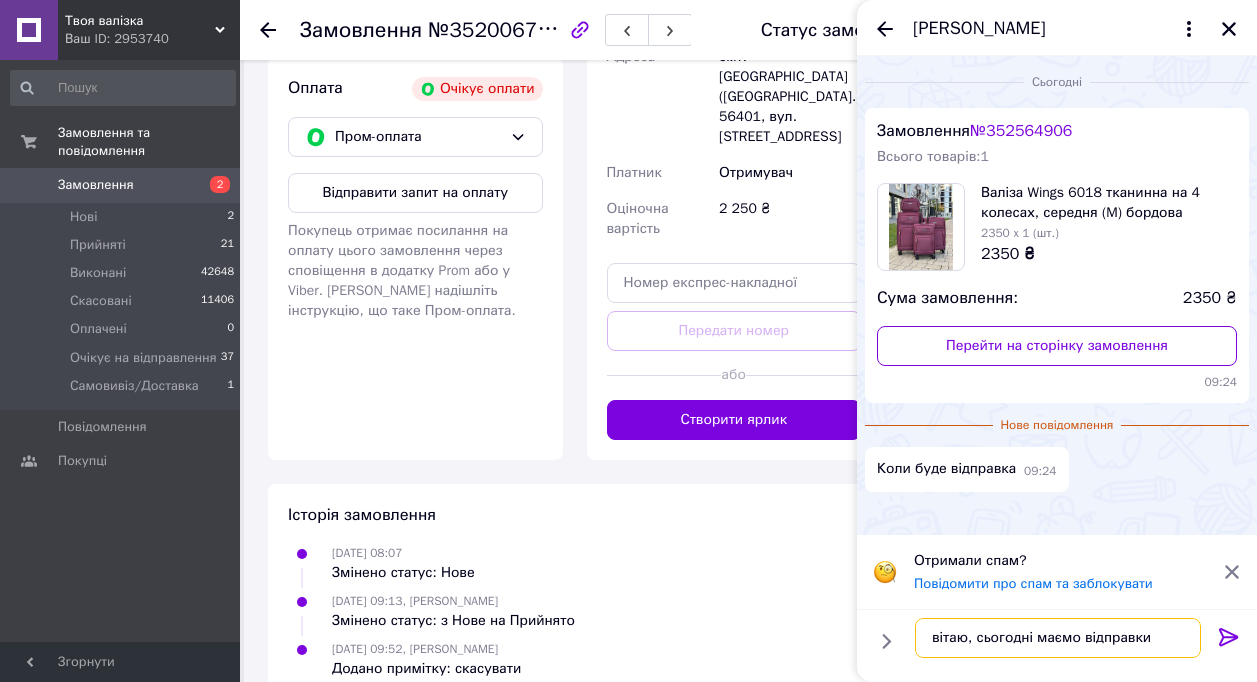 type 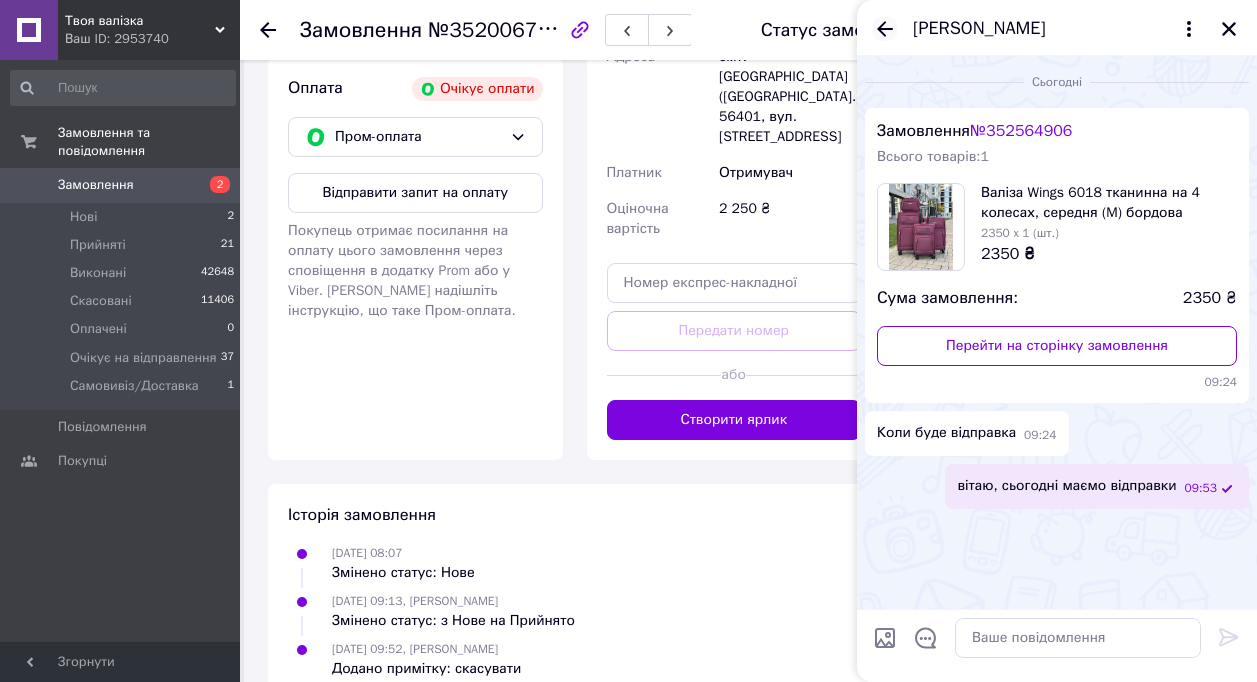 click 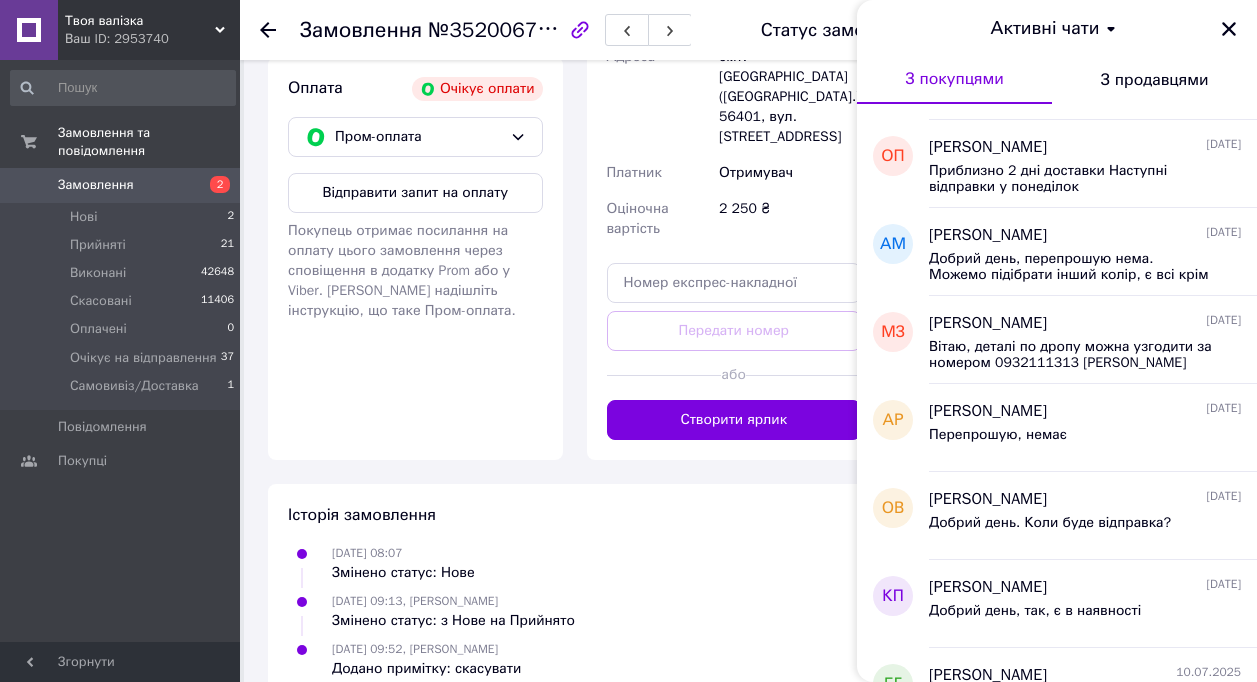 scroll, scrollTop: 0, scrollLeft: 0, axis: both 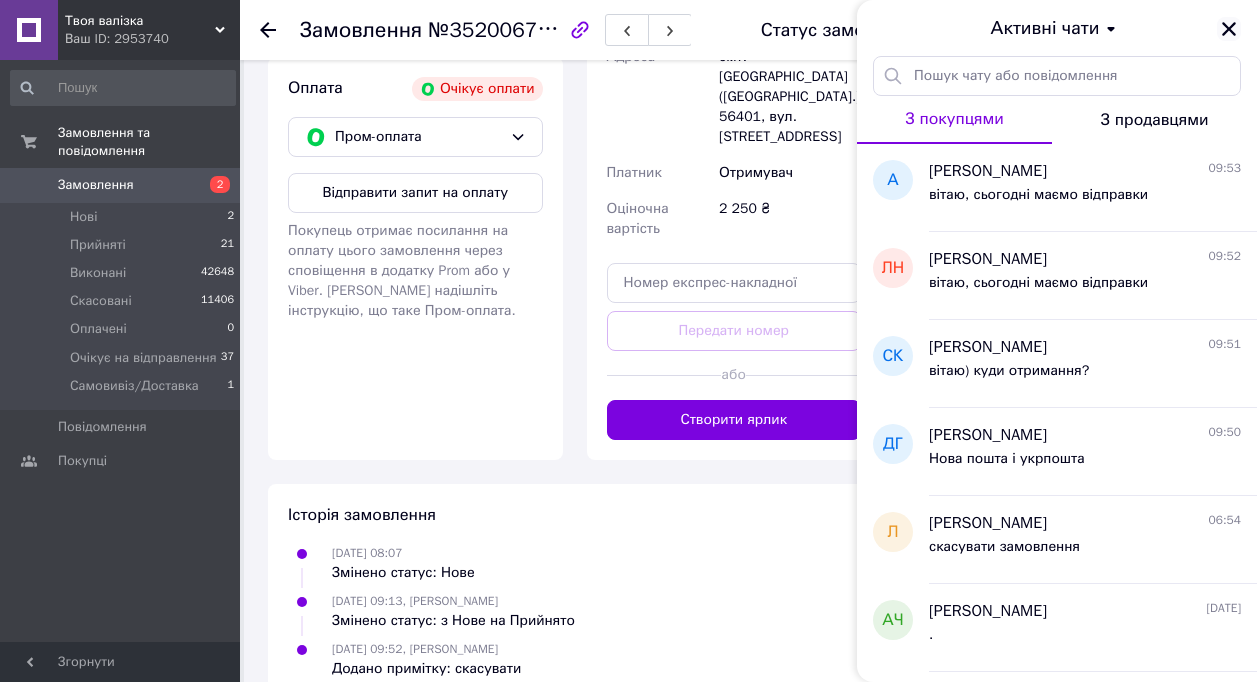 click 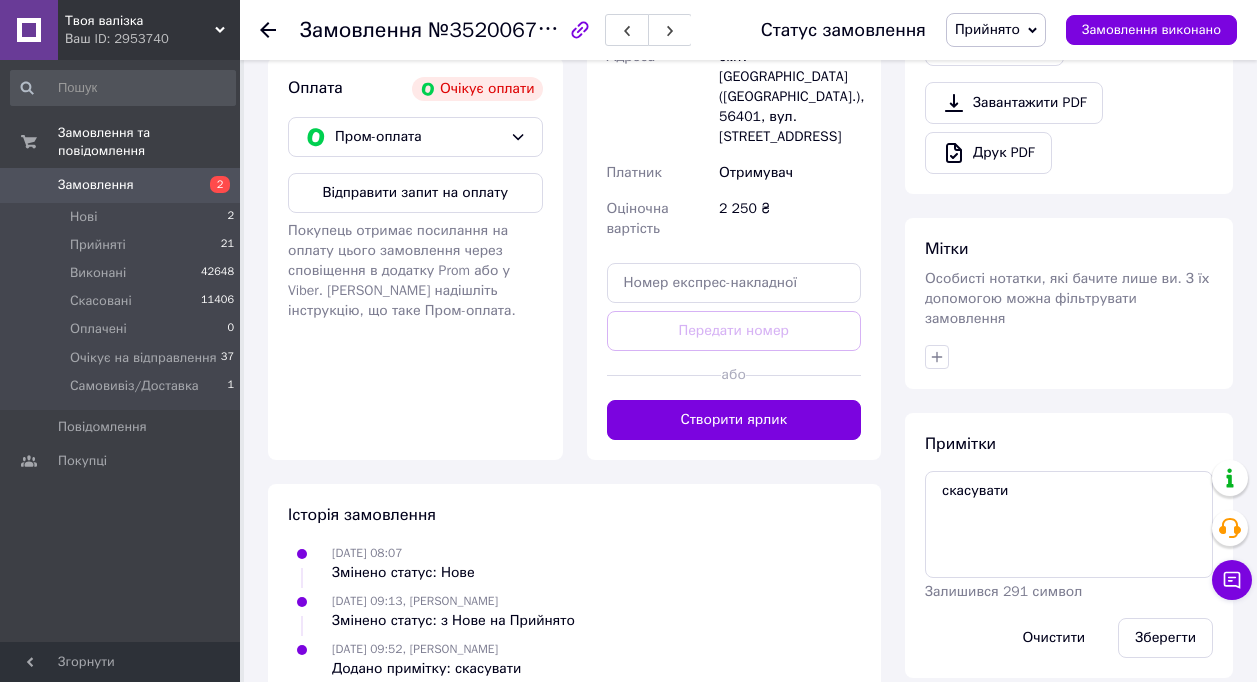 click on "Замовлення" at bounding box center [96, 185] 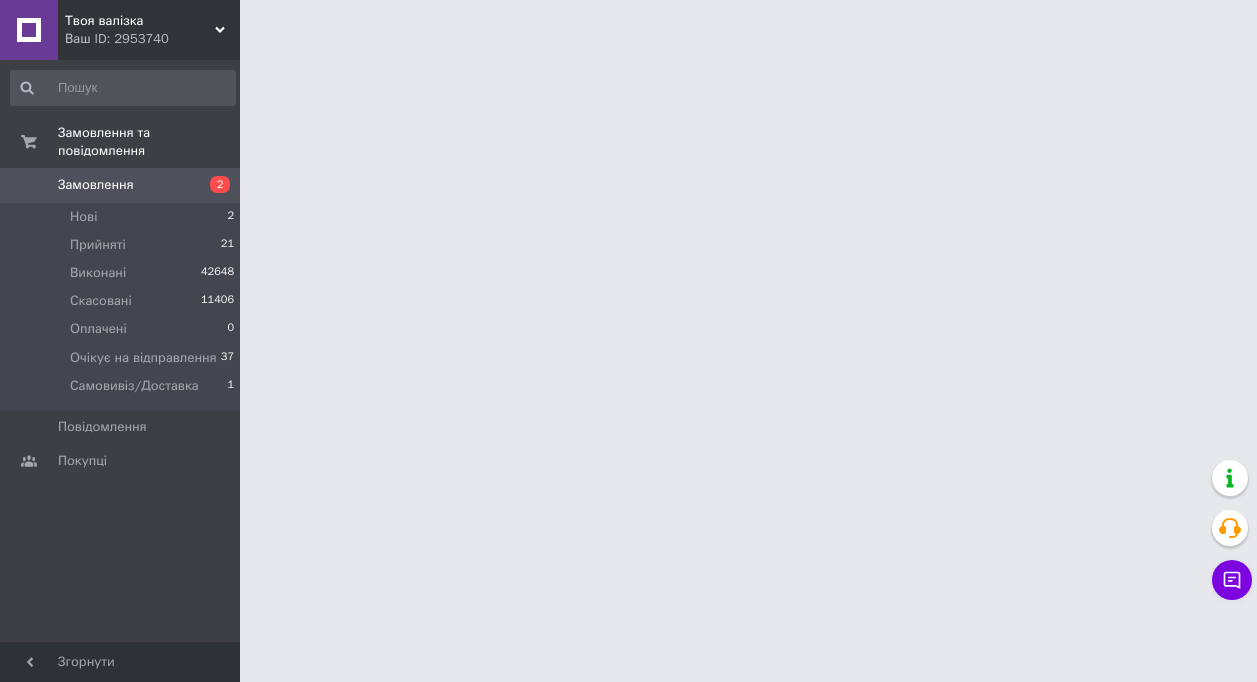 scroll, scrollTop: 0, scrollLeft: 0, axis: both 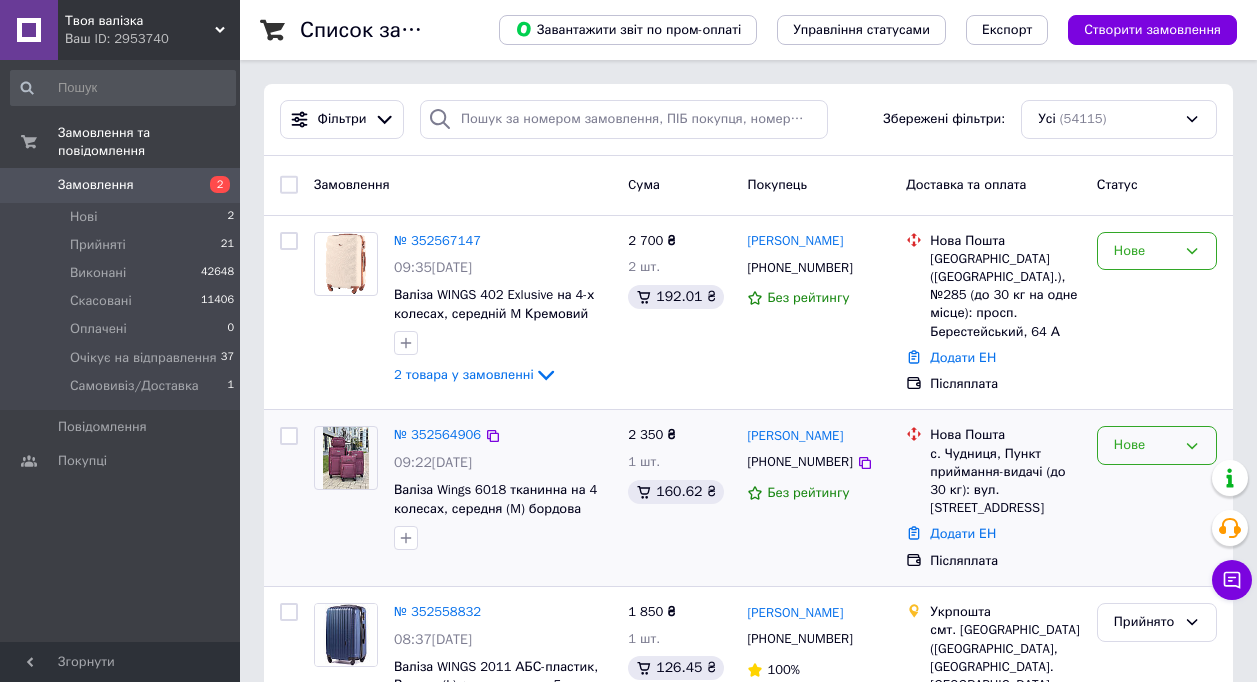 click on "Нове" at bounding box center [1145, 445] 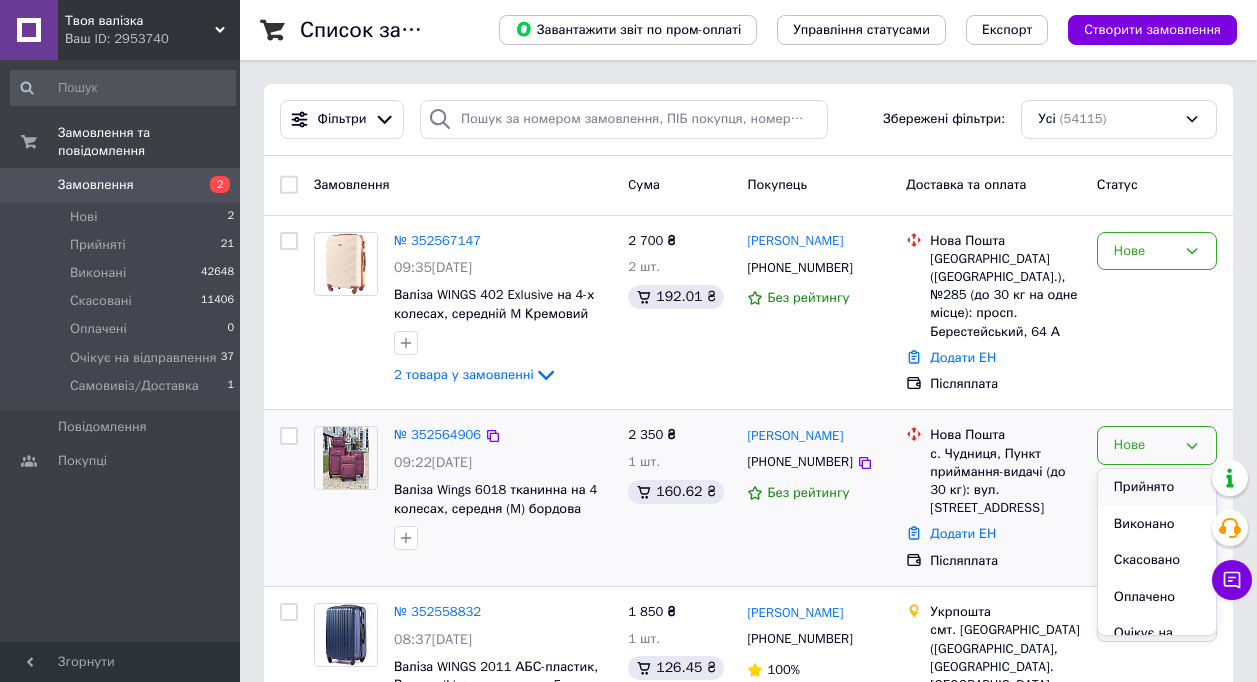 click on "Прийнято" at bounding box center [1157, 487] 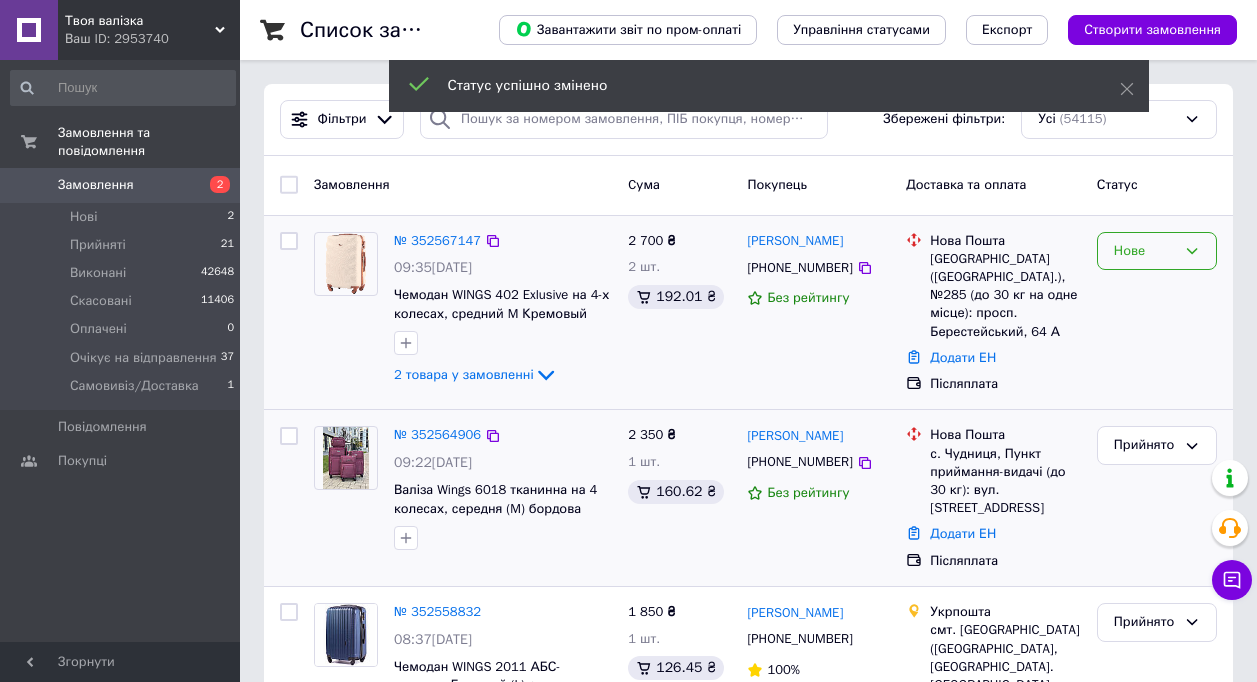 click on "Нове" at bounding box center [1145, 251] 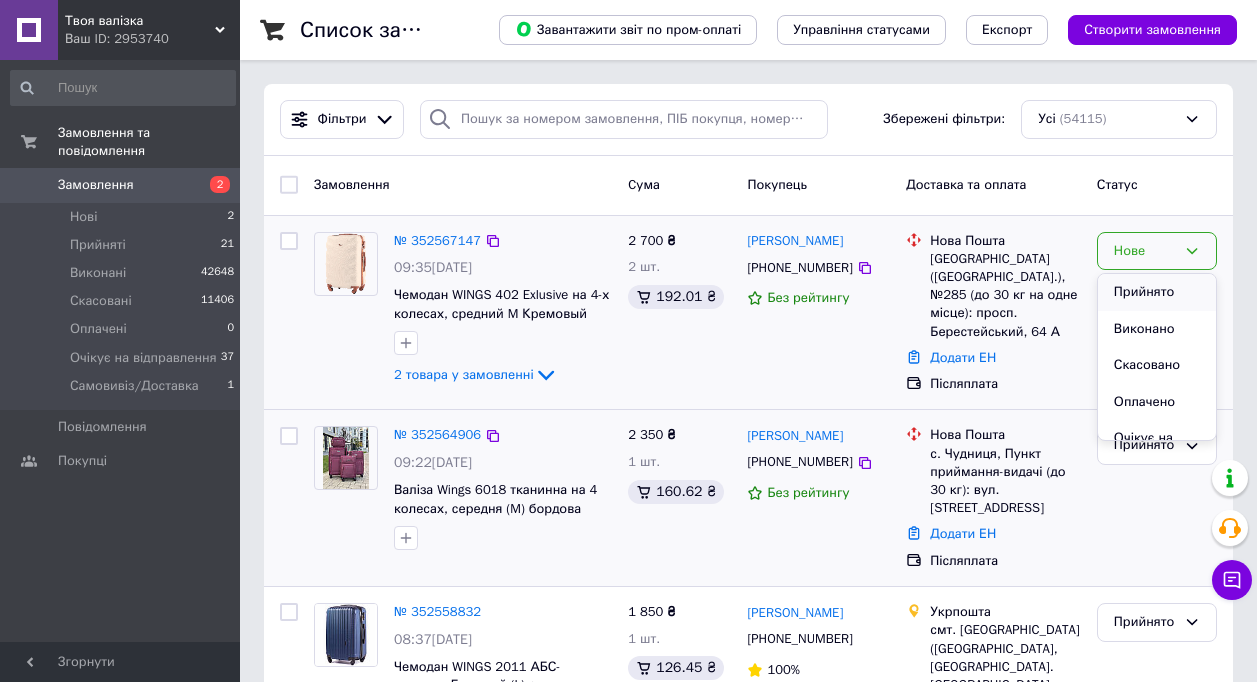 click on "Прийнято" at bounding box center (1157, 292) 